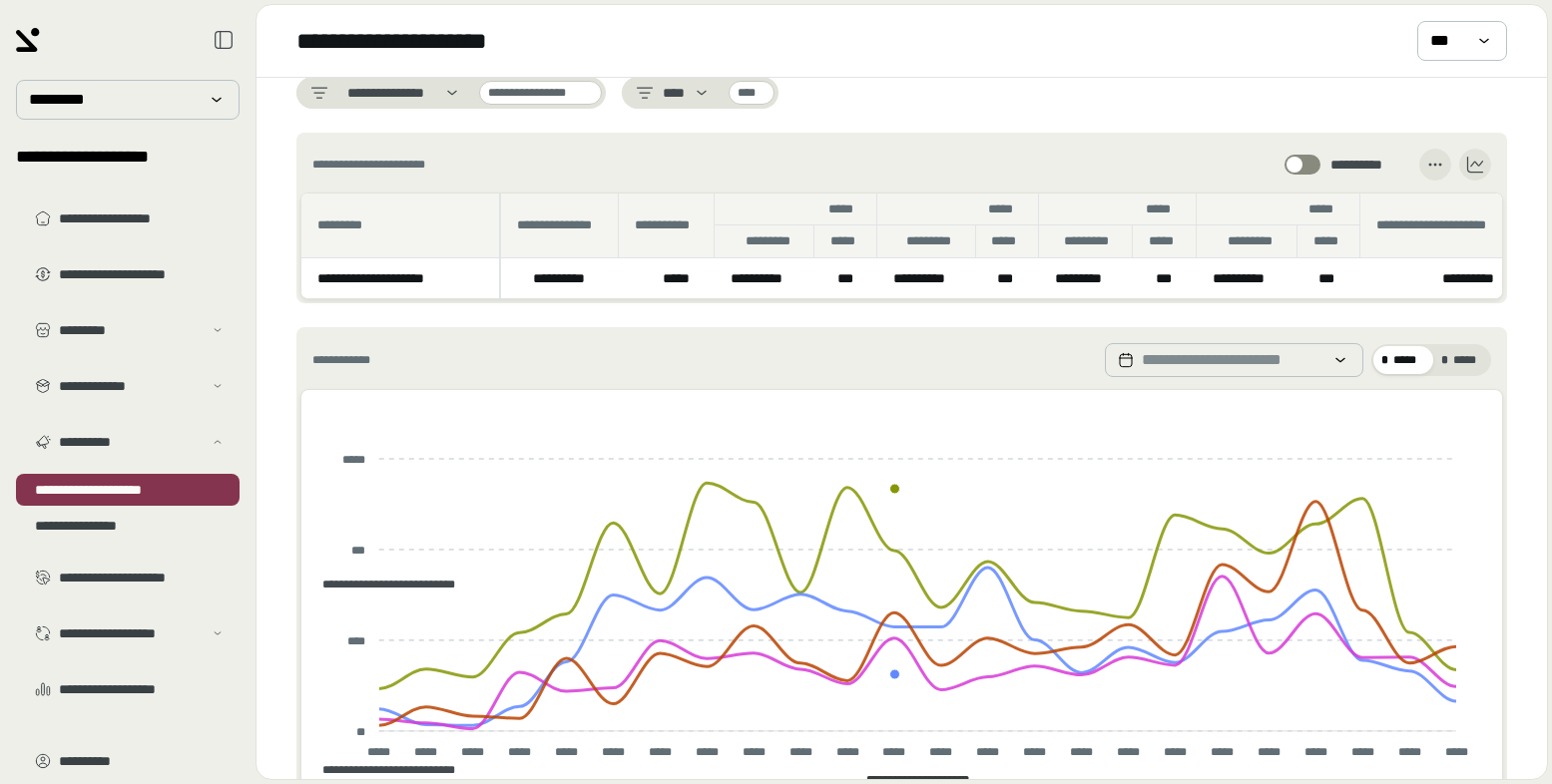 scroll, scrollTop: 0, scrollLeft: 0, axis: both 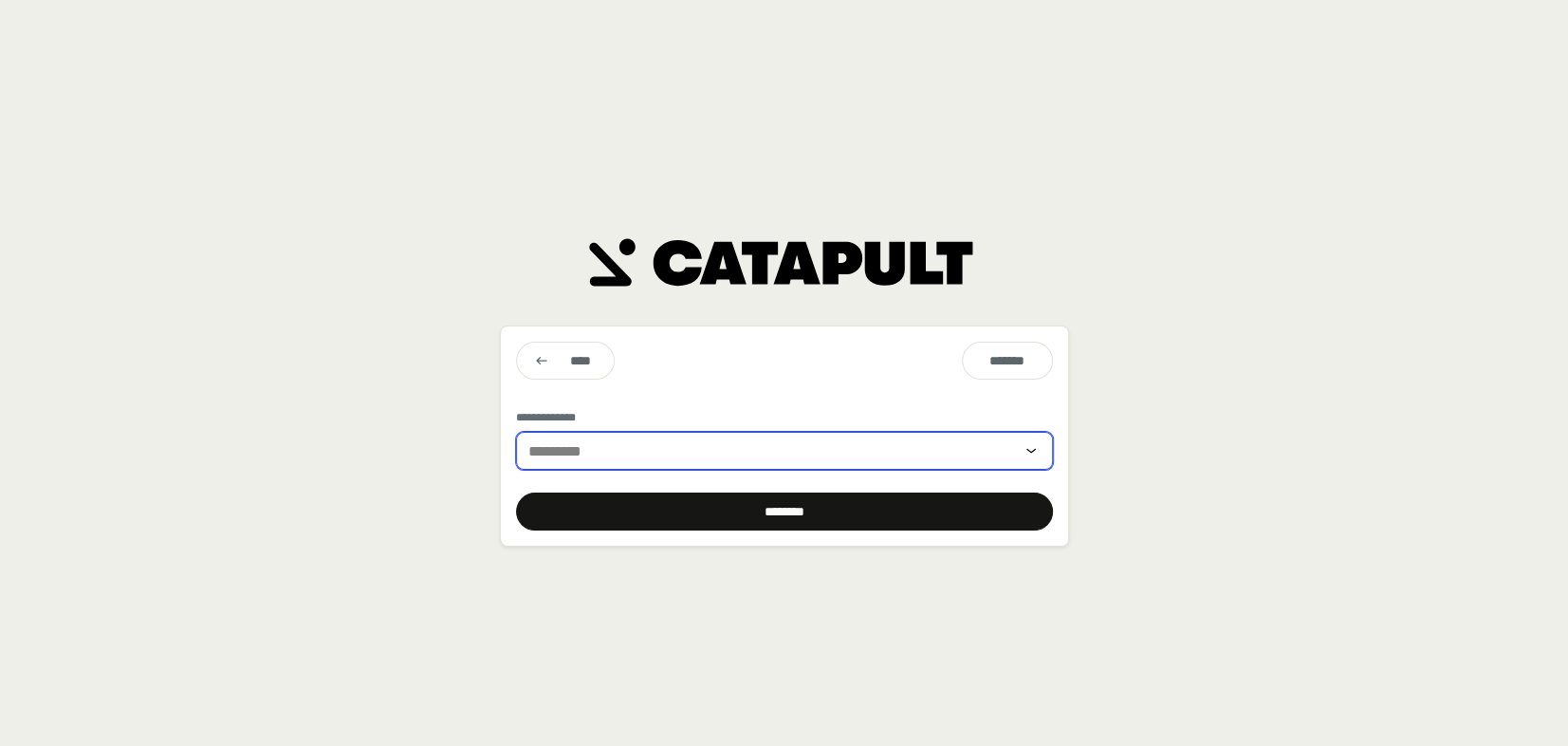 click at bounding box center (771, 451) 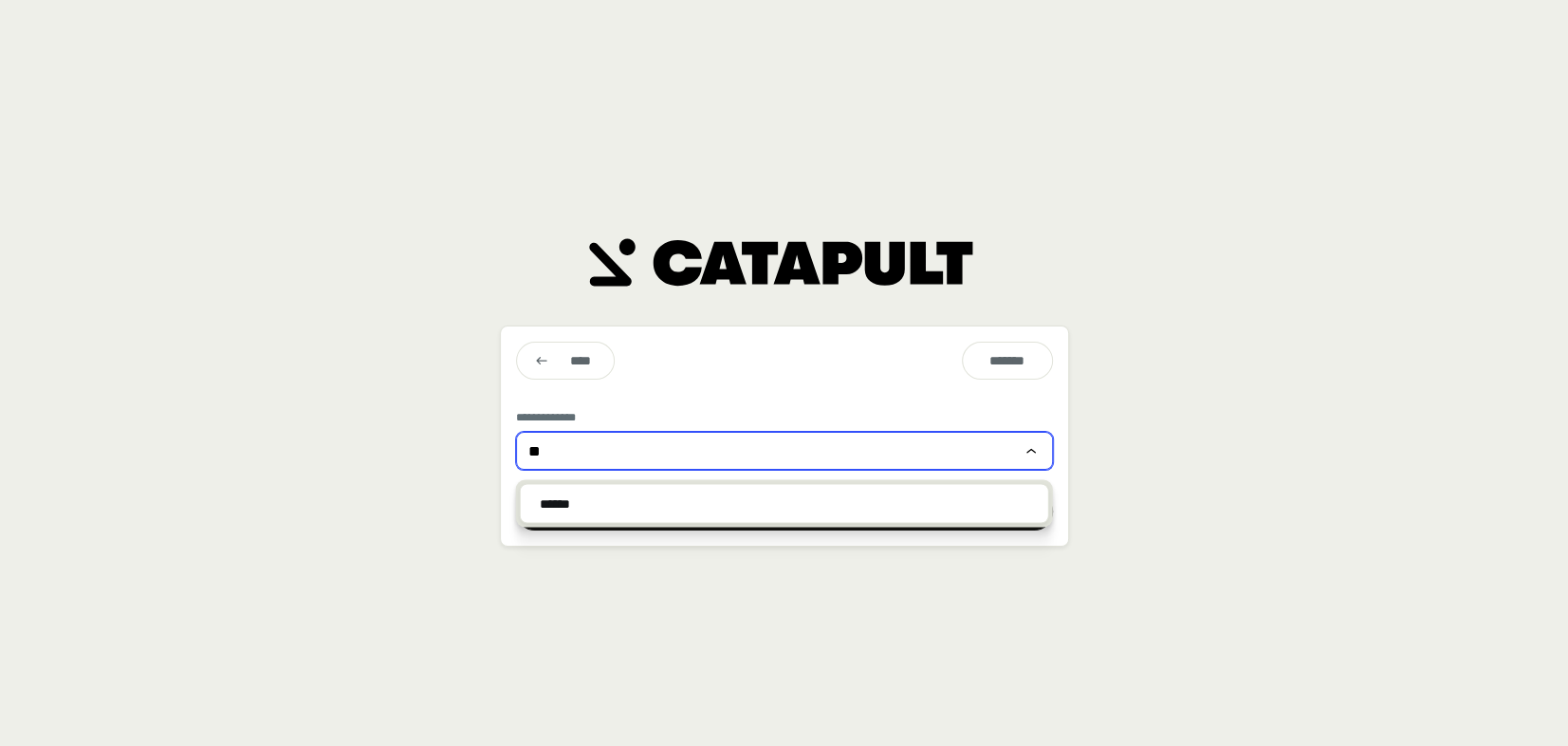 type on "*" 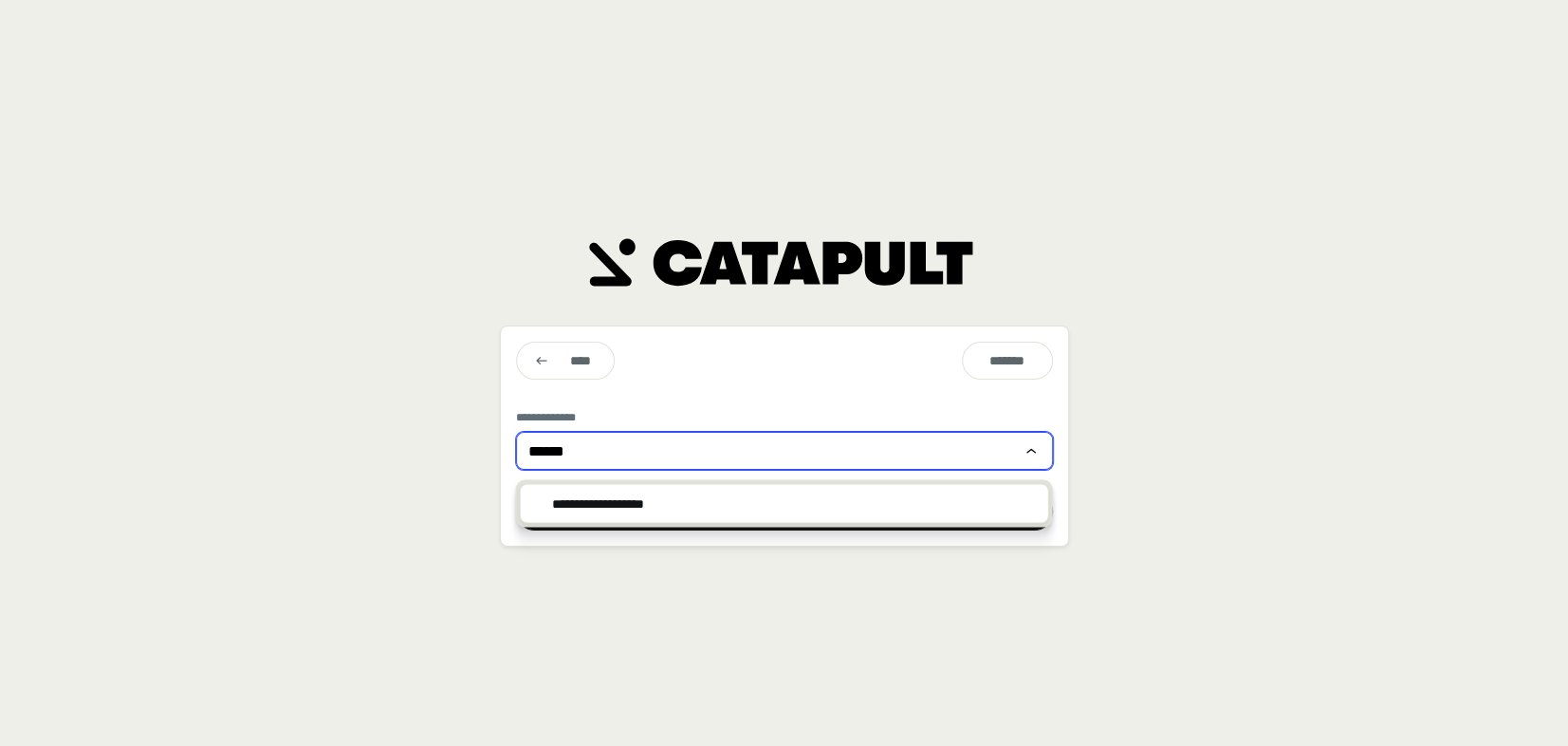 type on "******" 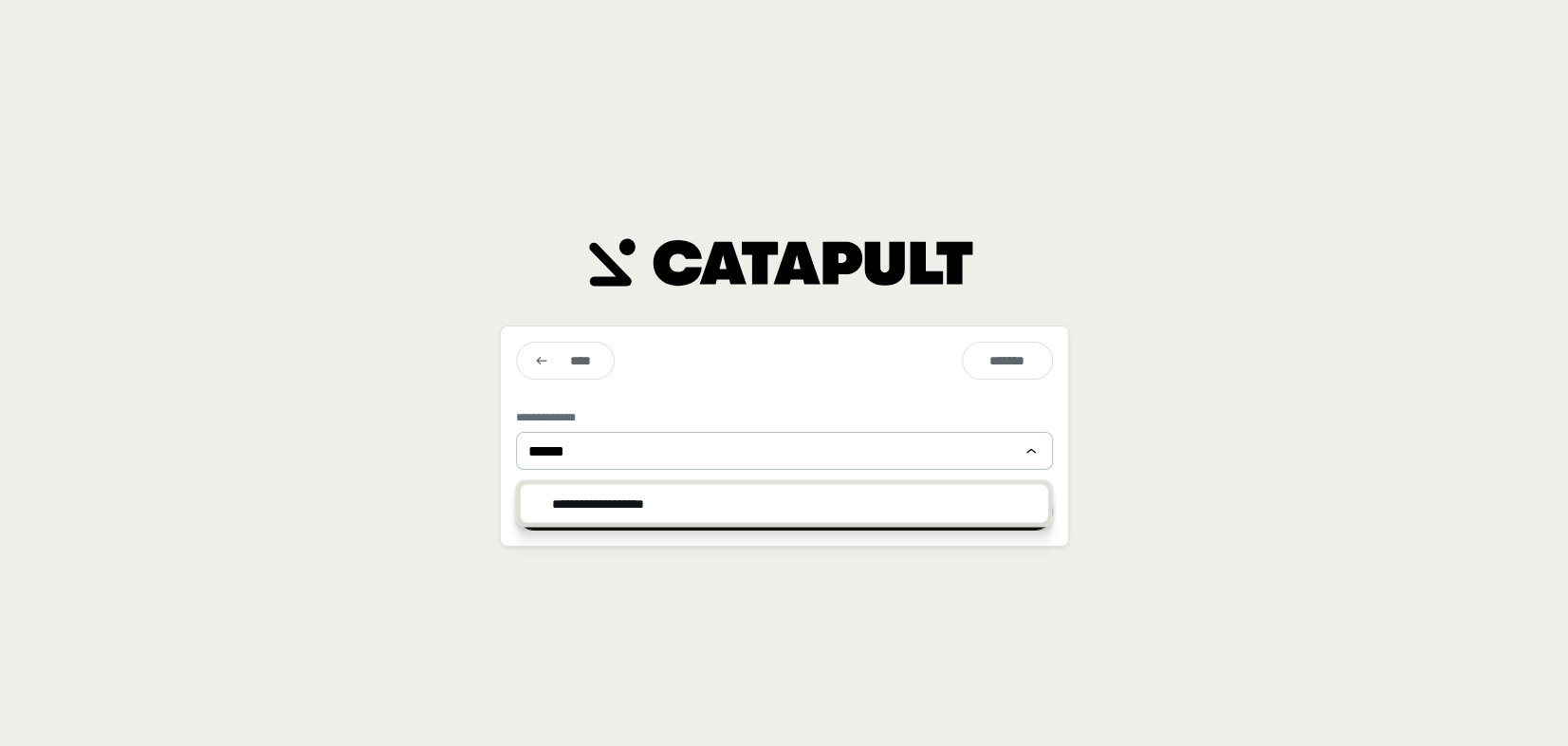 click on "**********" at bounding box center (784, 503) 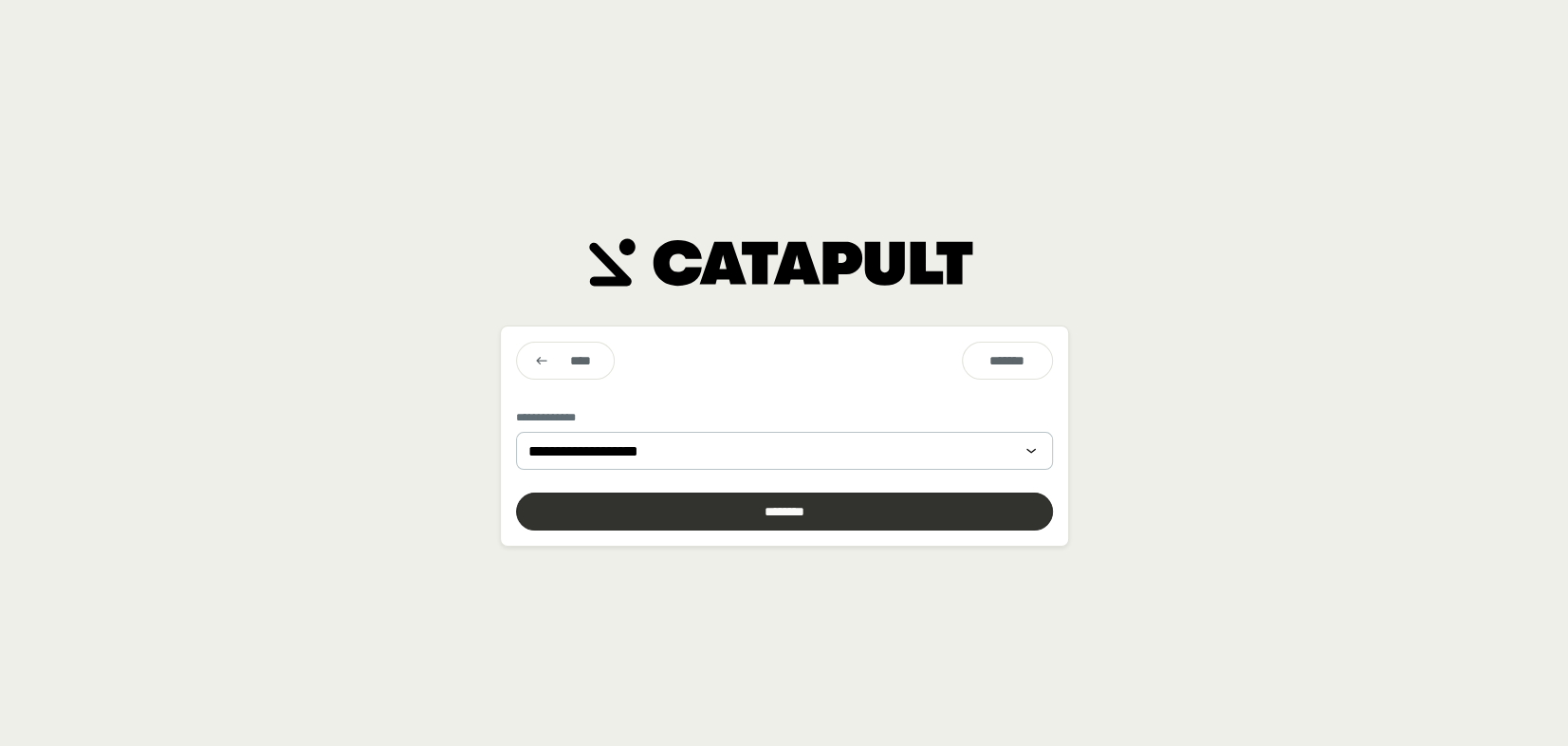 click at bounding box center (784, 512) 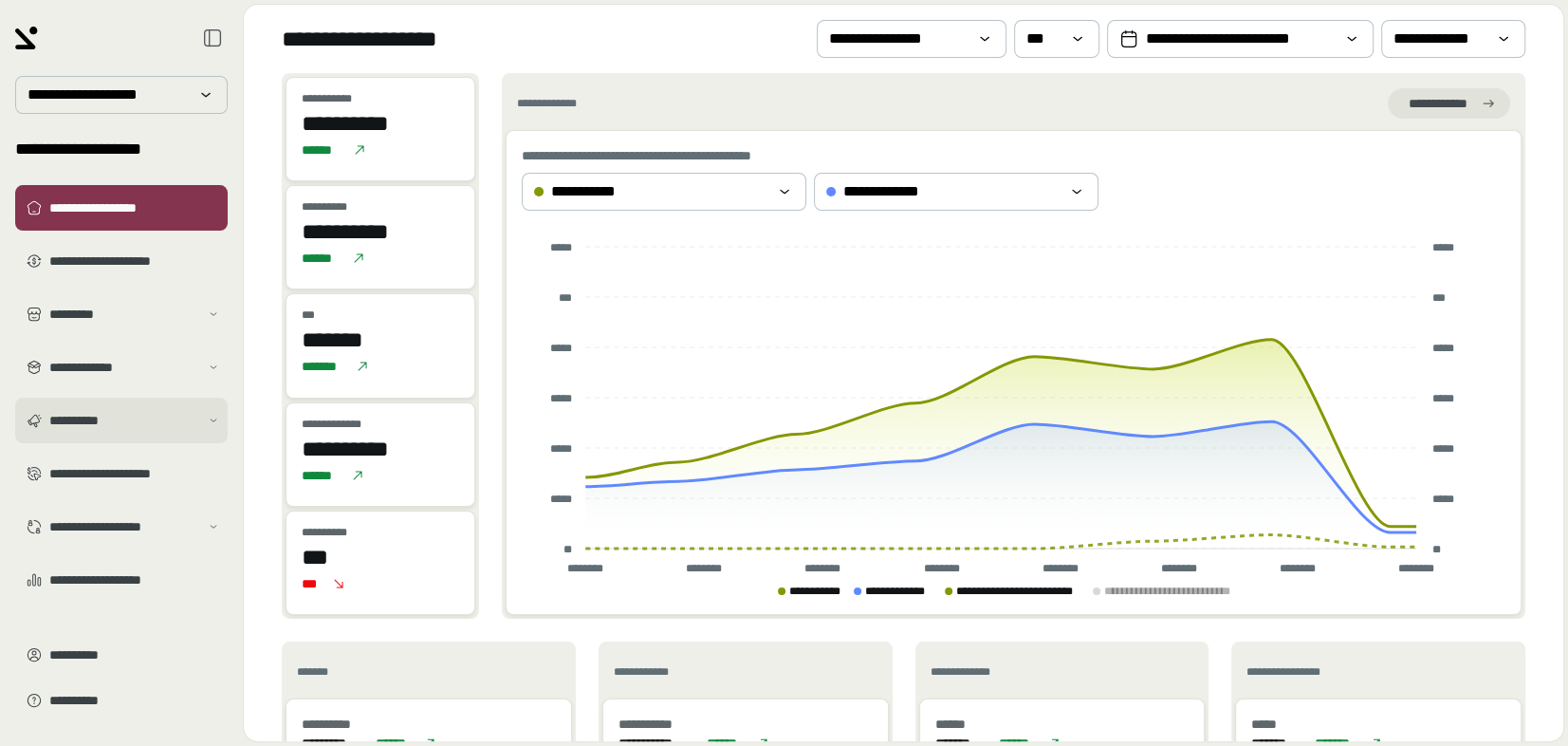 click on "**********" at bounding box center [121, 420] 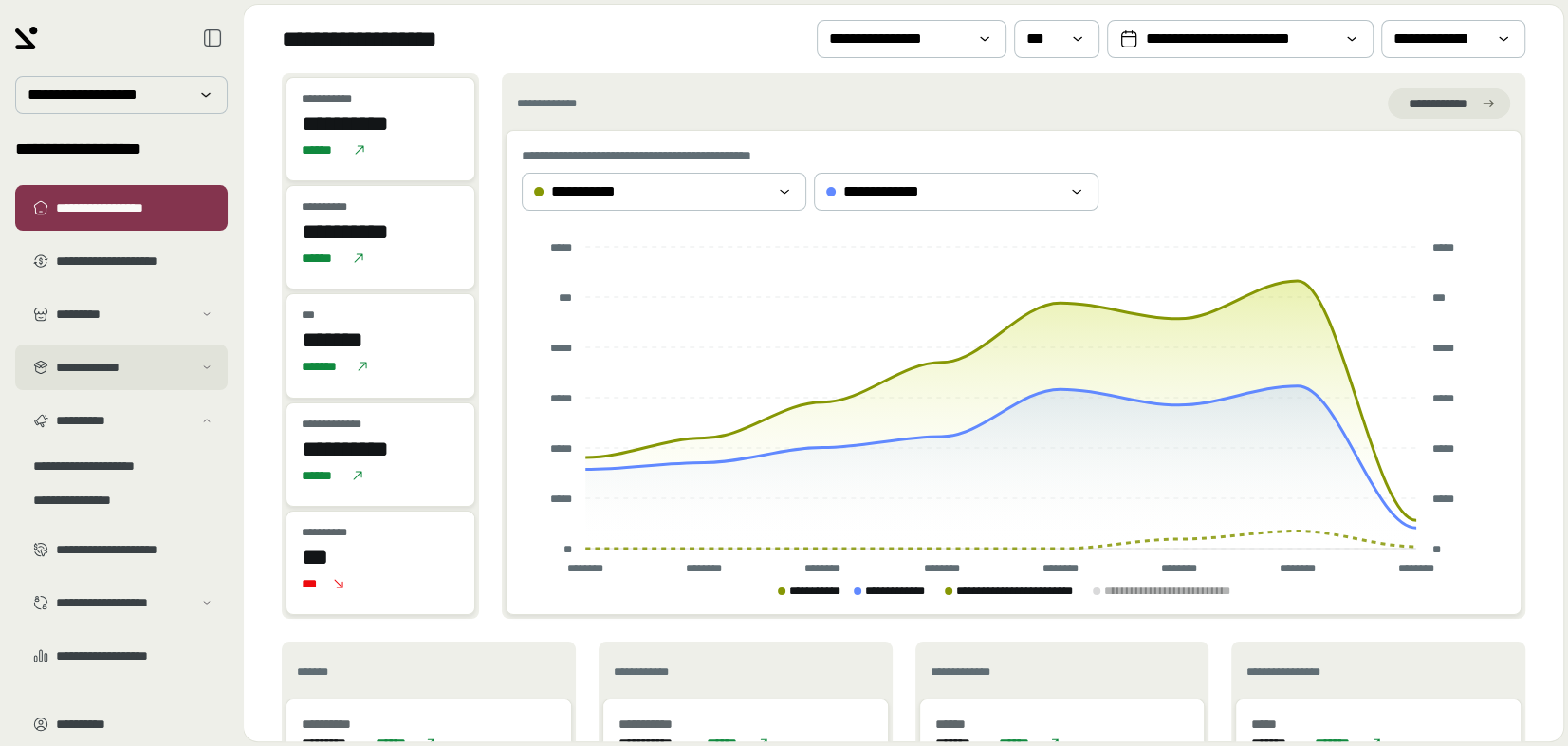 click on "**********" at bounding box center (121, 367) 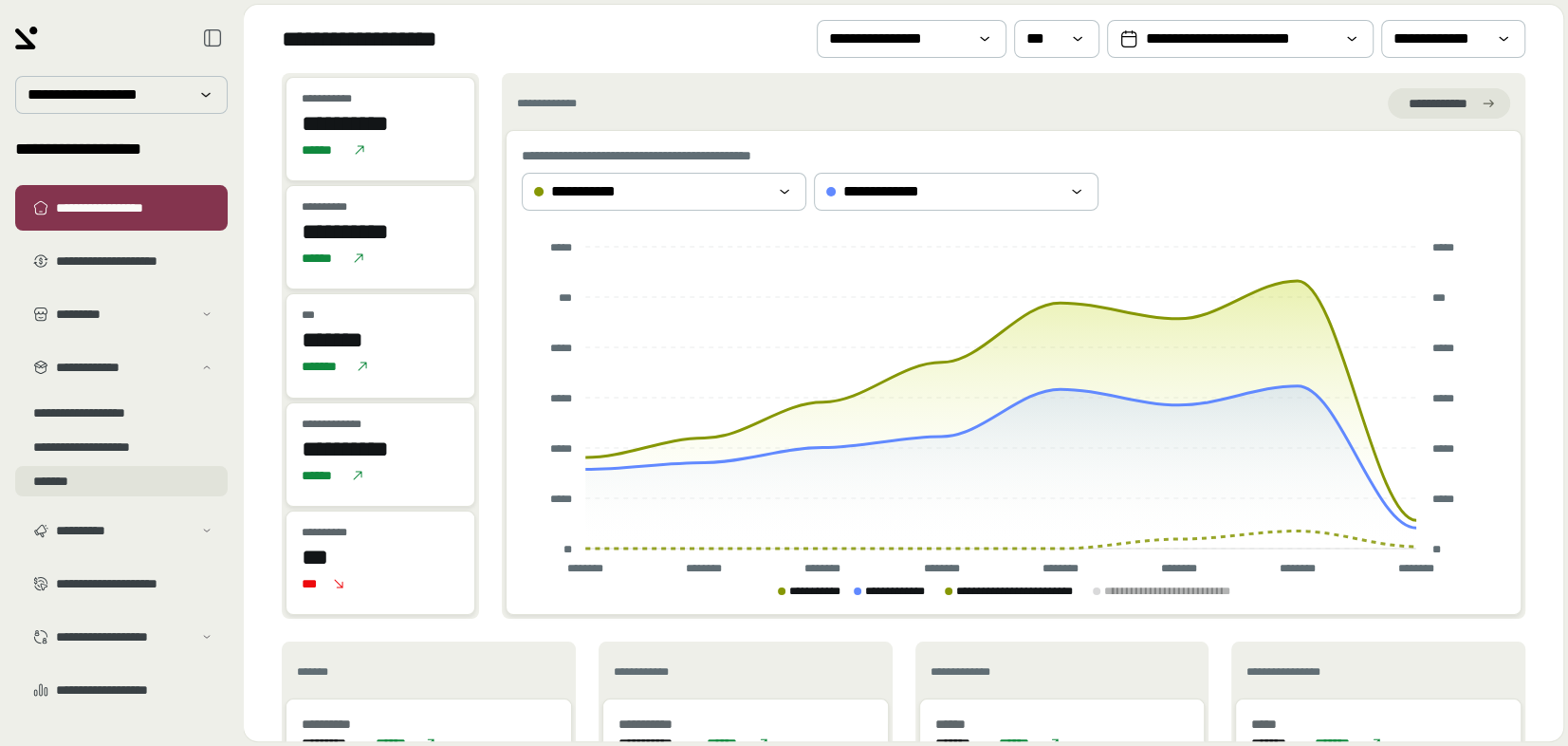 click on "*******" at bounding box center [121, 481] 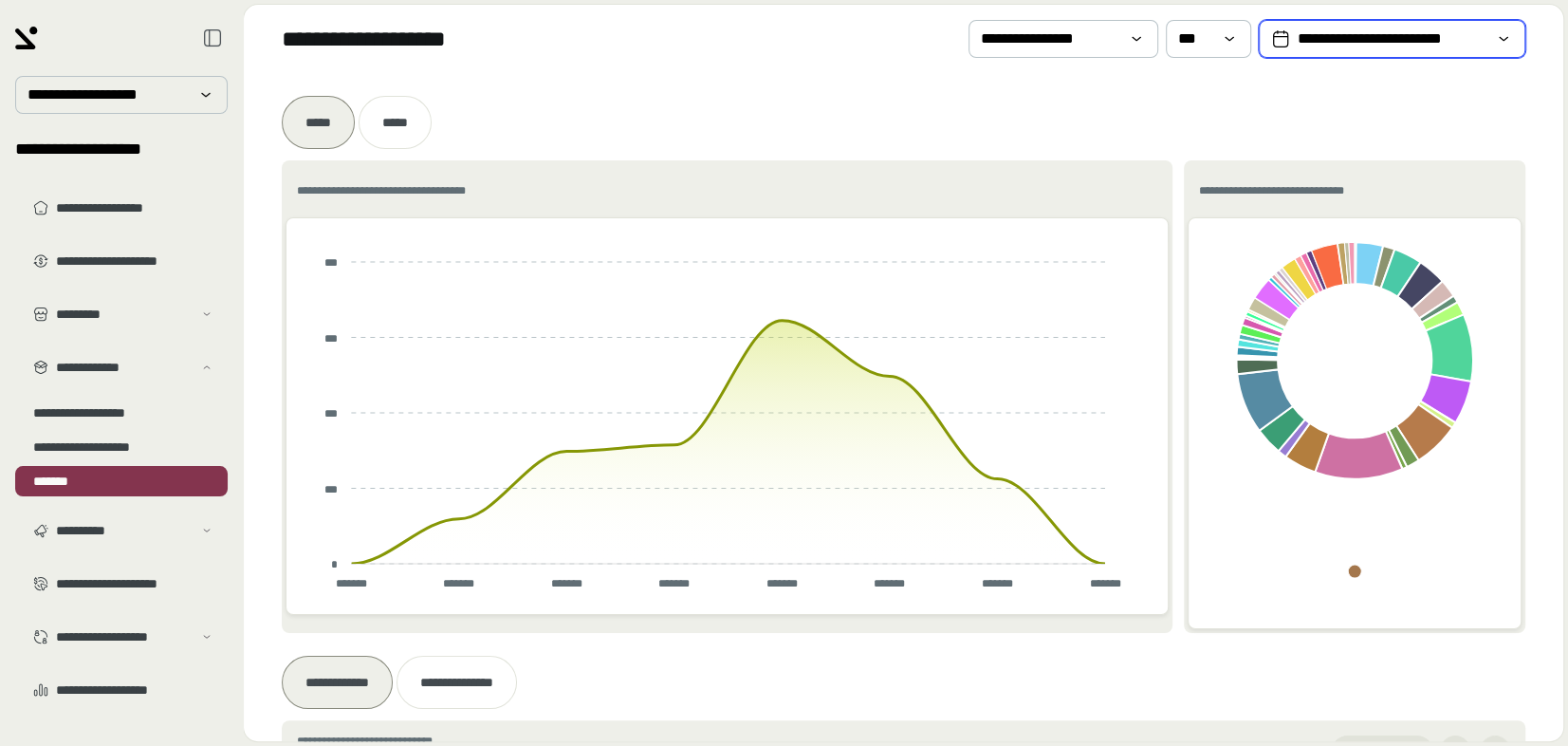 click 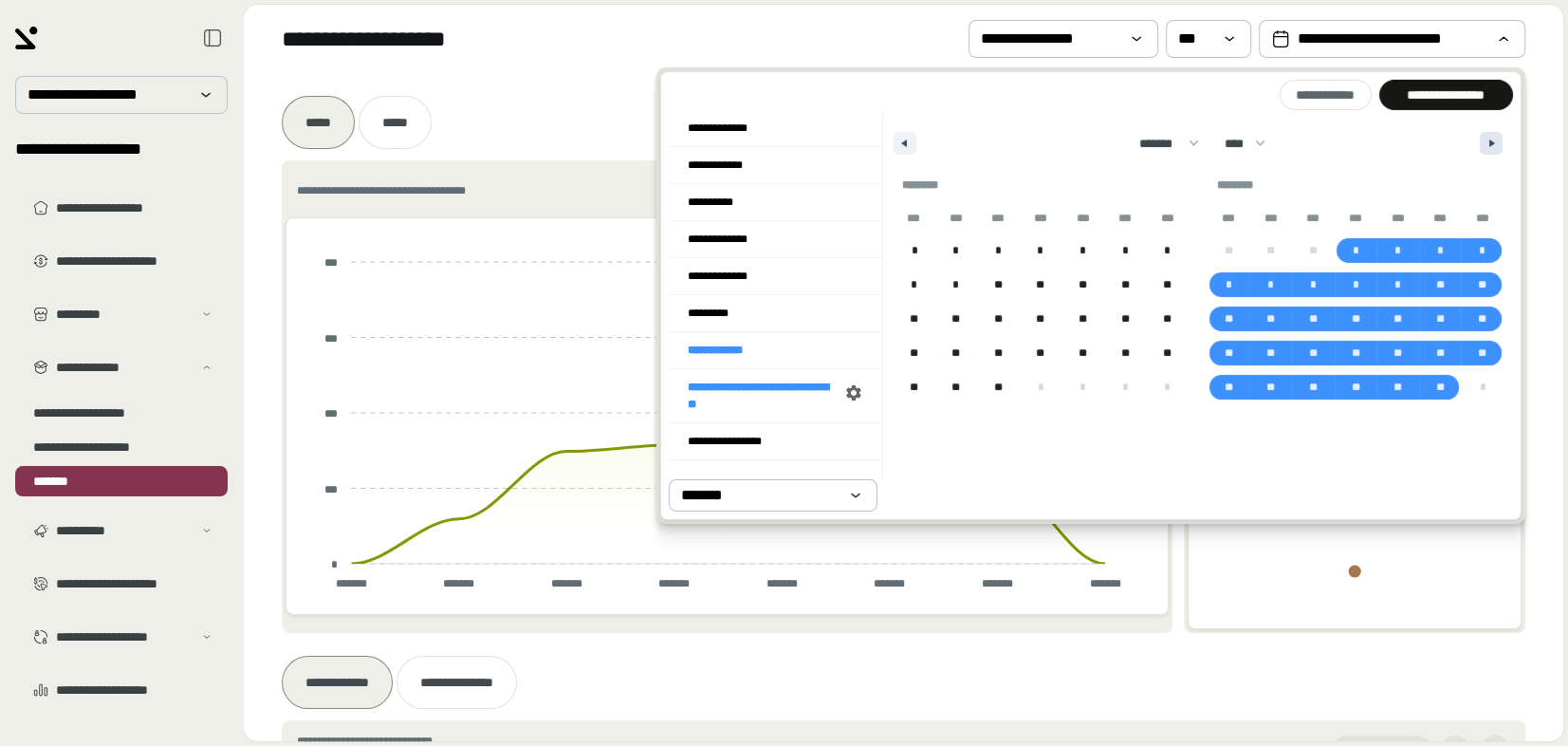 click at bounding box center [1491, 143] 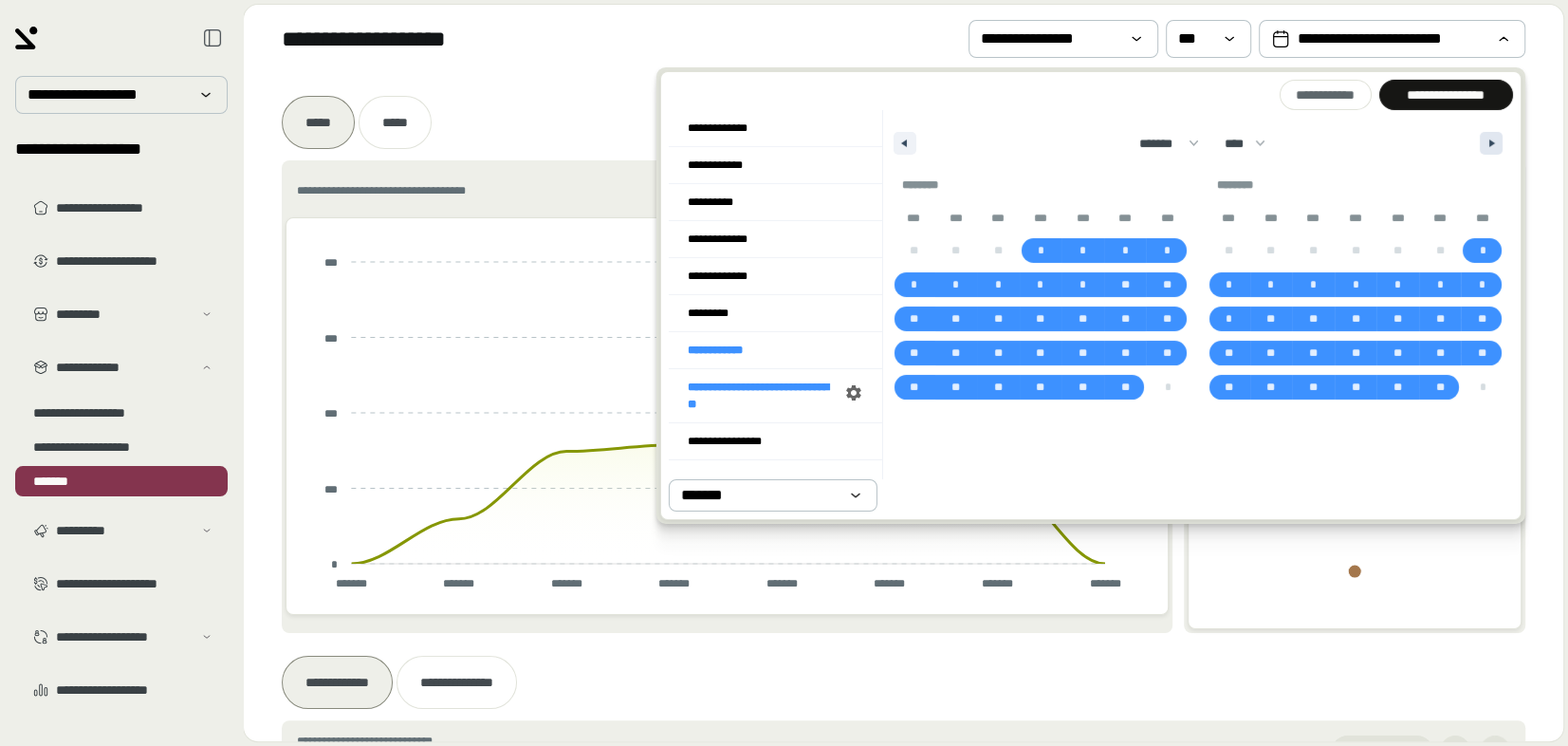 click at bounding box center (1491, 143) 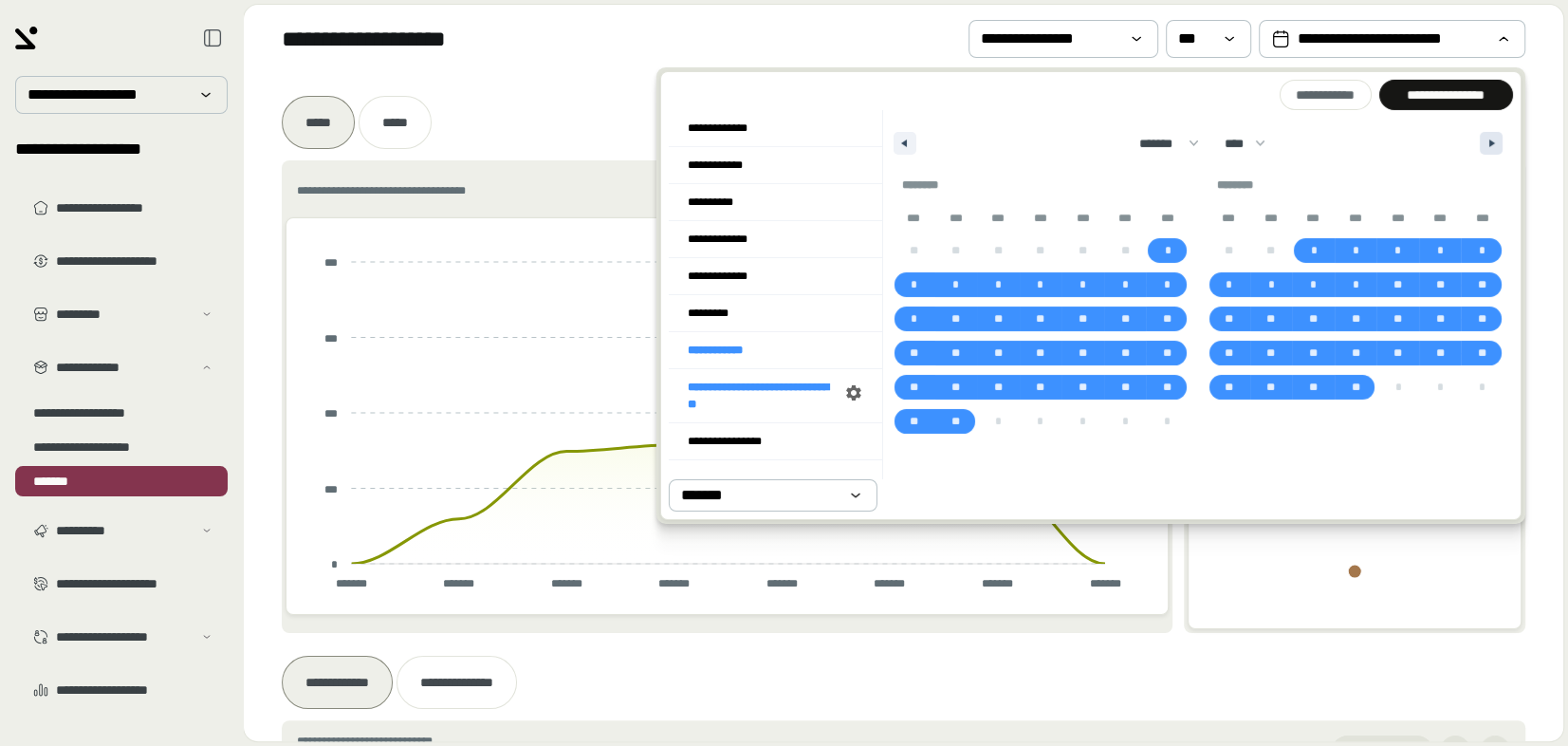 click at bounding box center (1491, 143) 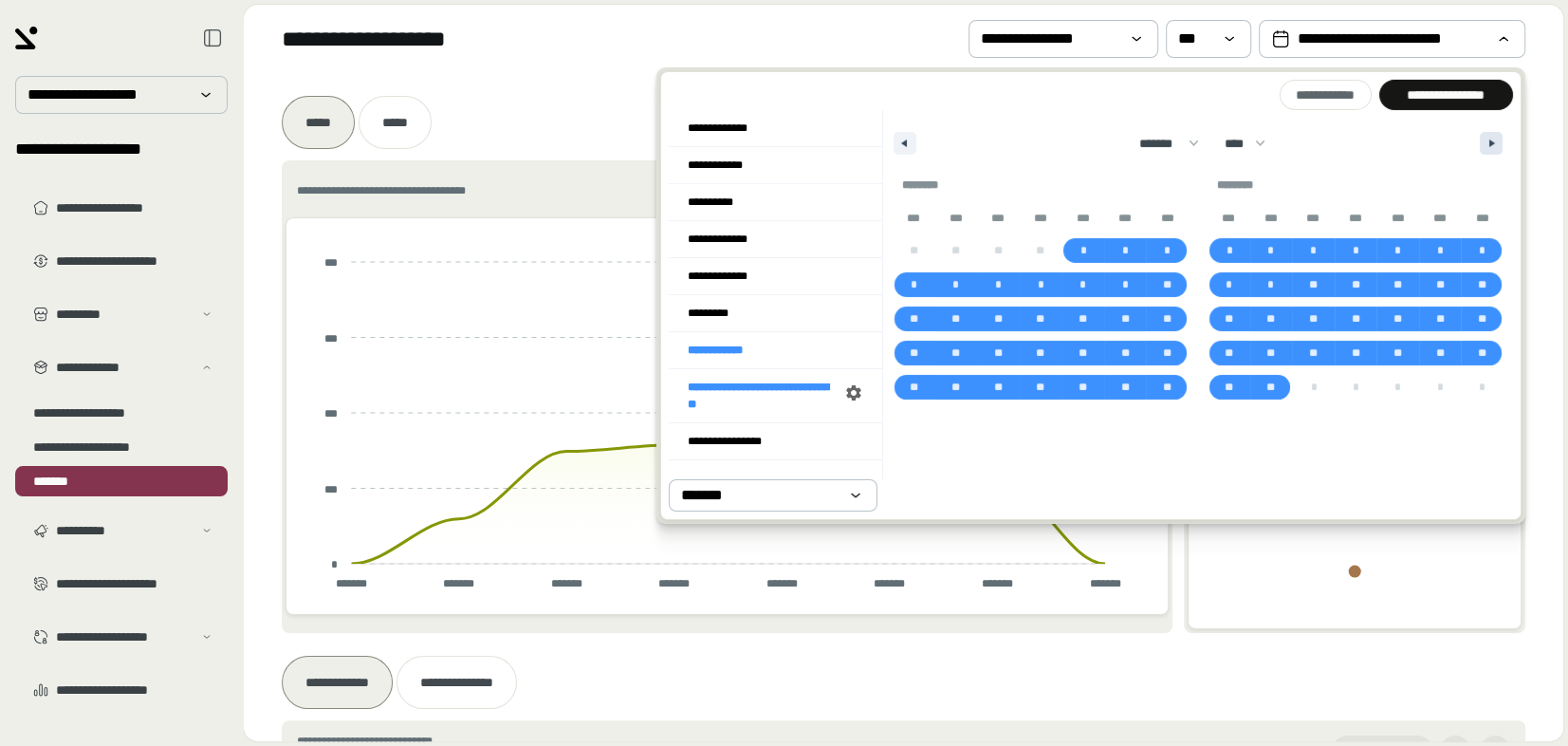 click at bounding box center (1494, 143) 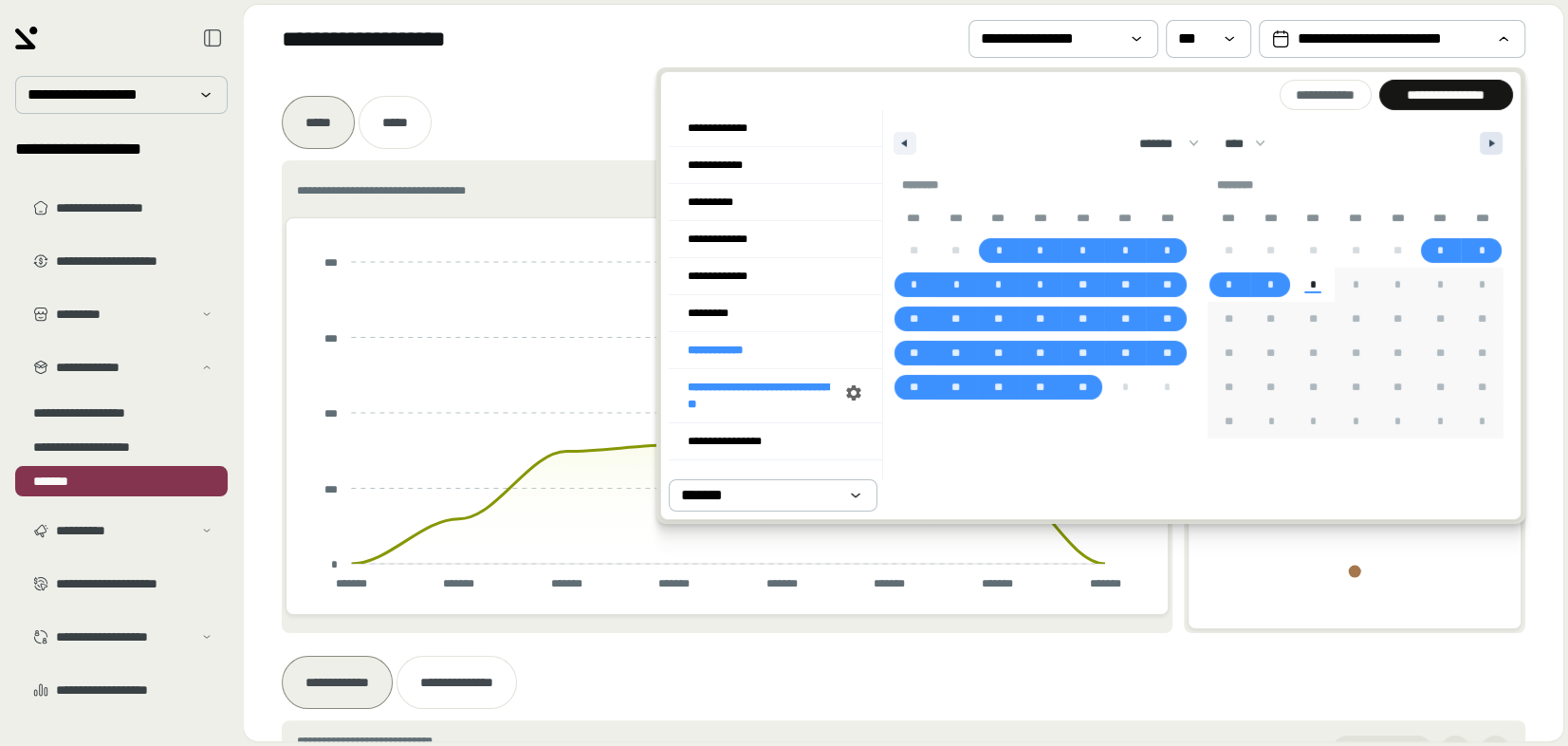click at bounding box center (1494, 143) 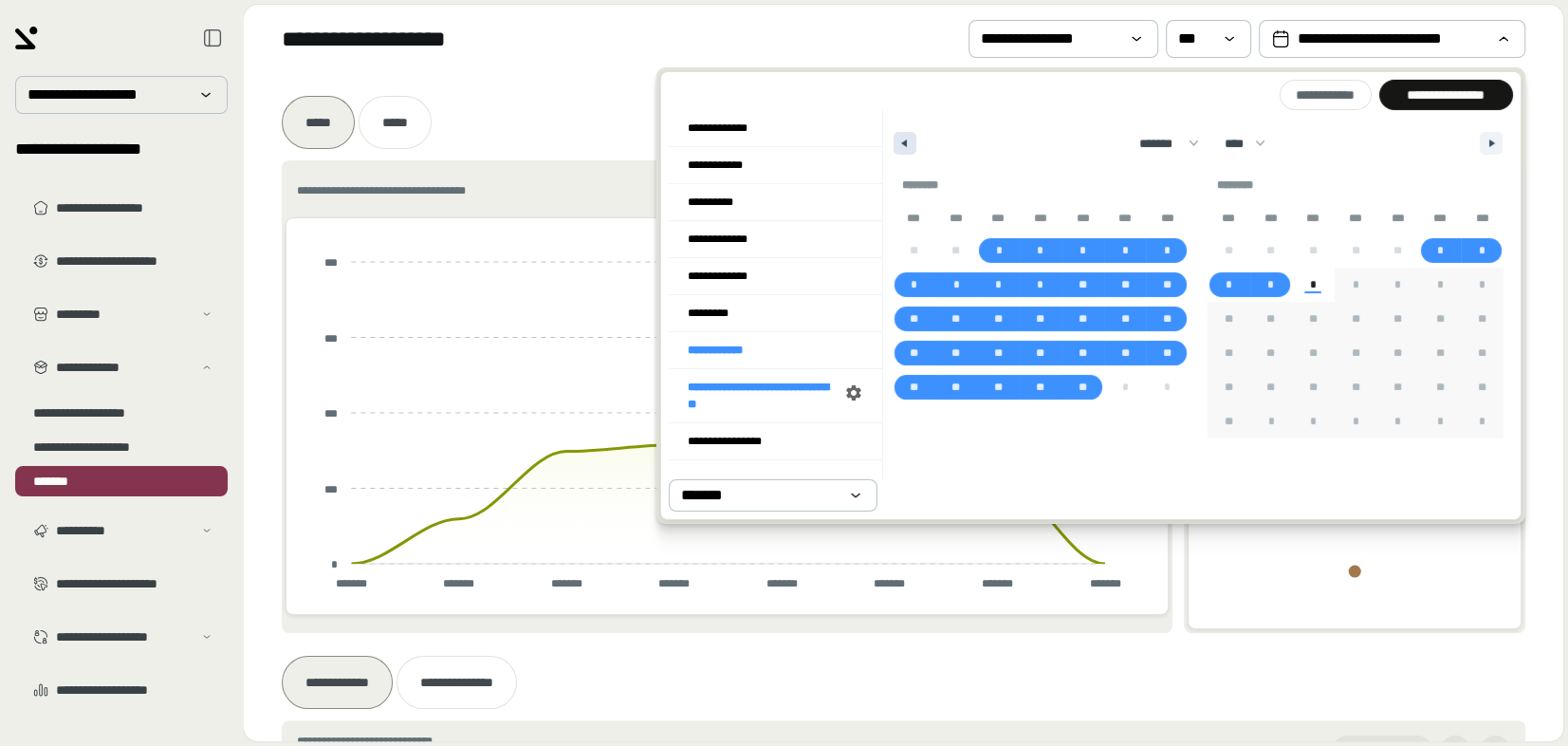 click at bounding box center [902, 143] 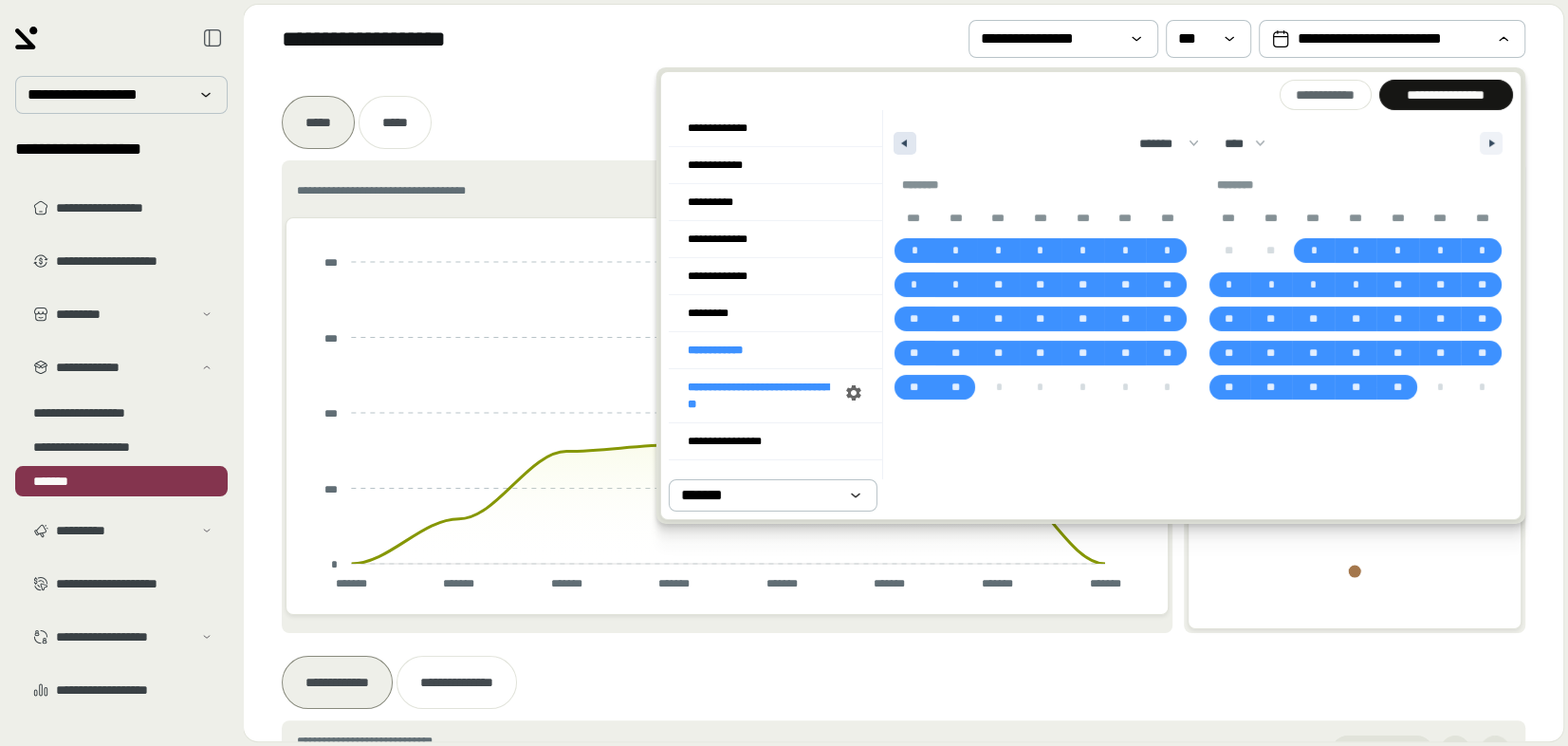 click at bounding box center [902, 143] 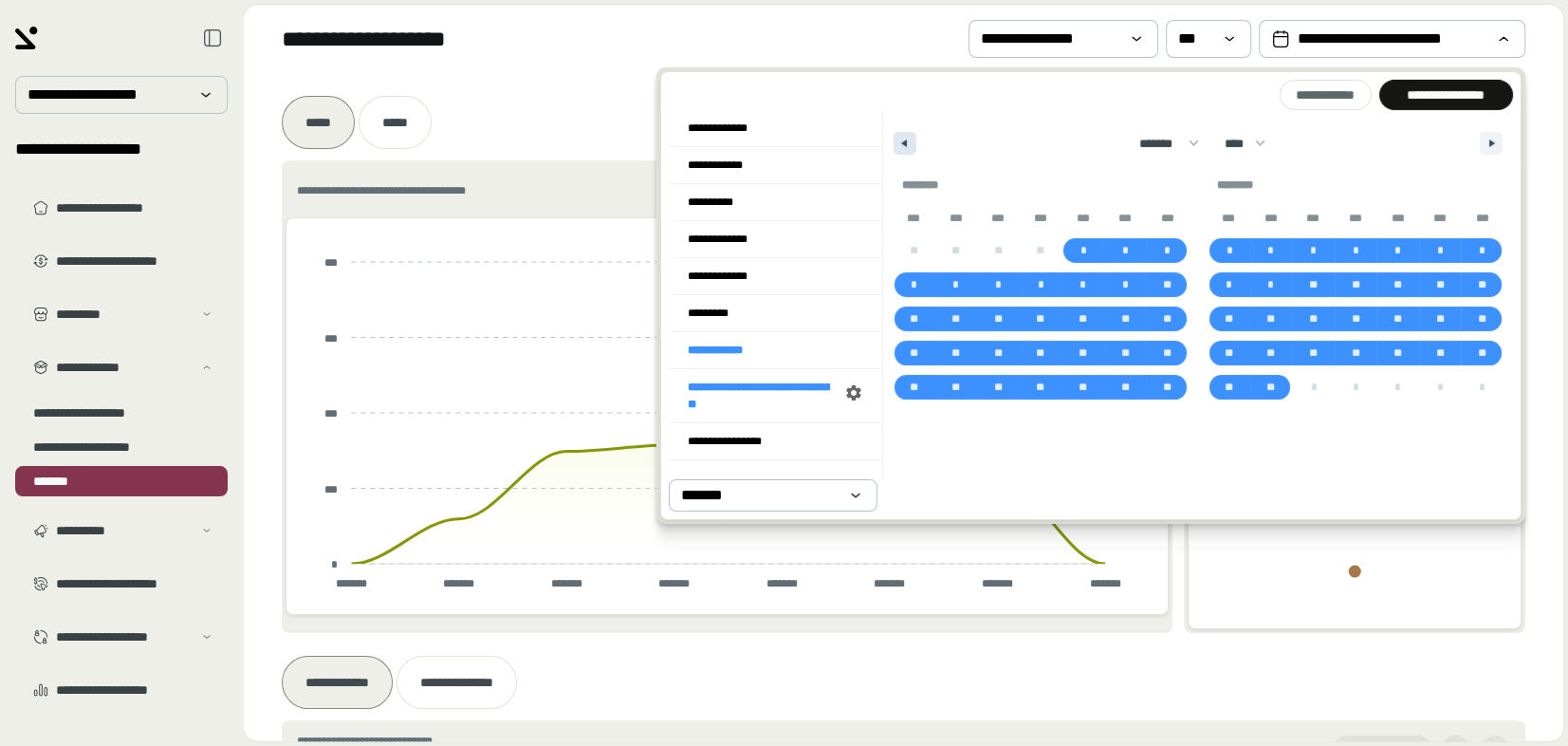 click at bounding box center (905, 143) 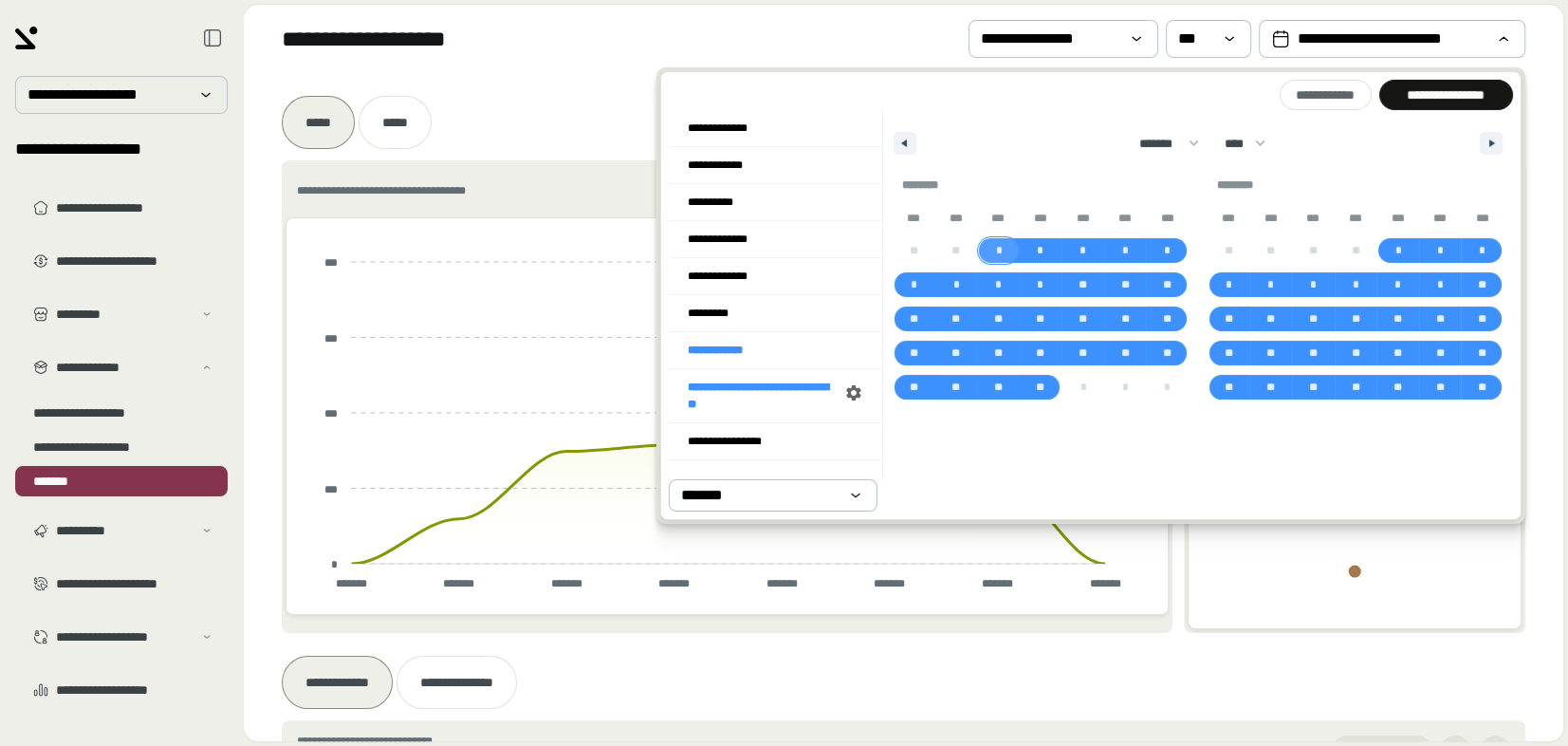 click on "*" at bounding box center [998, 251] 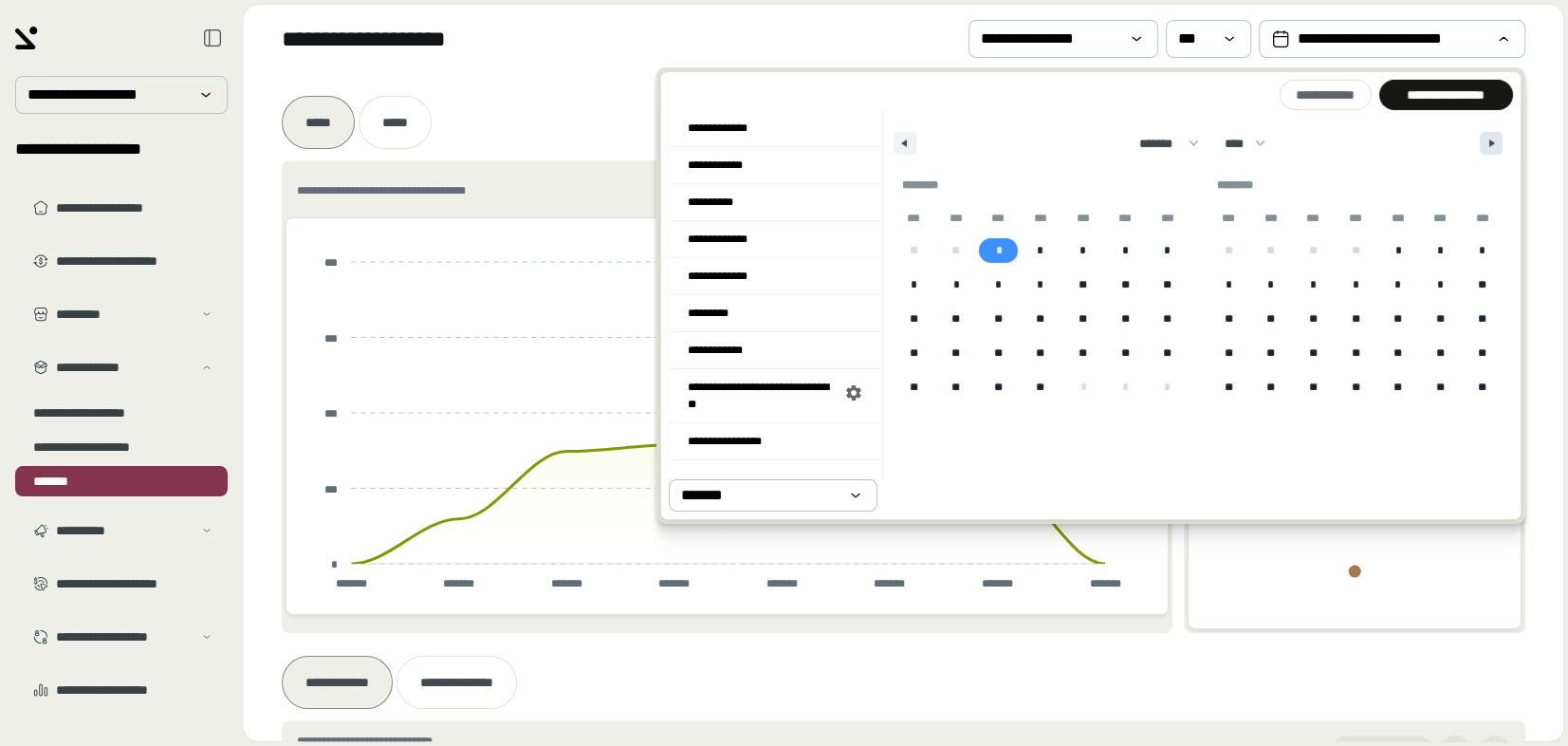 click at bounding box center (1494, 143) 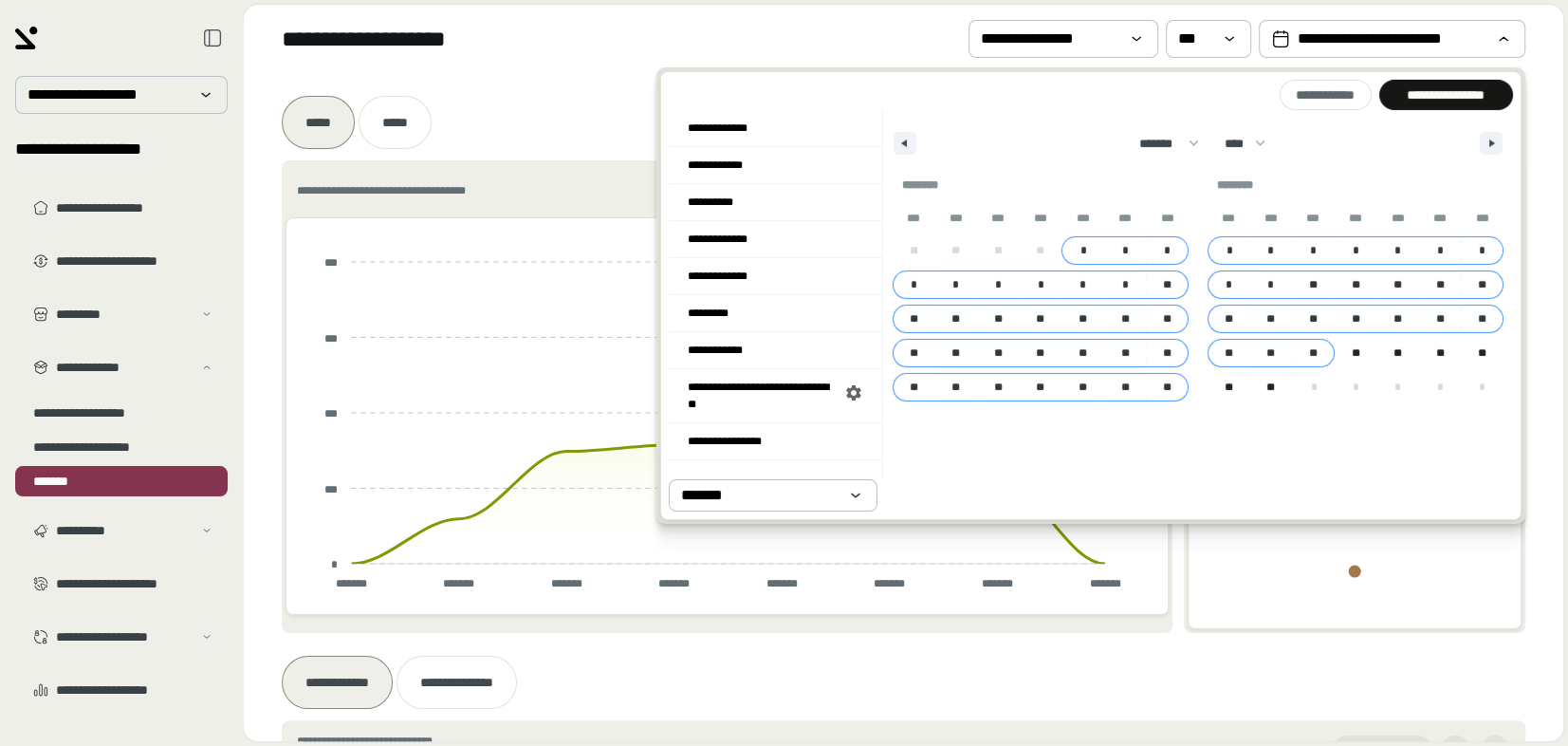 click on "**" at bounding box center (1270, 387) 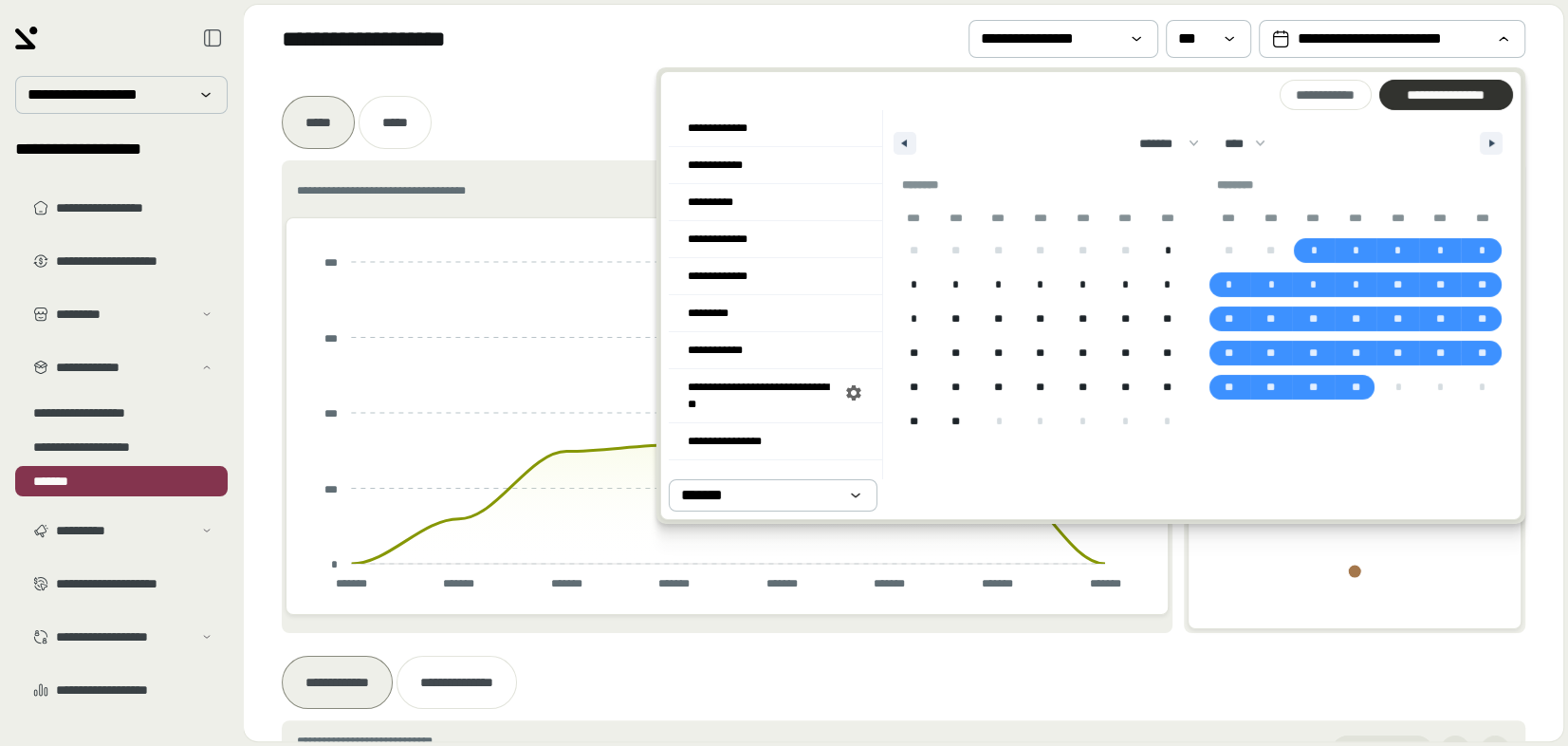click on "**********" at bounding box center (1445, 95) 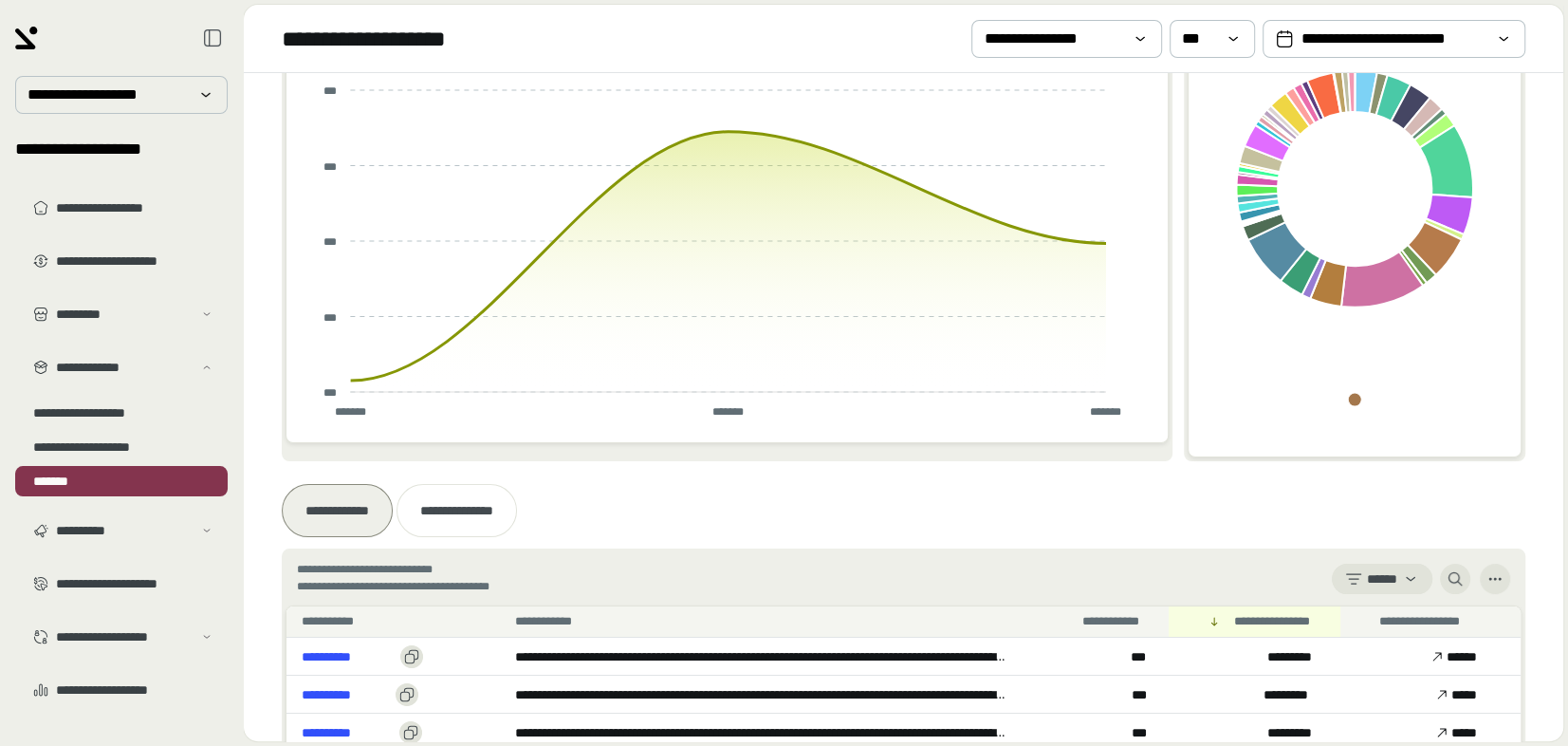scroll, scrollTop: 366, scrollLeft: 0, axis: vertical 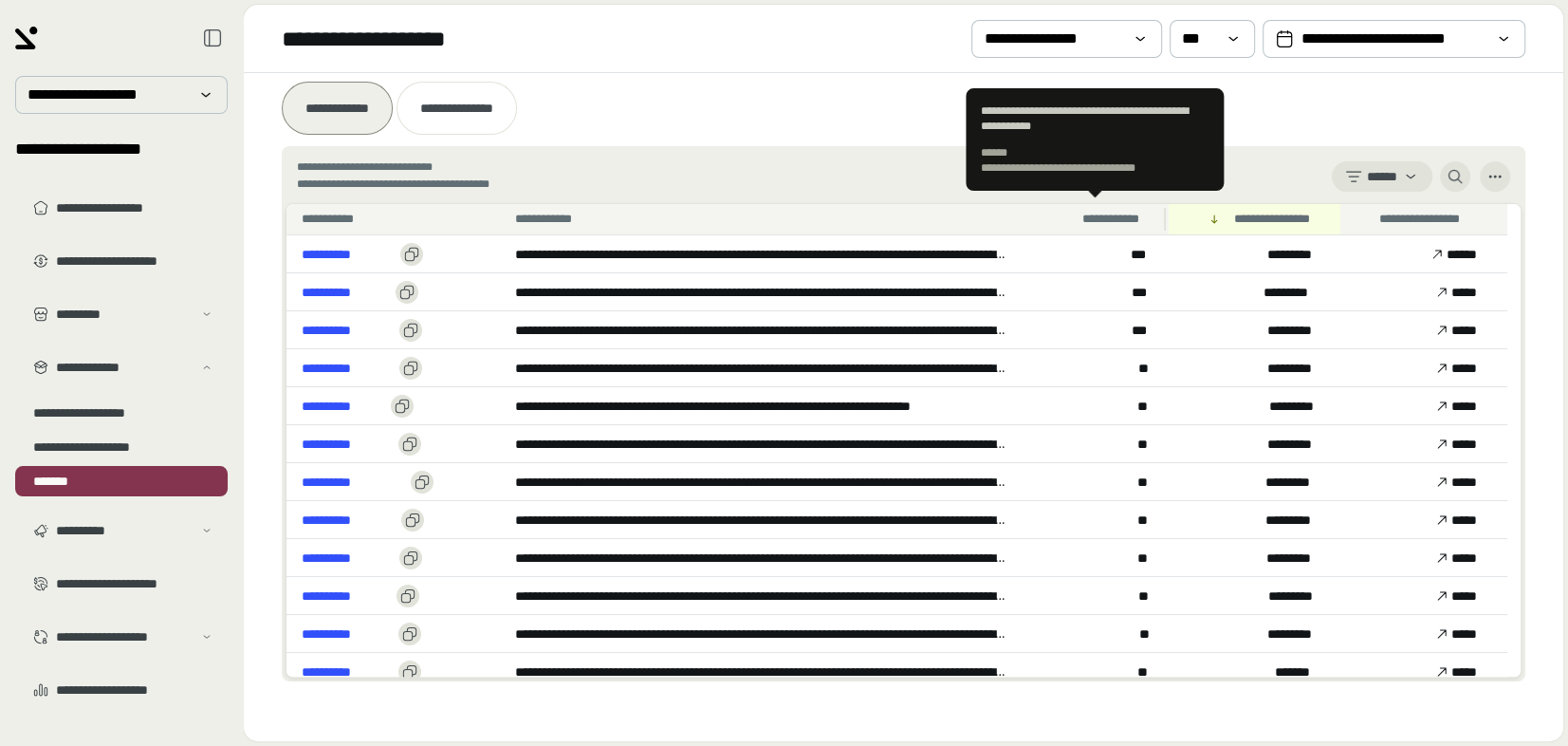 click on "**********" at bounding box center (1117, 219) 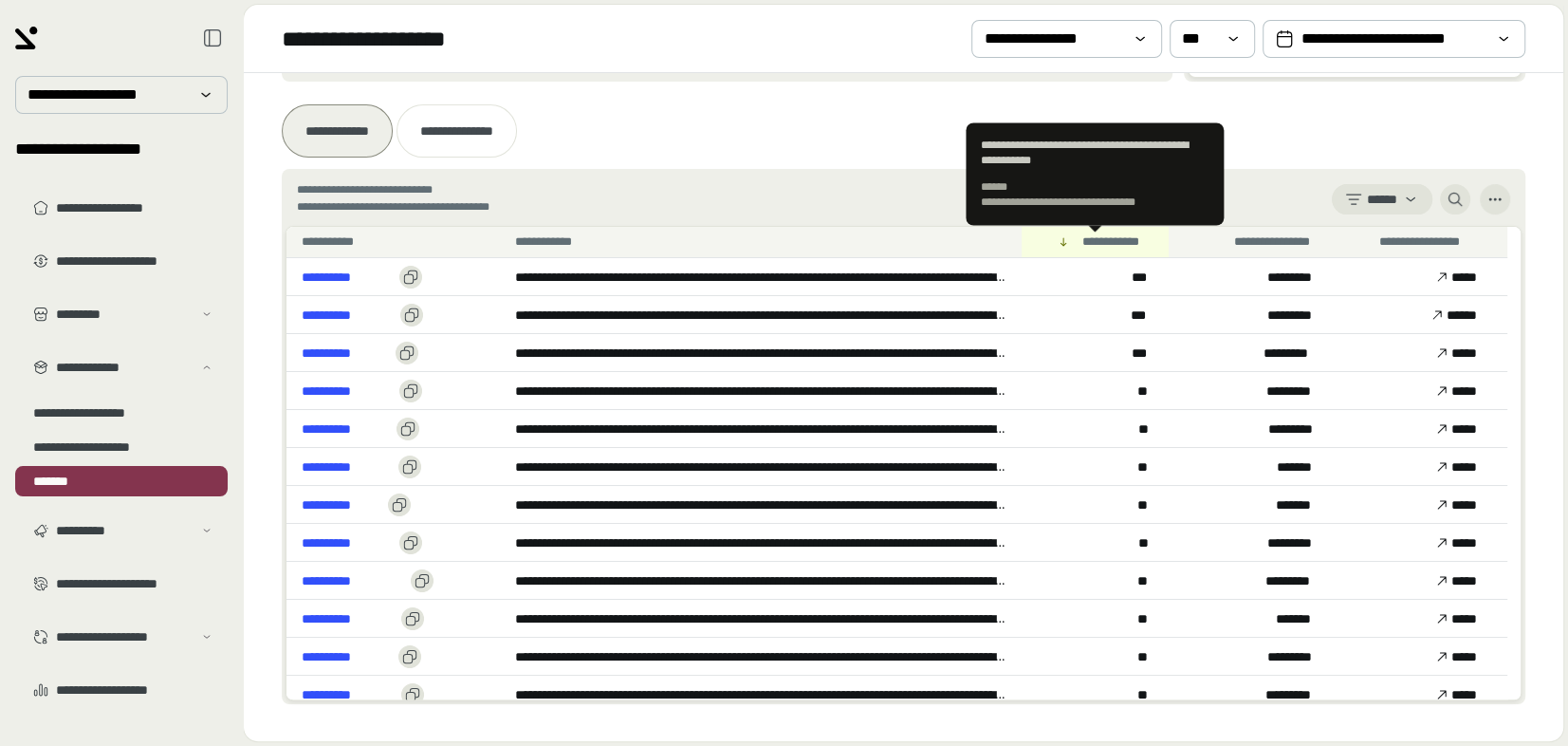 scroll, scrollTop: 537, scrollLeft: 0, axis: vertical 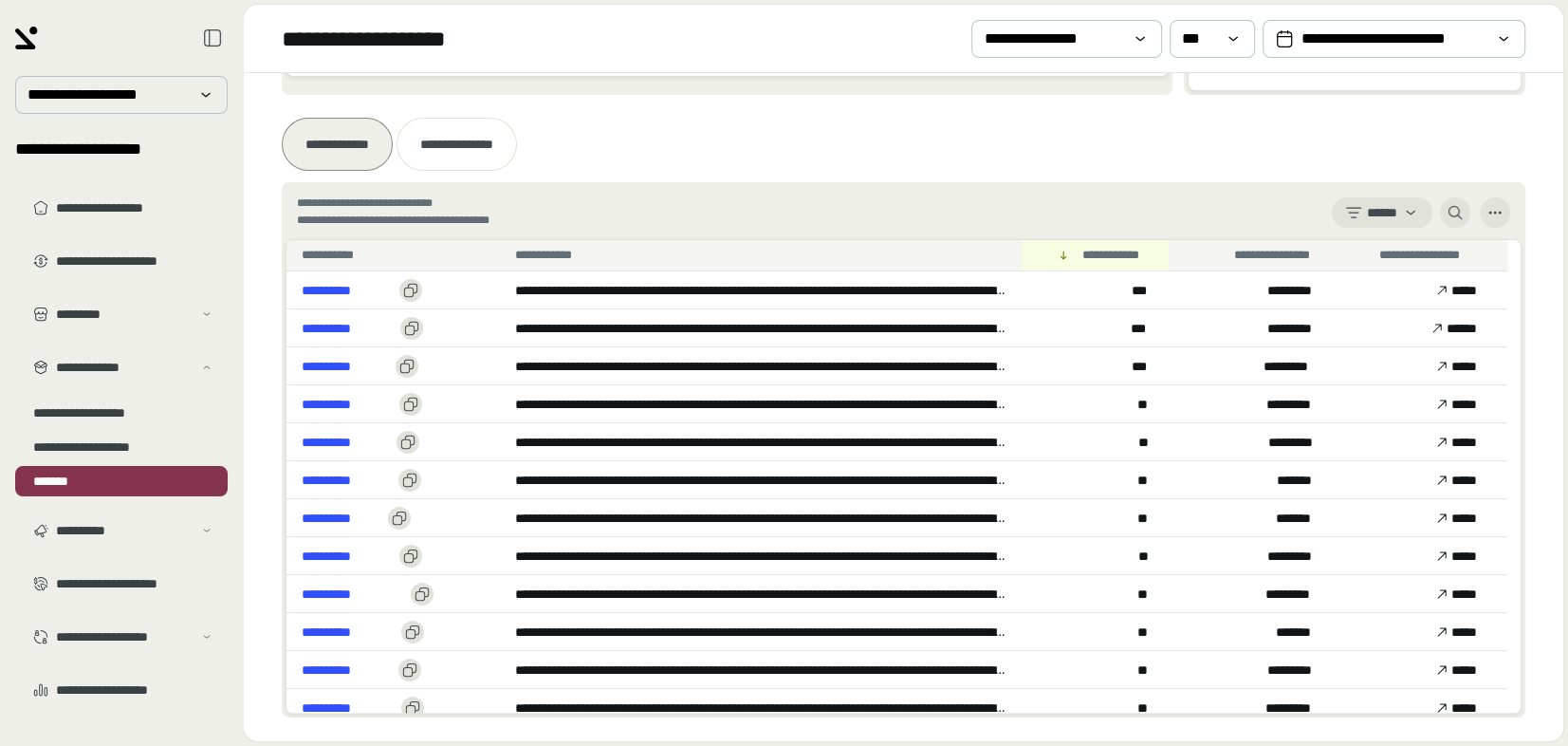 click on "[FIRST] [LAST] [ADDRESS] [CITY] [STATE] [ZIP] [COUNTRY] [PHONE] [EMAIL] [DOB] [SSN] [DLN] [CCNUM] [PASSPORT]" at bounding box center (903, 406) 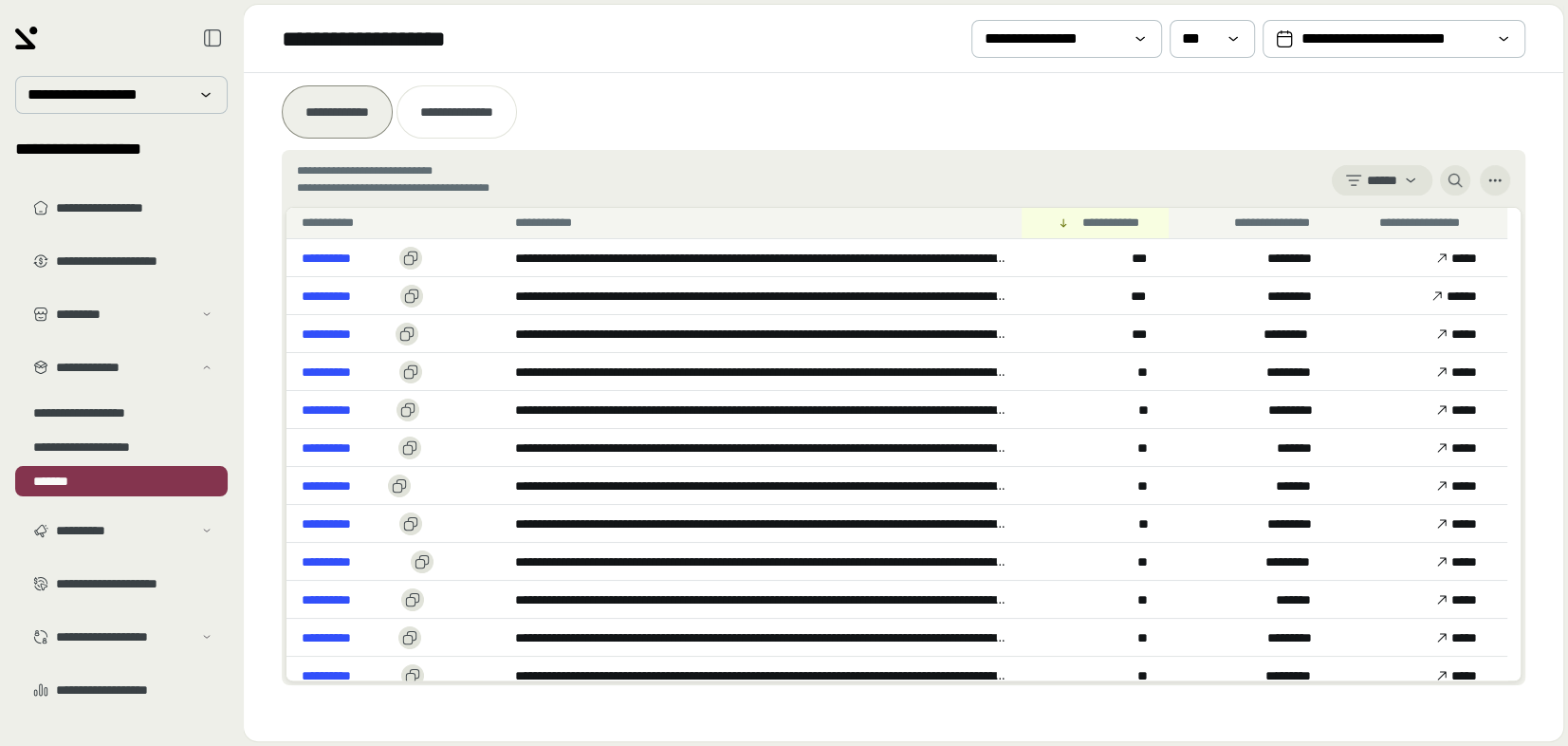 scroll, scrollTop: 573, scrollLeft: 0, axis: vertical 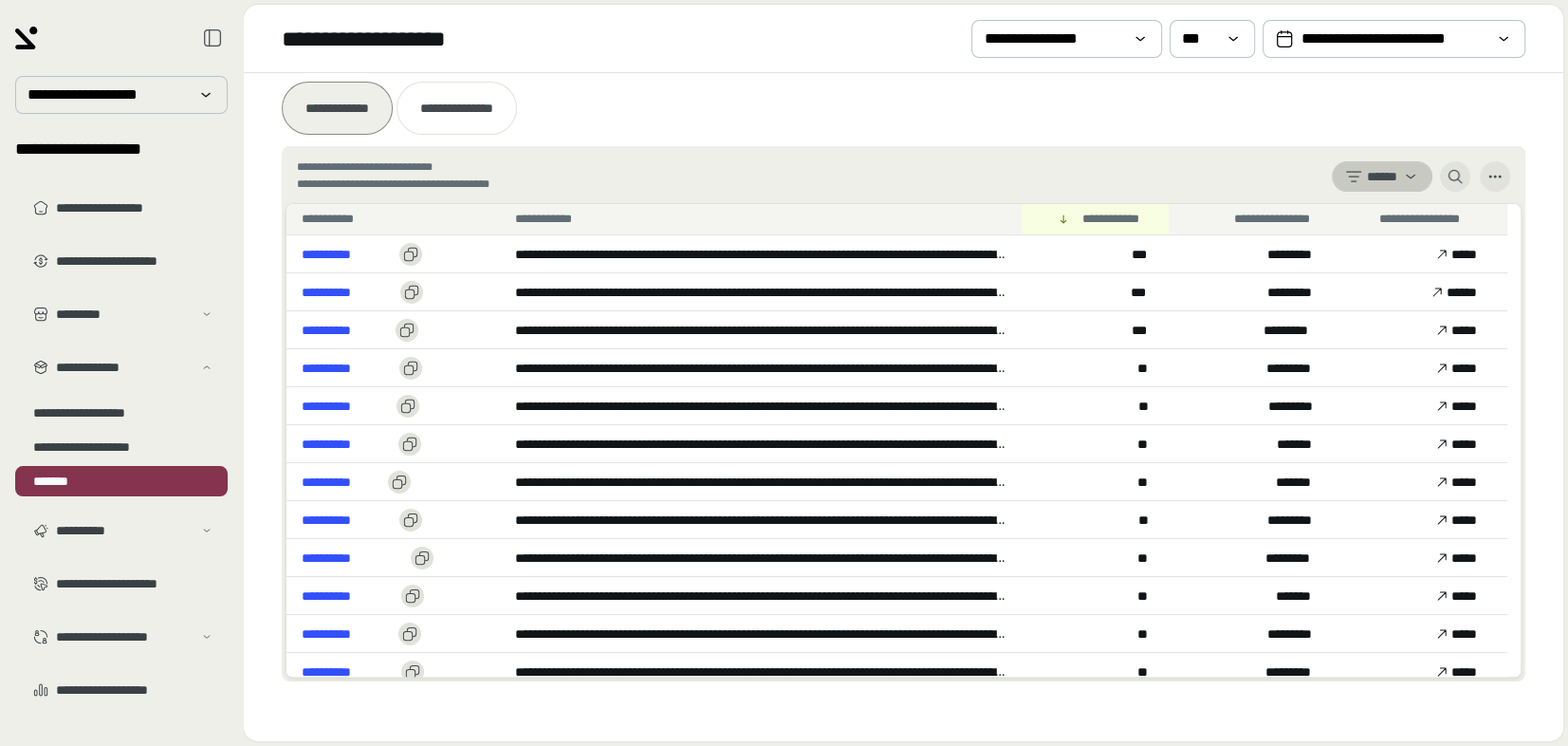 click on "******" at bounding box center [1382, 177] 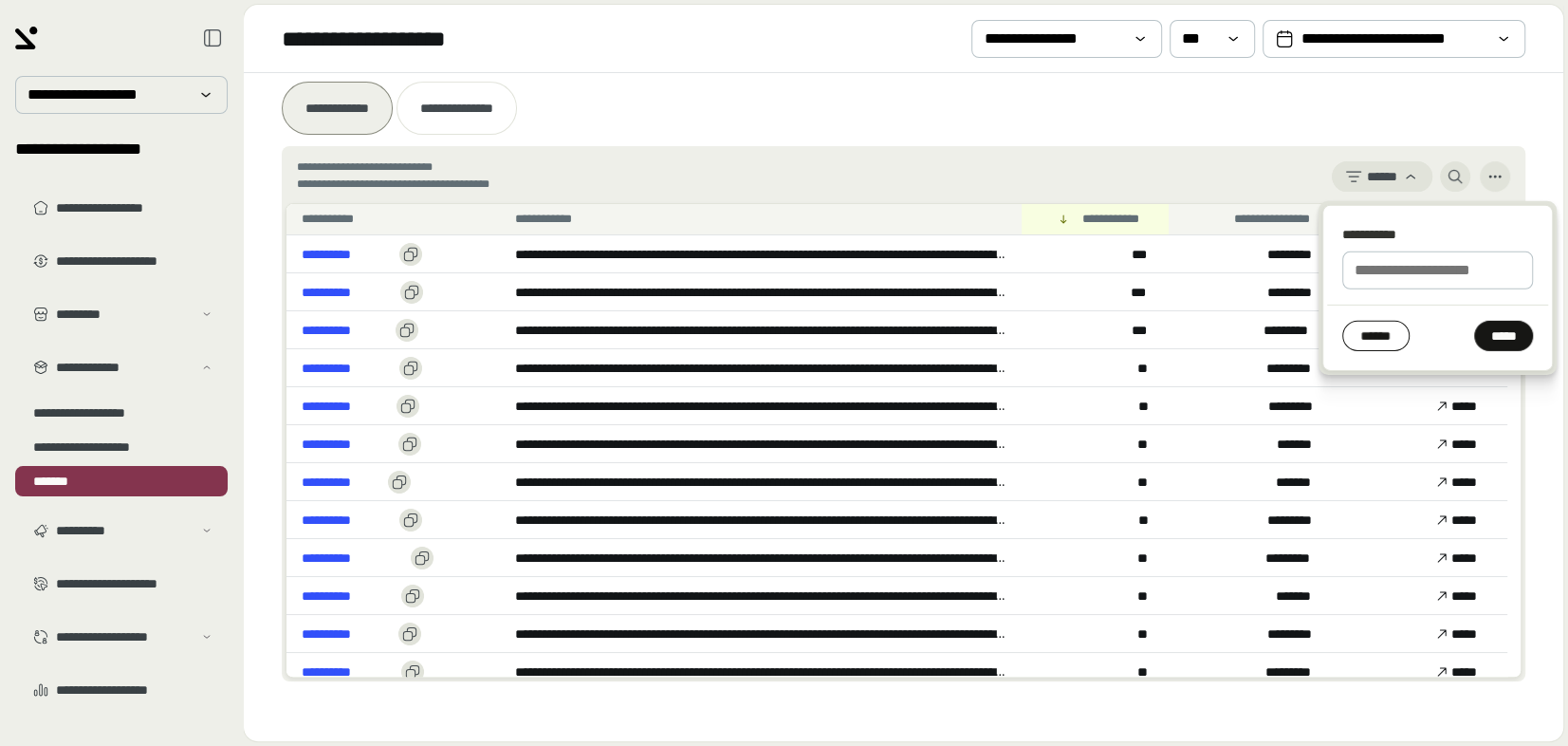 click on "[FIRST] [LAST] [ADDRESS] [CITY] [STATE] [ZIP] [COUNTRY] [PHONE] [EMAIL] [DOB] [SSN] [DLN] [CCNUM] [PASSPORT]" at bounding box center [903, 177] 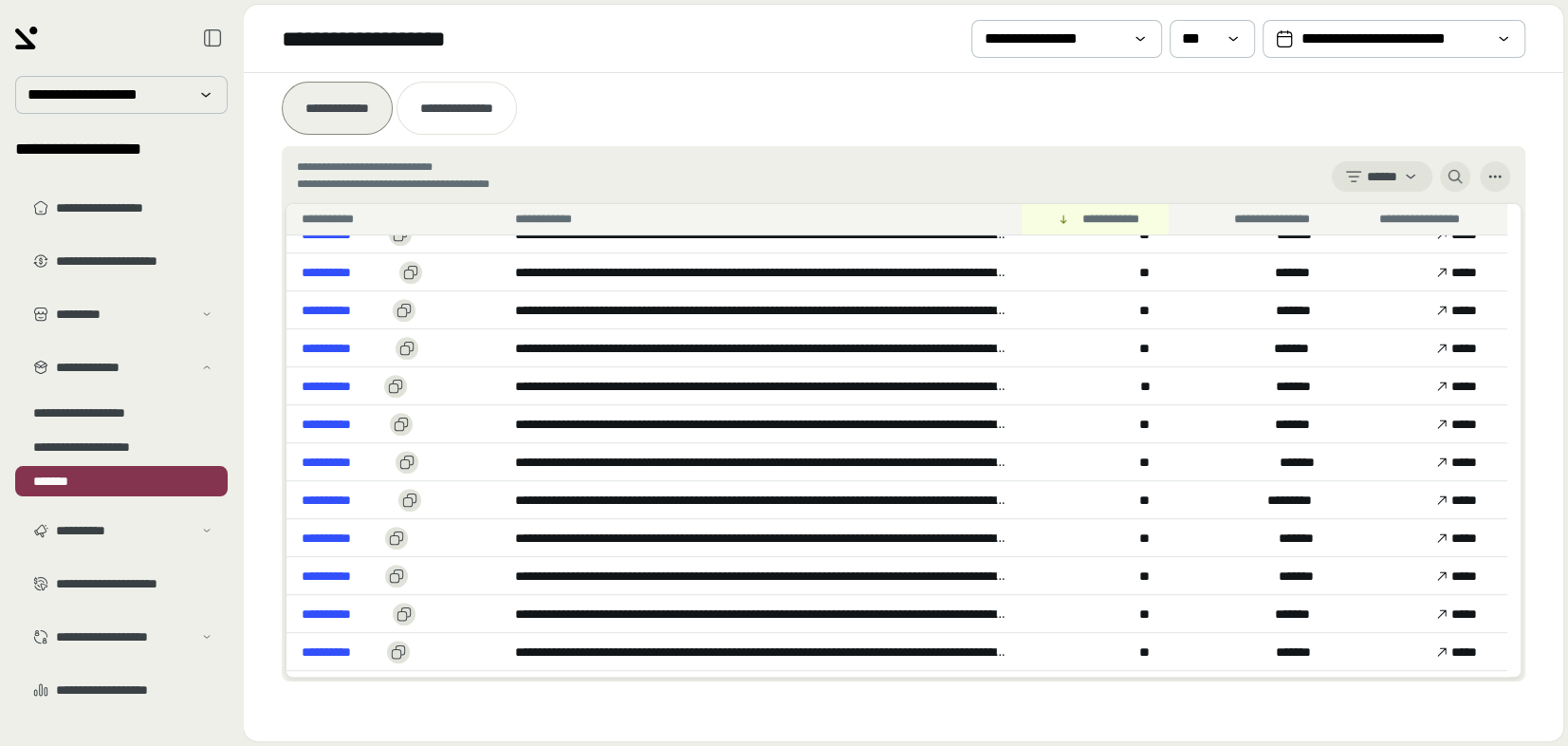 scroll, scrollTop: 798, scrollLeft: 0, axis: vertical 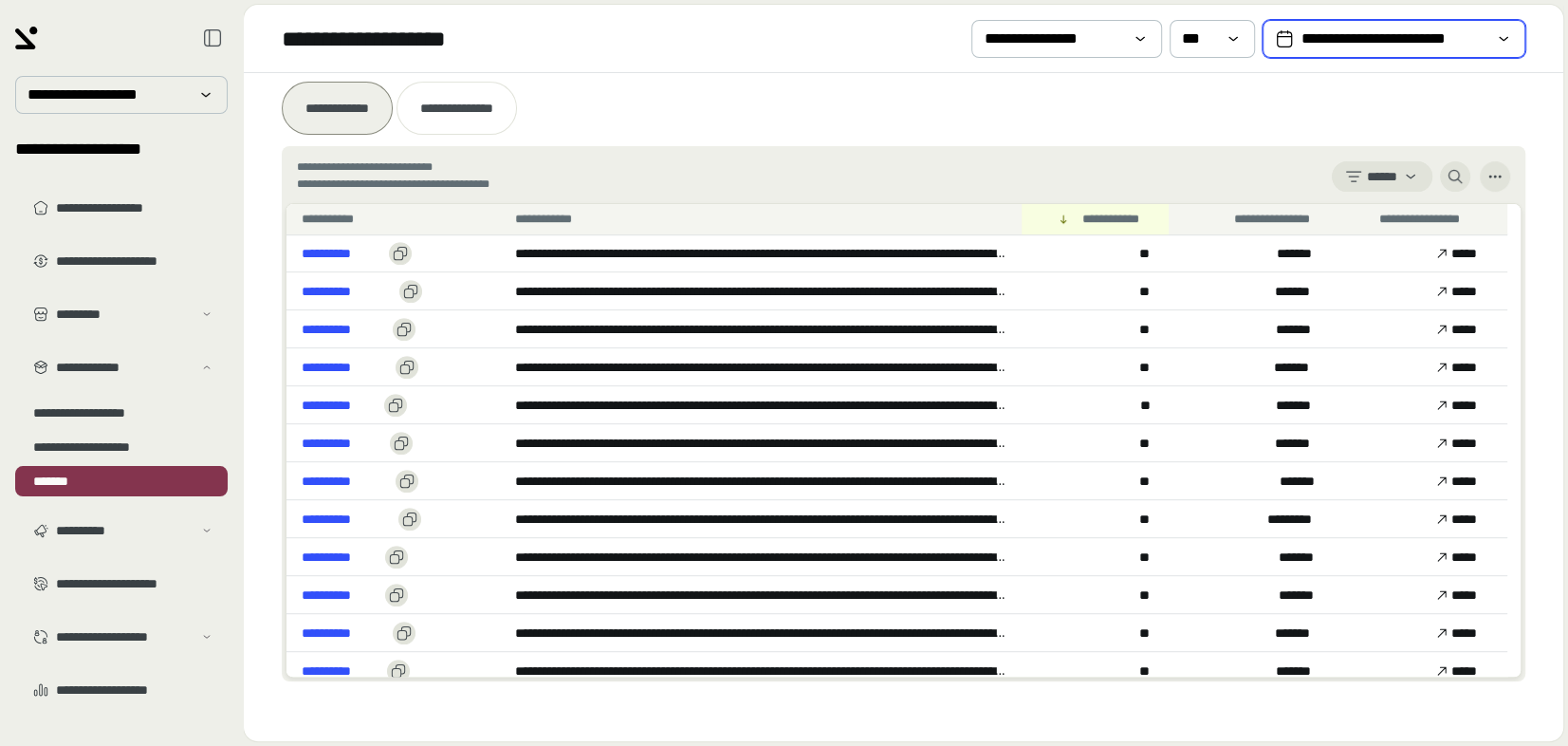 click on "**********" at bounding box center [1393, 39] 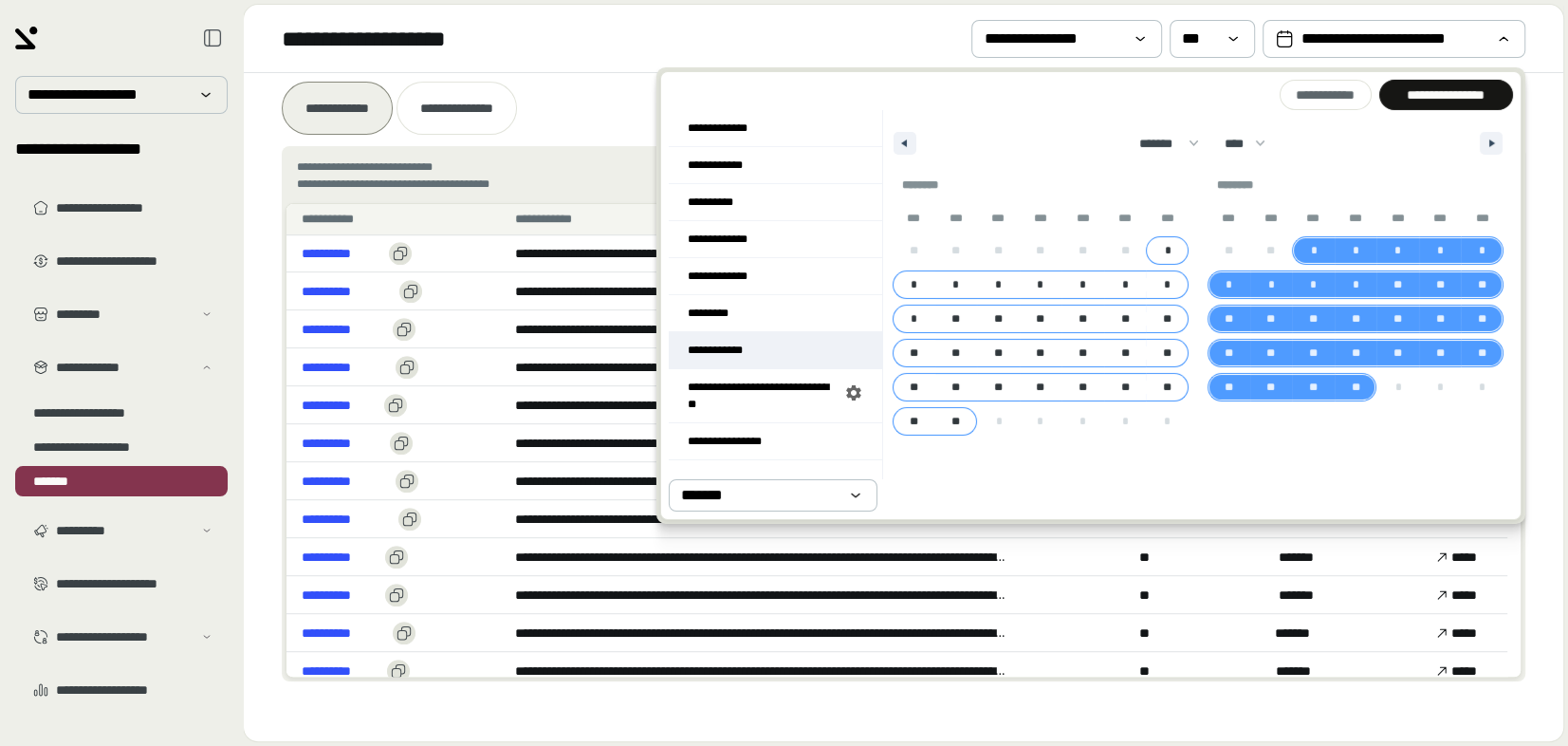 click on "**********" at bounding box center [775, 350] 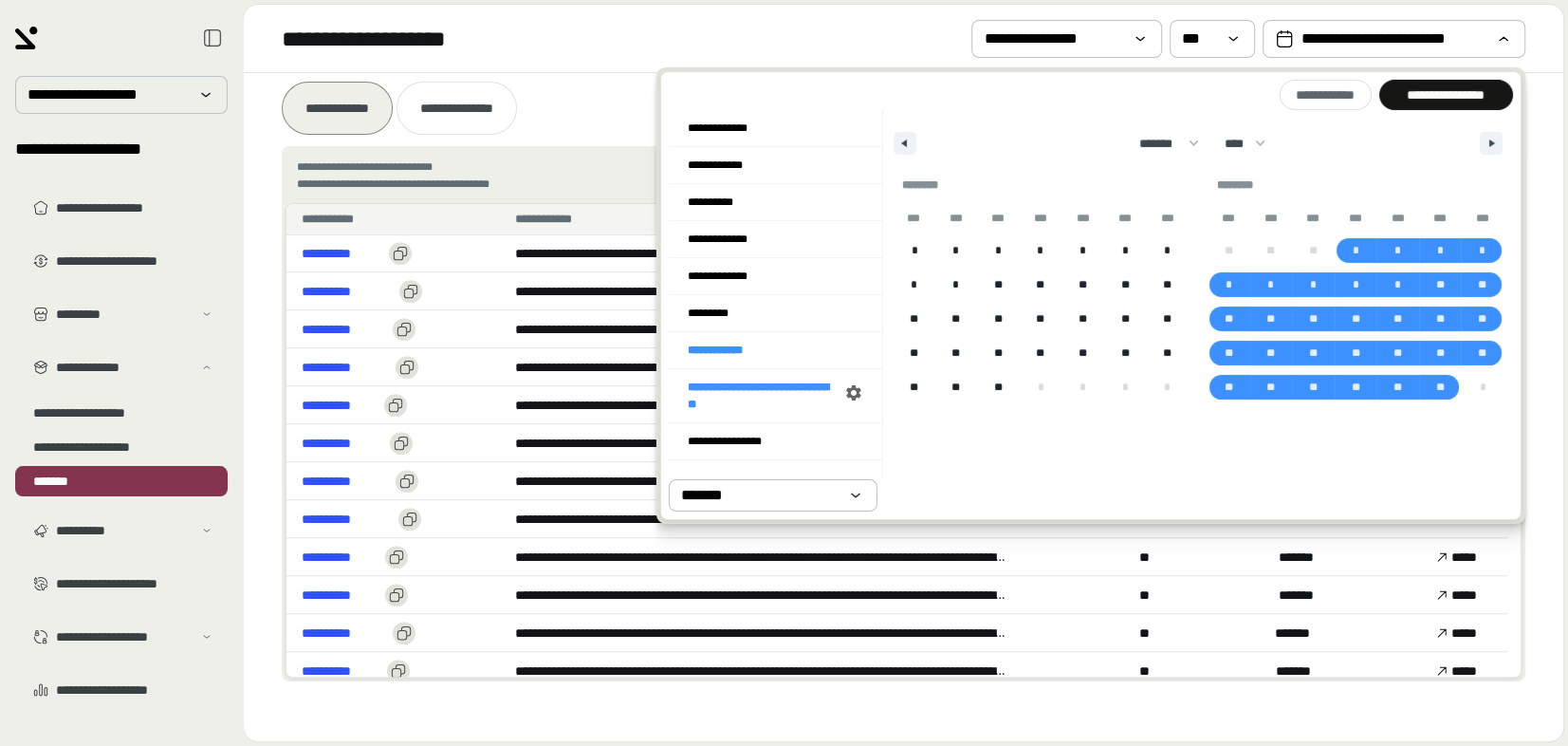 click on "**********" at bounding box center [1445, 95] 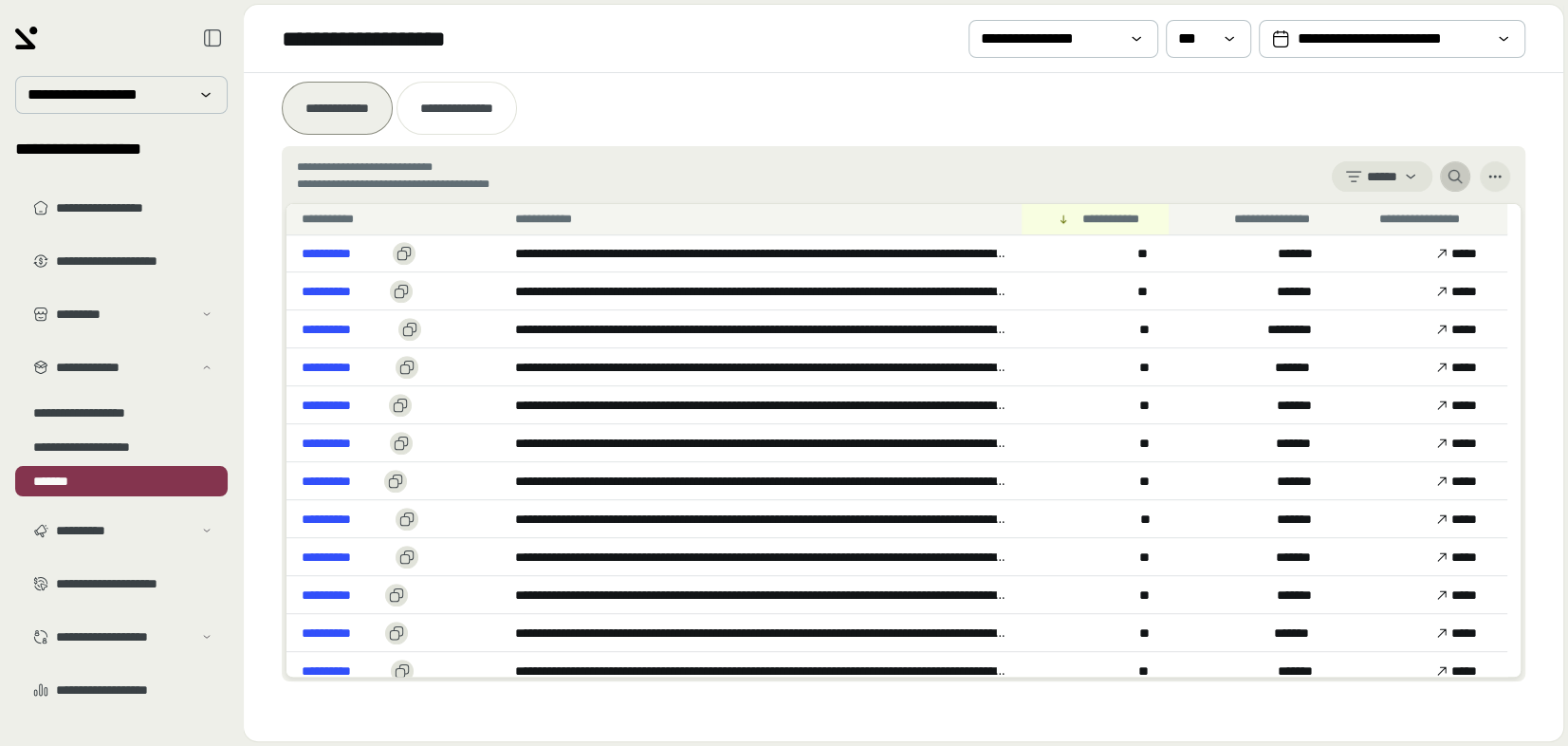 click 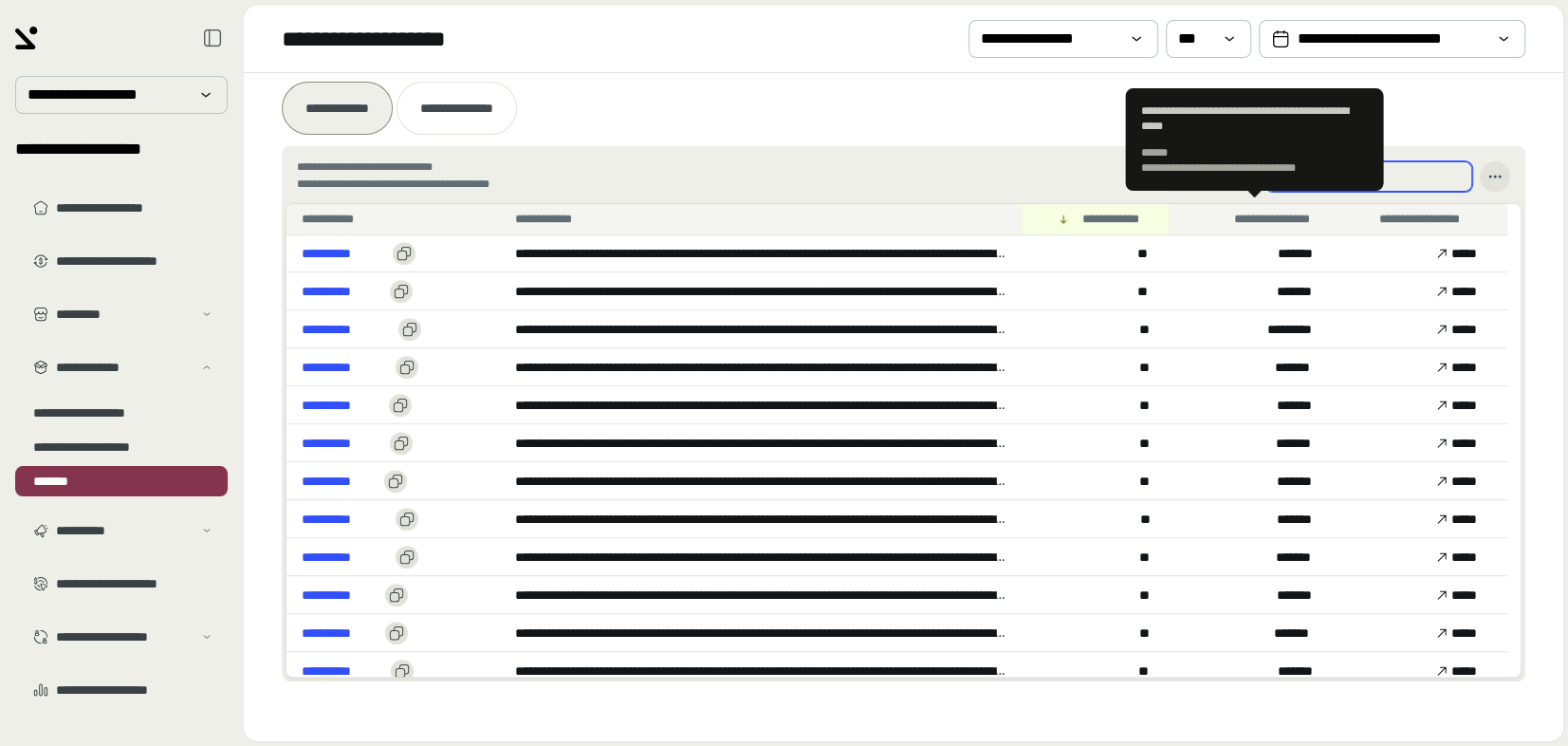 paste on "**********" 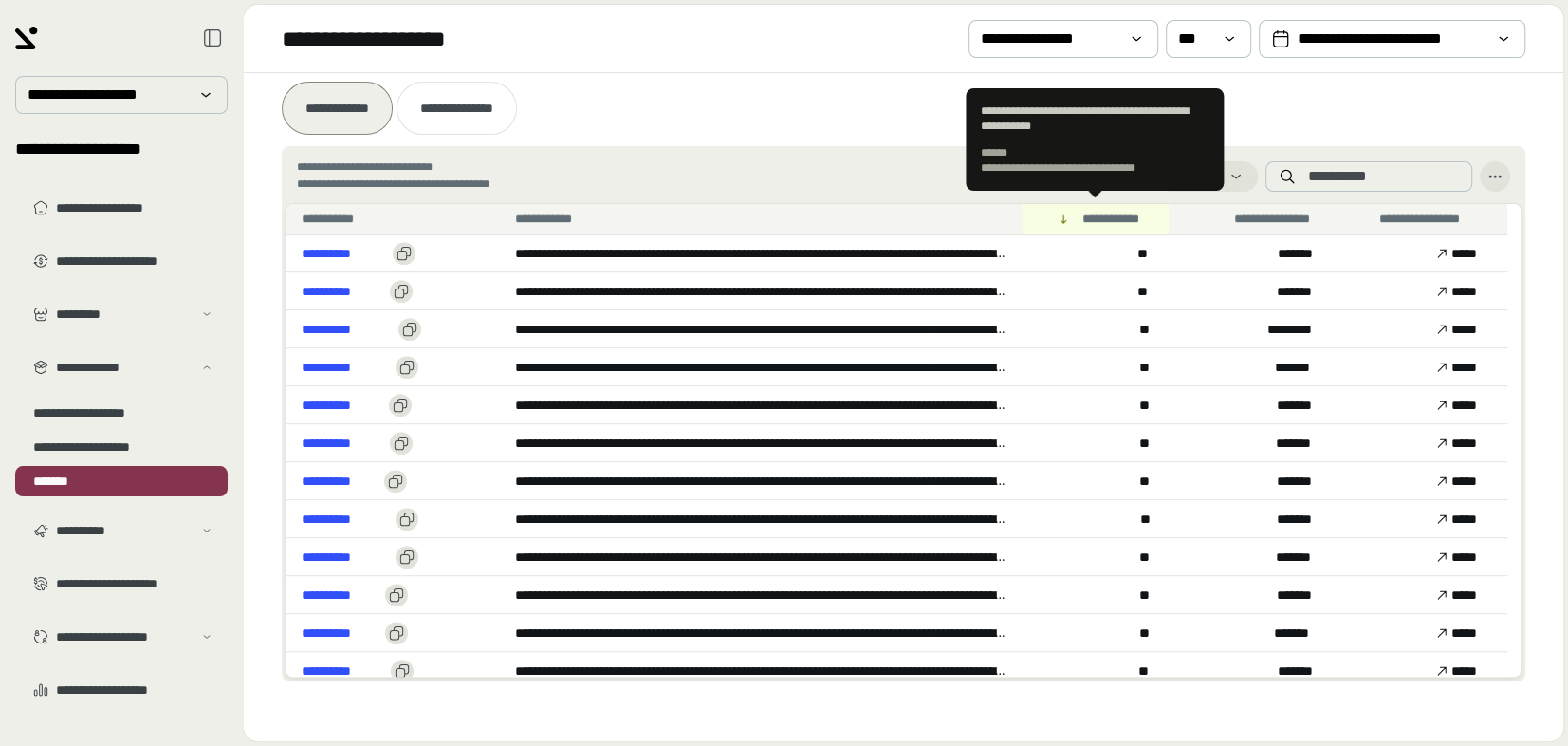 click on "[FIRST] [LAST] [ADDRESS] [CITY] [STATE] [ZIP] [COUNTRY] [PHONE] [EMAIL] [DOB] [SSN] [DLN] [CCNUM] [PASSPORT]" at bounding box center (1095, 146) 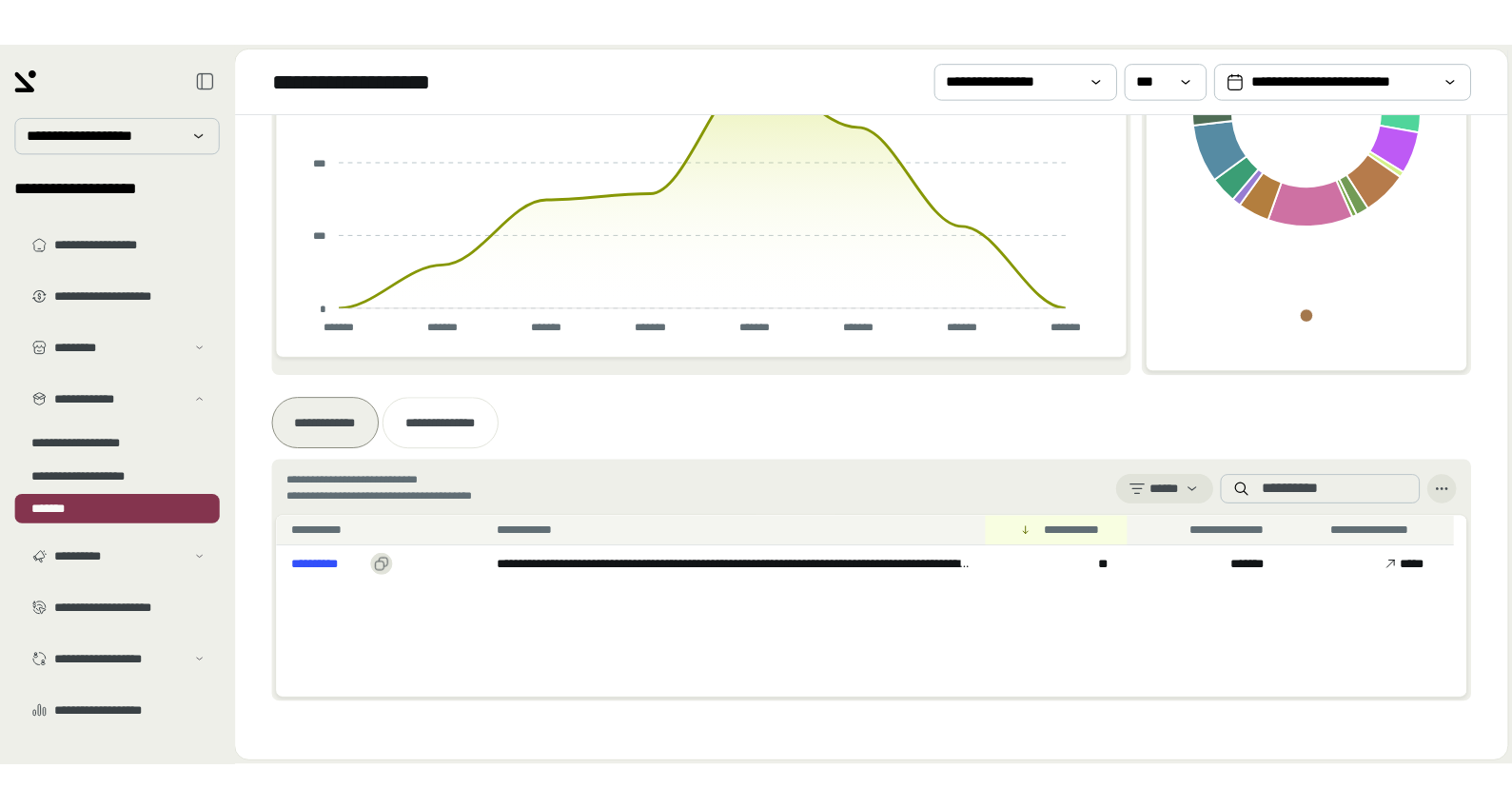 scroll, scrollTop: 289, scrollLeft: 0, axis: vertical 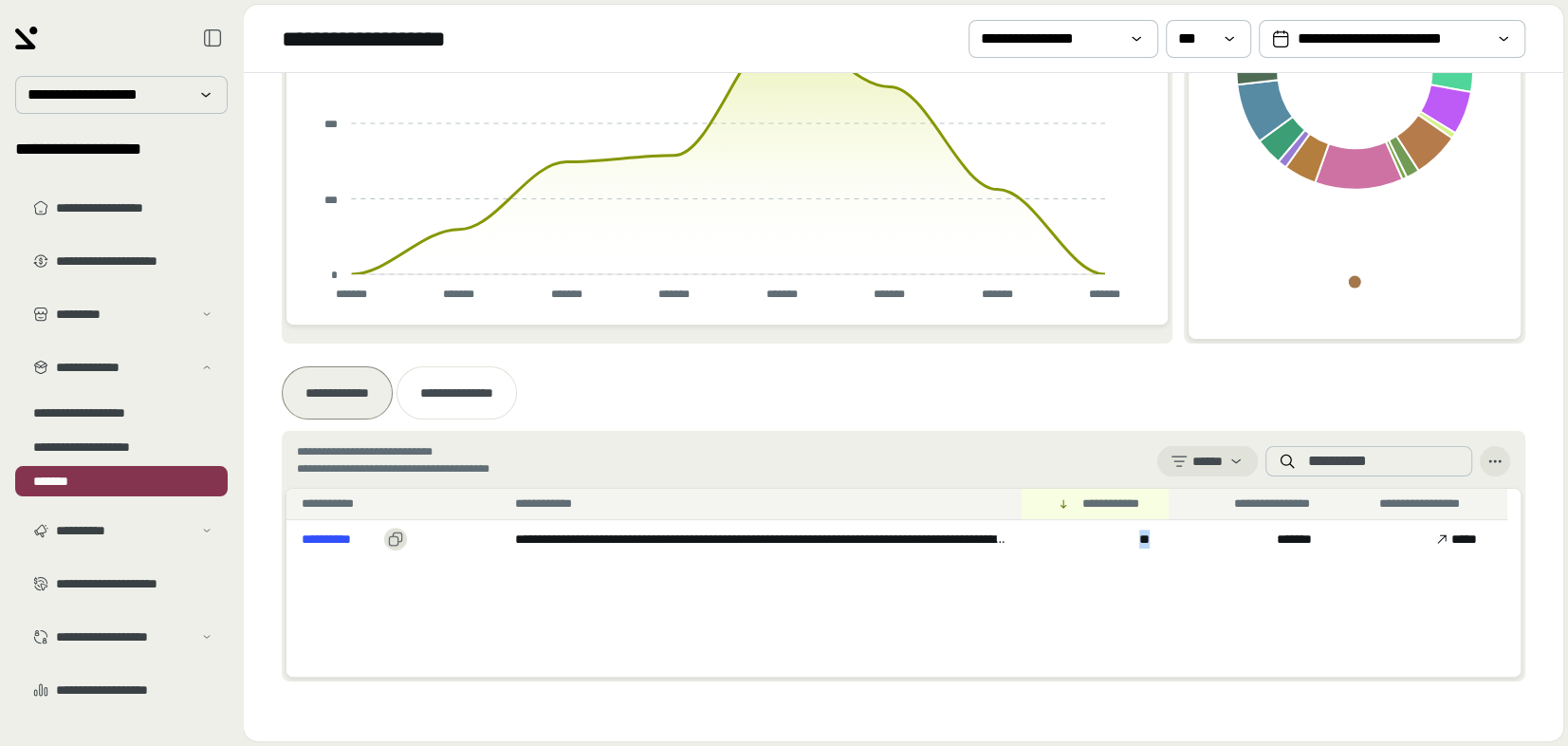drag, startPoint x: 1157, startPoint y: 534, endPoint x: 1115, endPoint y: 540, distance: 42.42641 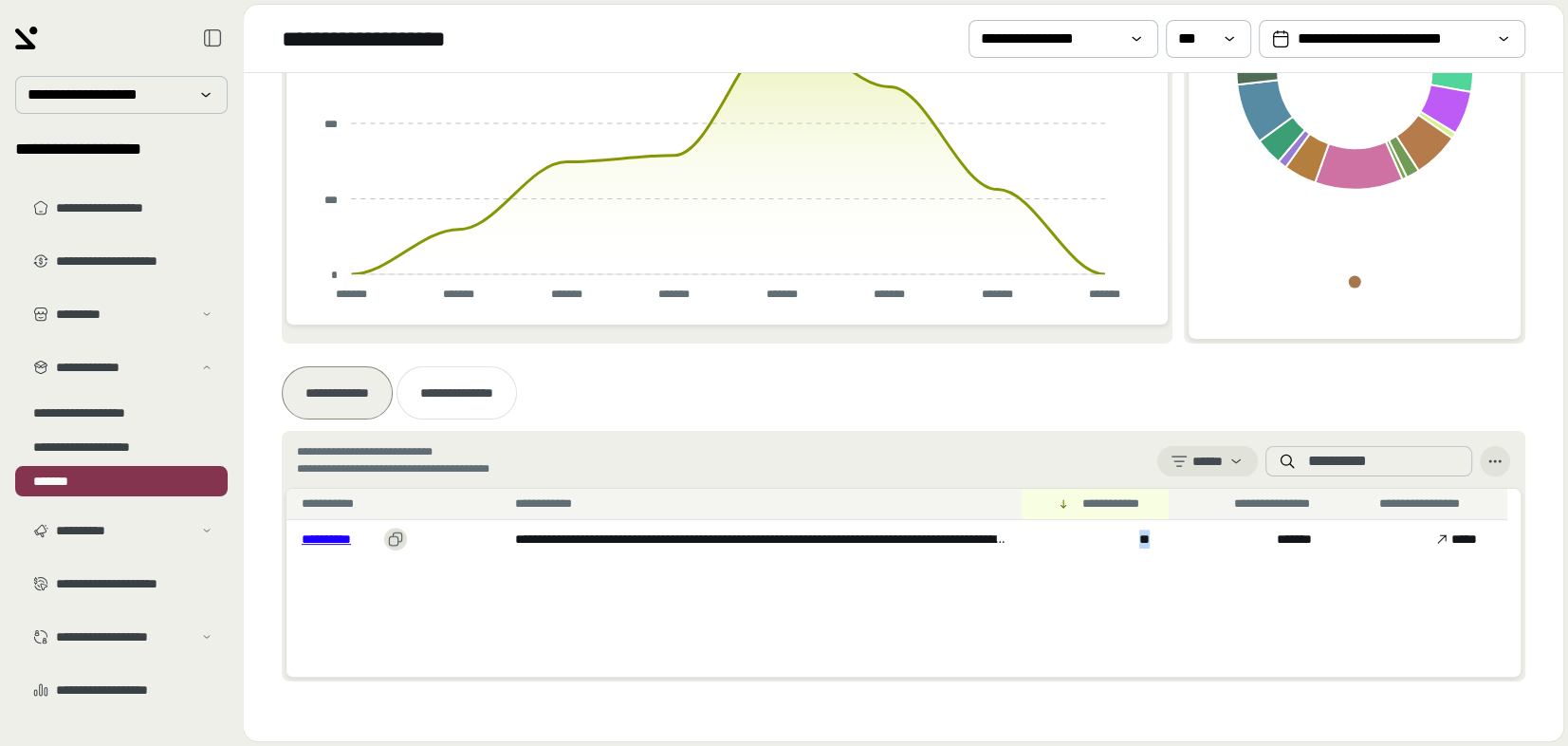 click on "**********" at bounding box center (339, 539) 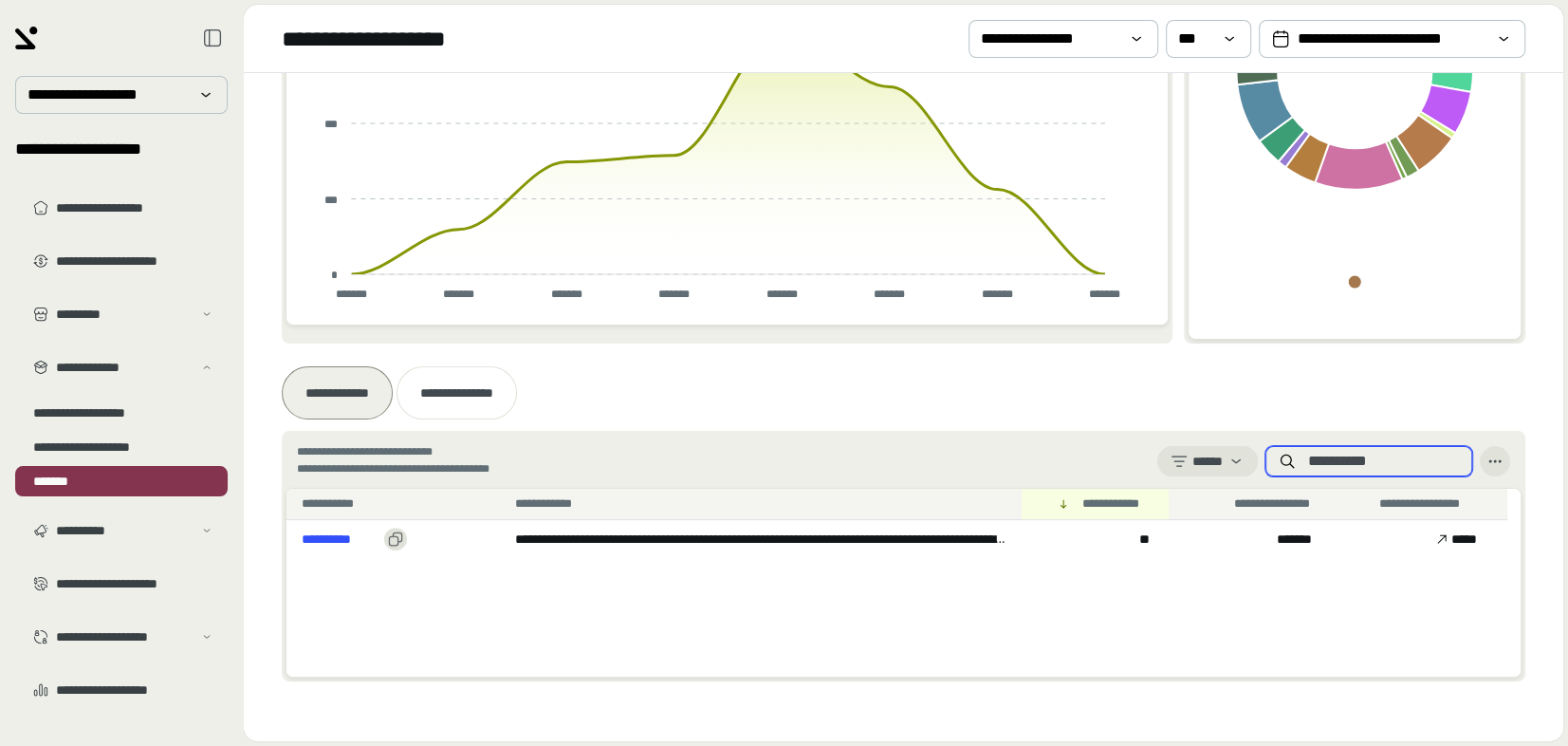 click on "**********" at bounding box center (1384, 461) 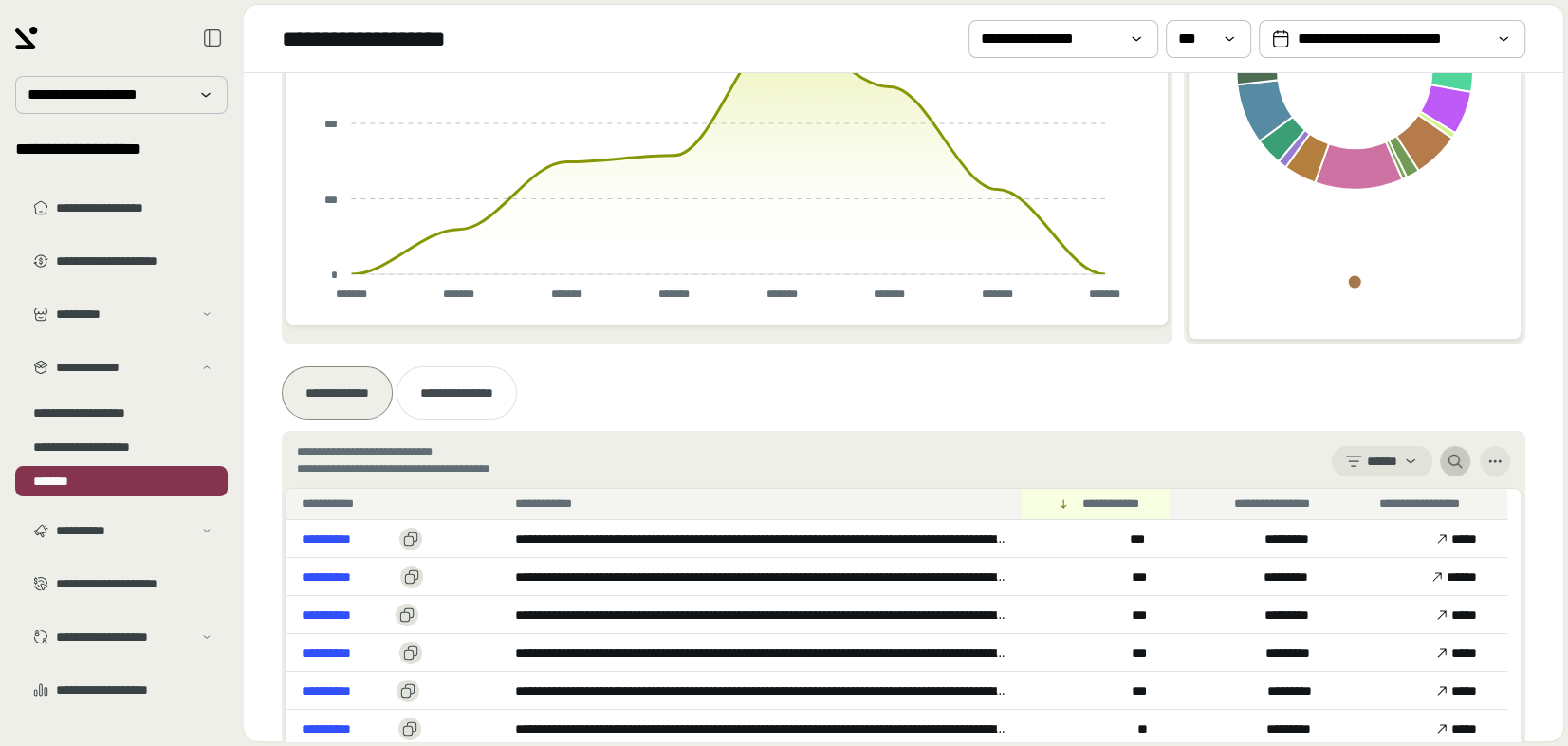 click 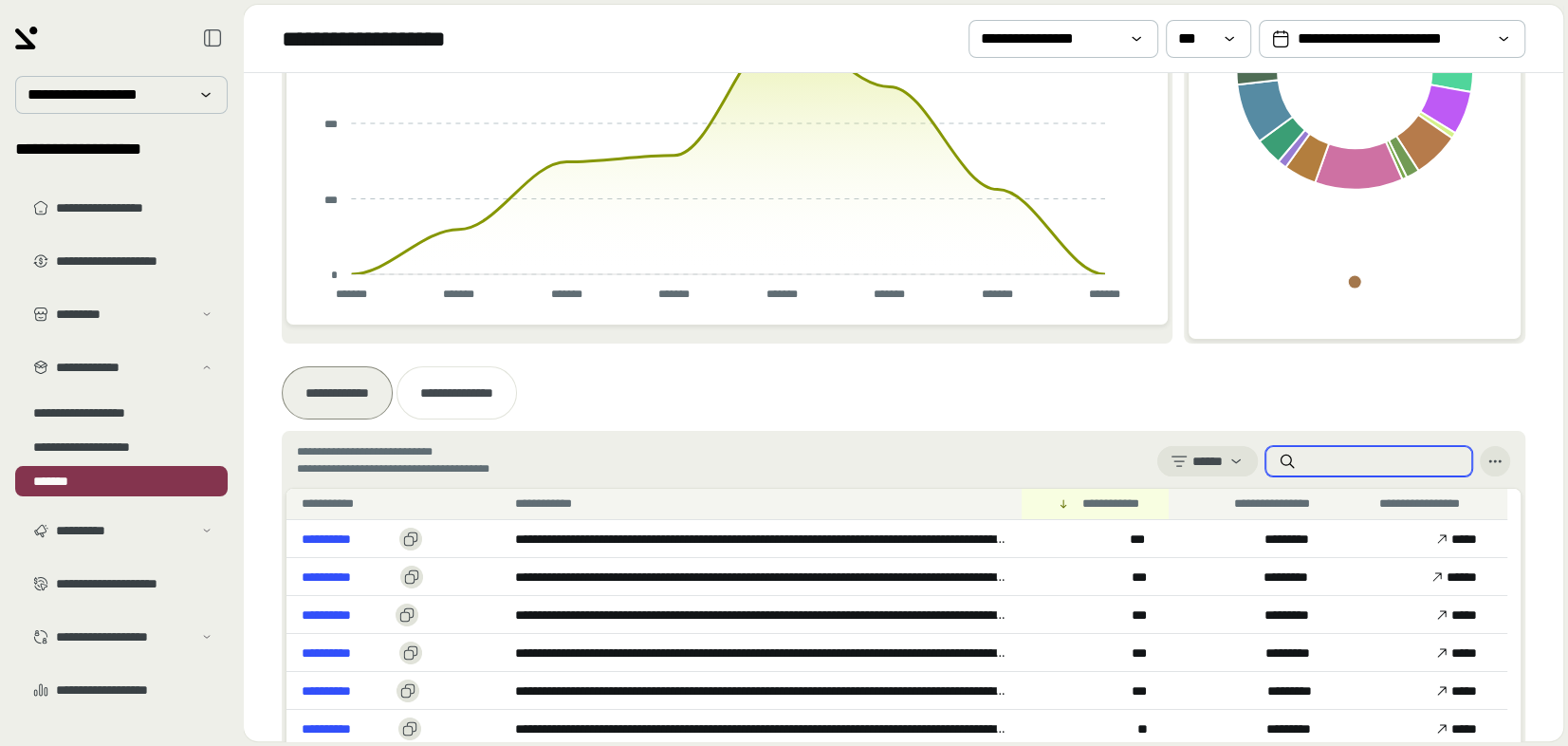 paste on "**********" 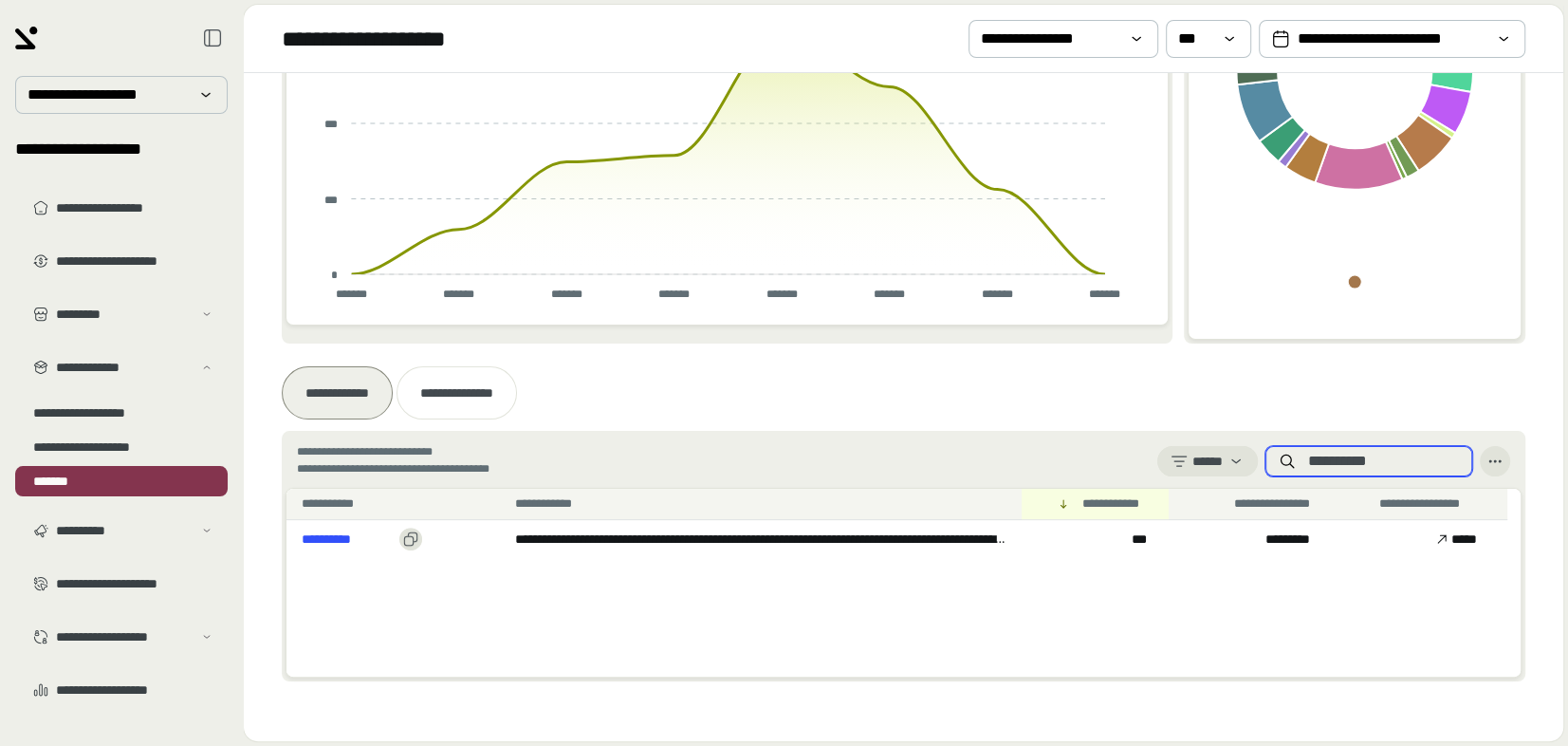 type on "**********" 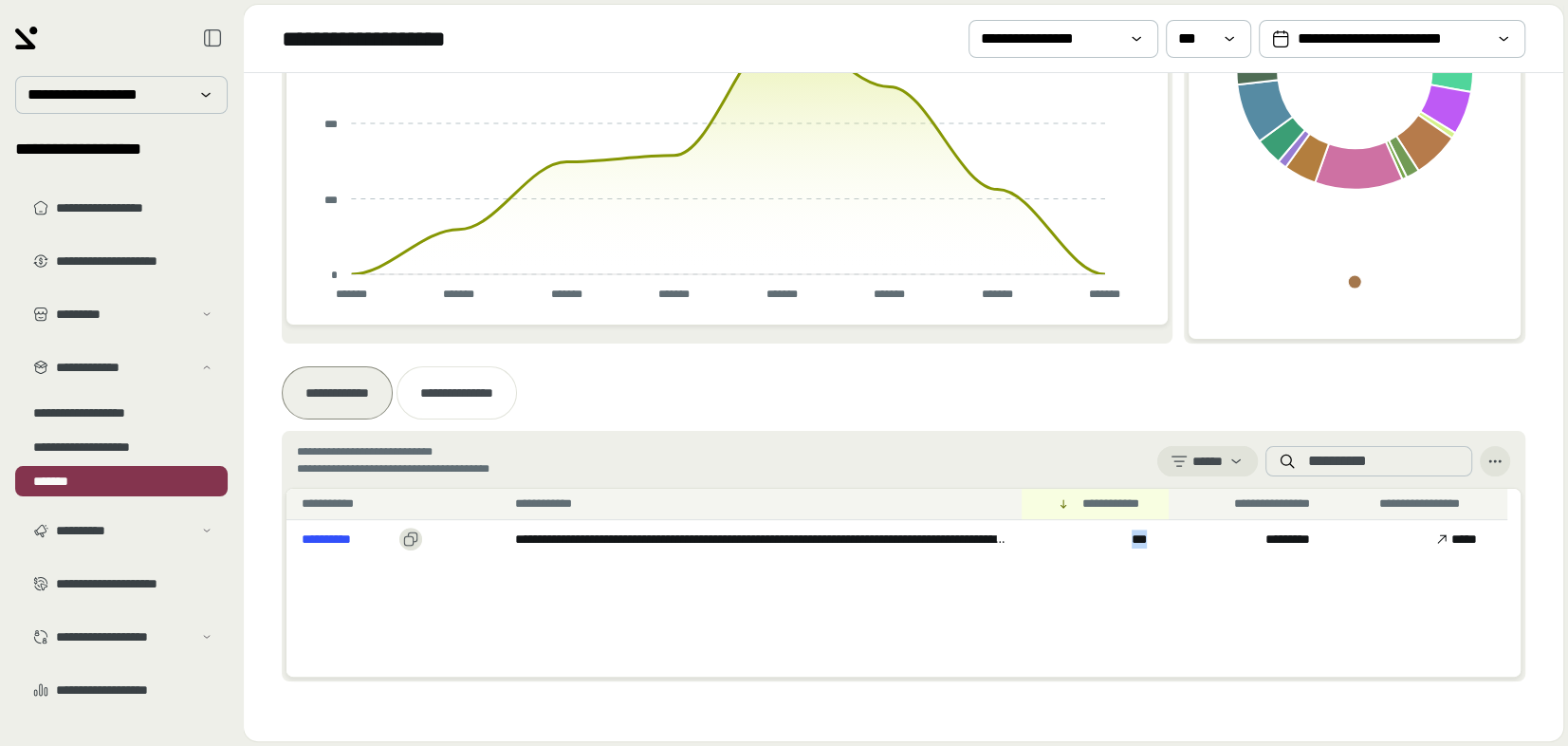 drag, startPoint x: 1180, startPoint y: 537, endPoint x: 1049, endPoint y: 534, distance: 131.03435 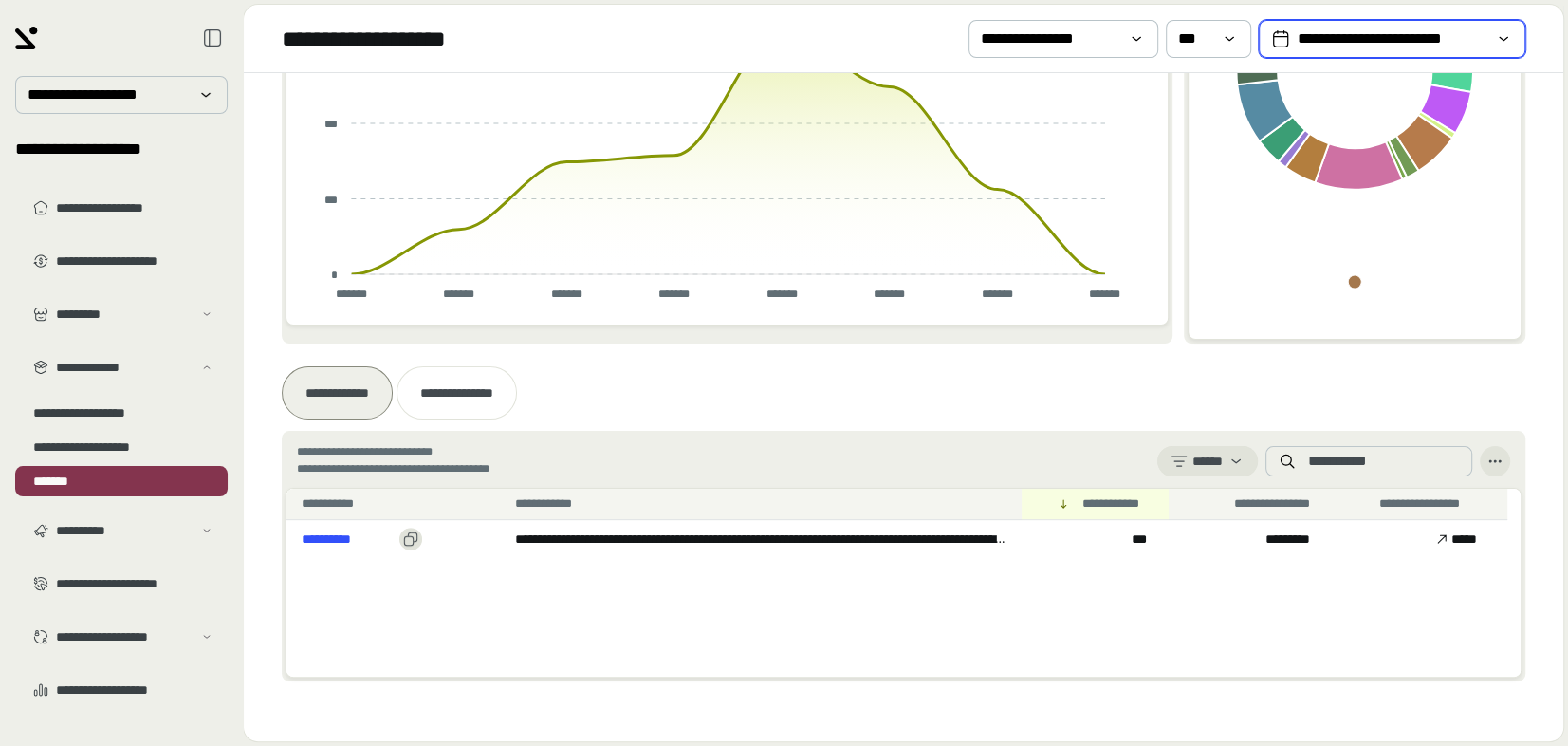 click on "**********" at bounding box center (1392, 39) 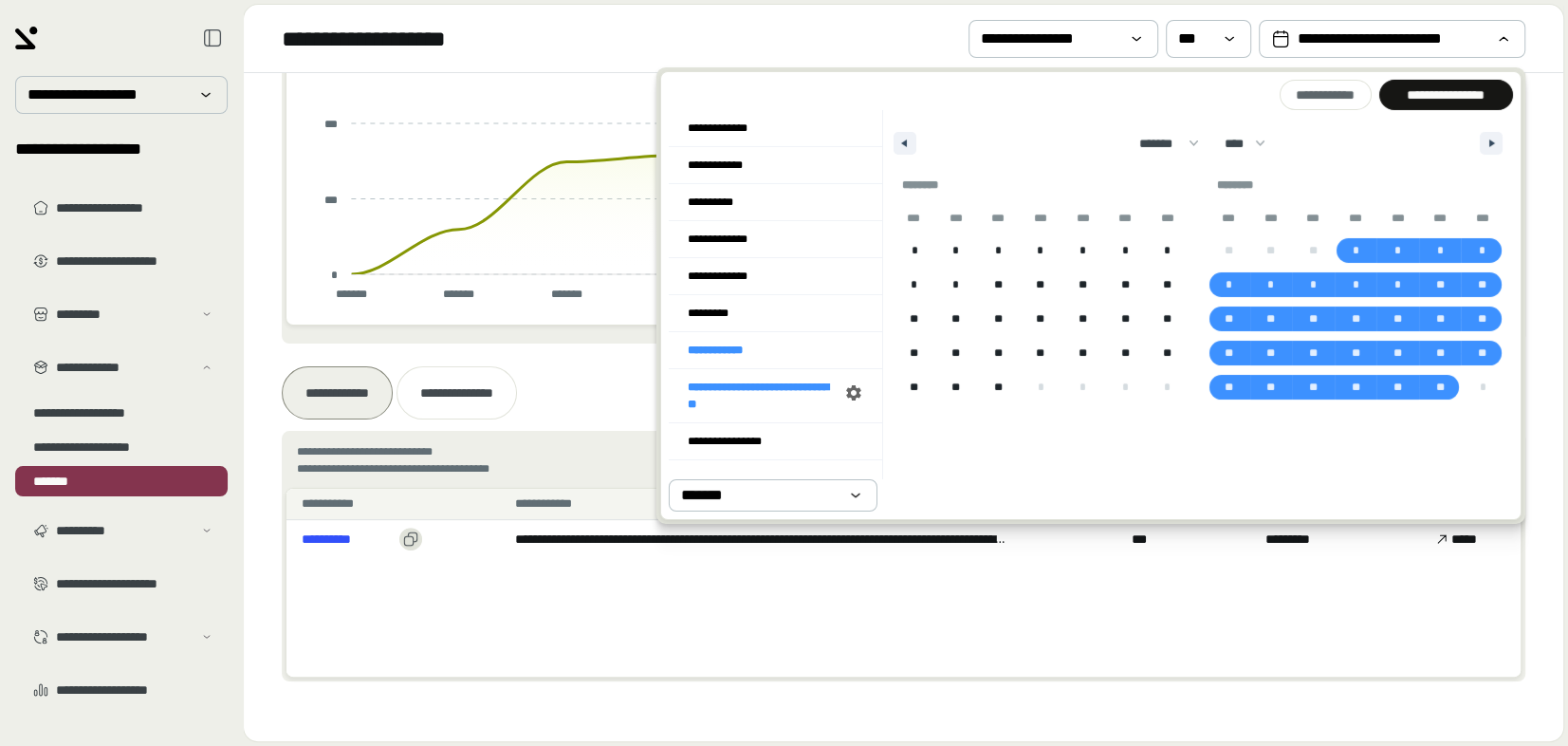 click on "******* ******** ***** ***** *** **** **** ****** ********* ******* ******** ******** **** **** **** **** **** **** **** **** **** **** **** **** **** **** **** **** **** **** **** **** **** **** **** **** **** **** **** **** **** **** **** **** **** **** **** **** **** **** **** **** **** **** **** **** **** **** **** **** **** **** **** **** **** **** **** **** **** **** **** **** **** **** **** **** **** **** **** **** **** **** **** **** **** **** **** **** **** **** **** **** **** **** **** **** **** **** **** **** **** **** **** **** **** **** **** **** **** **** **** **** ****" at bounding box center (1198, 139) 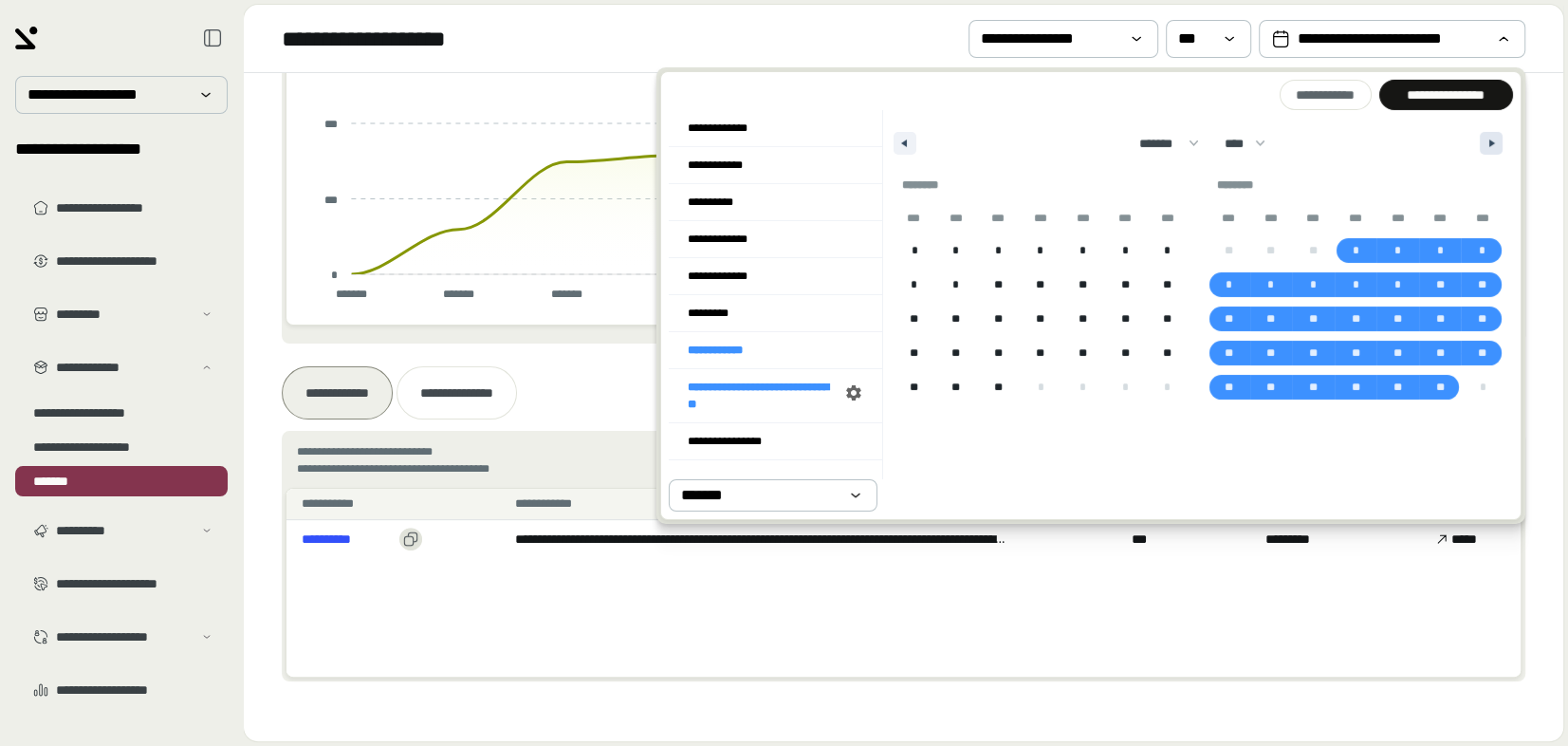click at bounding box center [1494, 143] 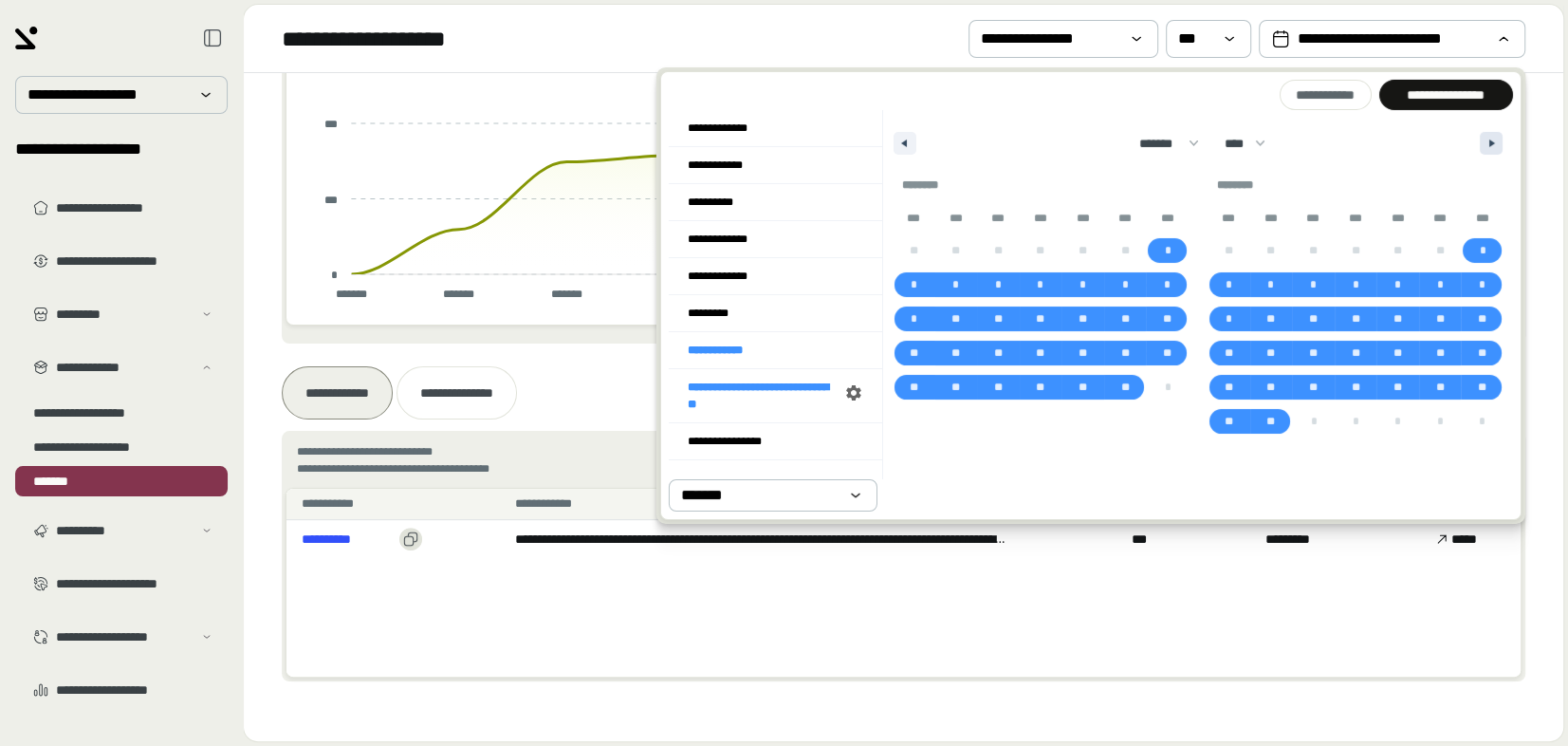 click at bounding box center [1494, 143] 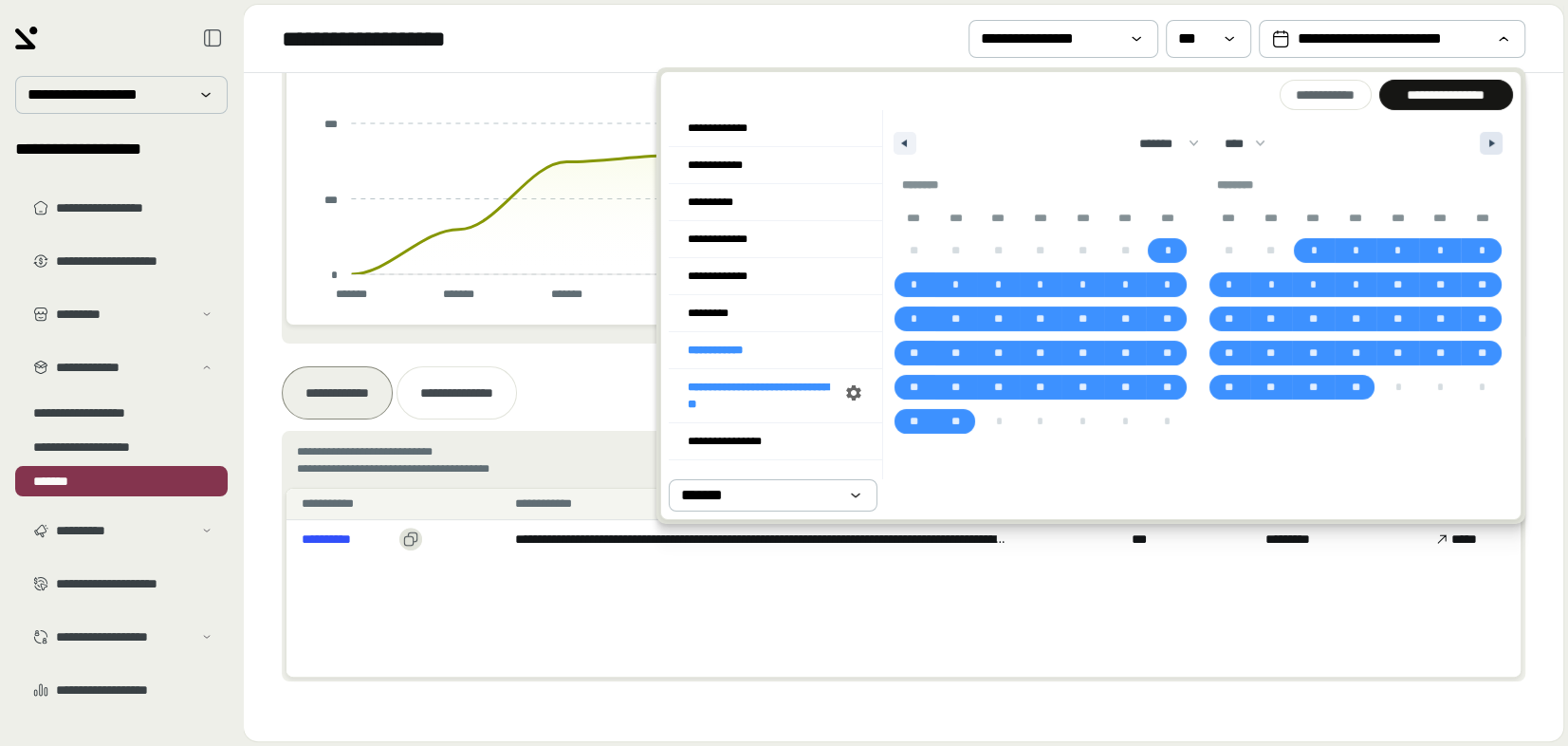 click at bounding box center (1494, 143) 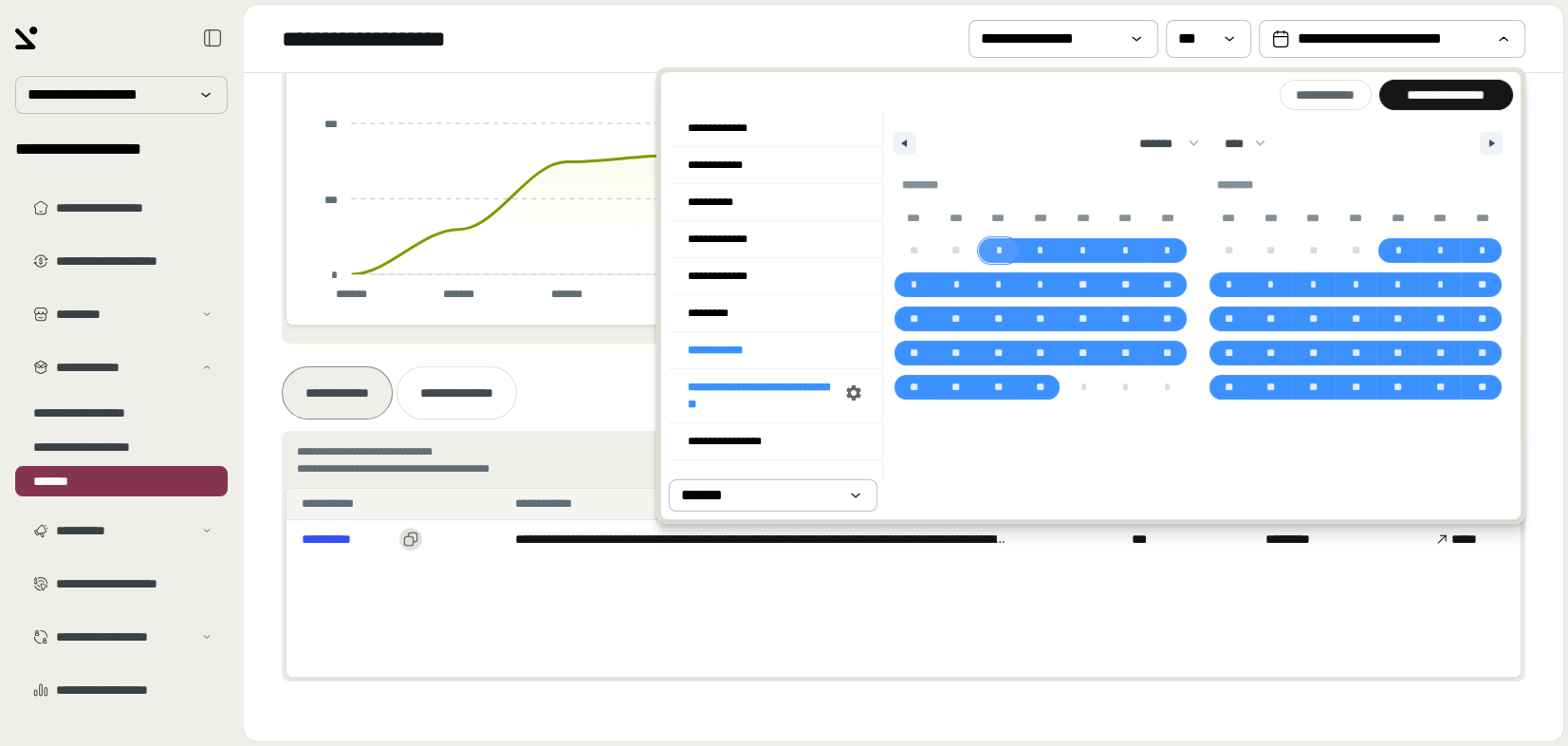 click on "*" at bounding box center [998, 251] 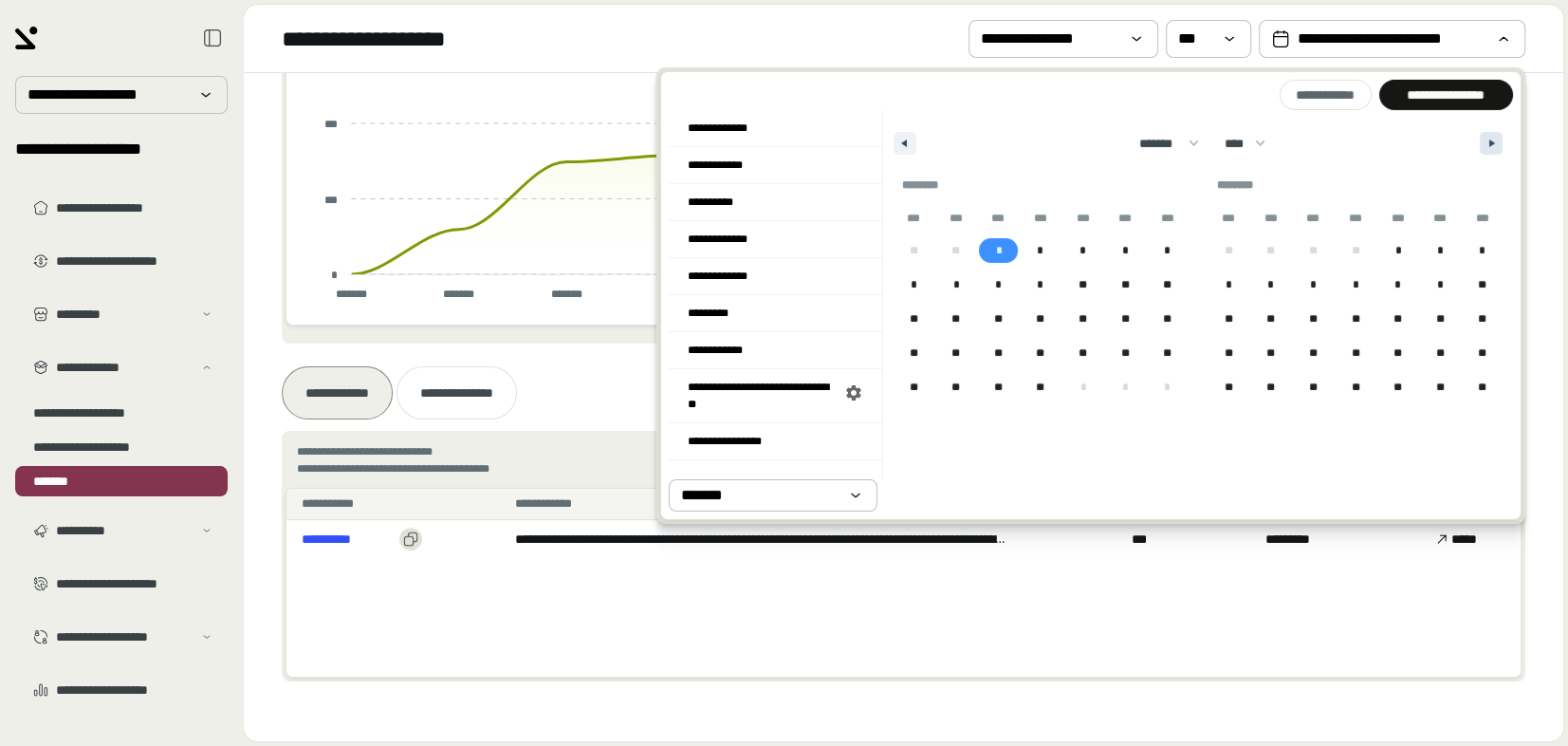 click at bounding box center (1491, 143) 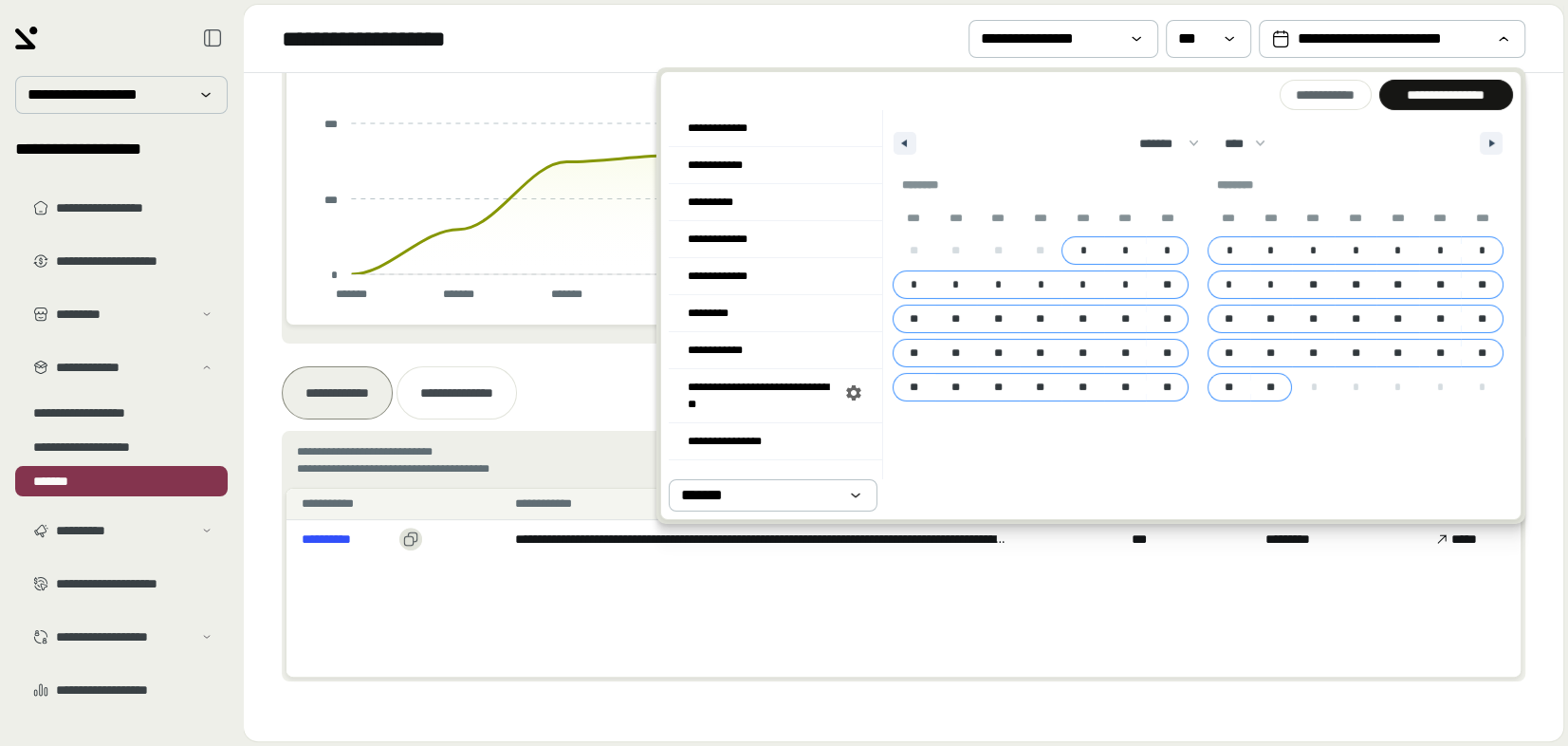 click on "**" at bounding box center [1271, 387] 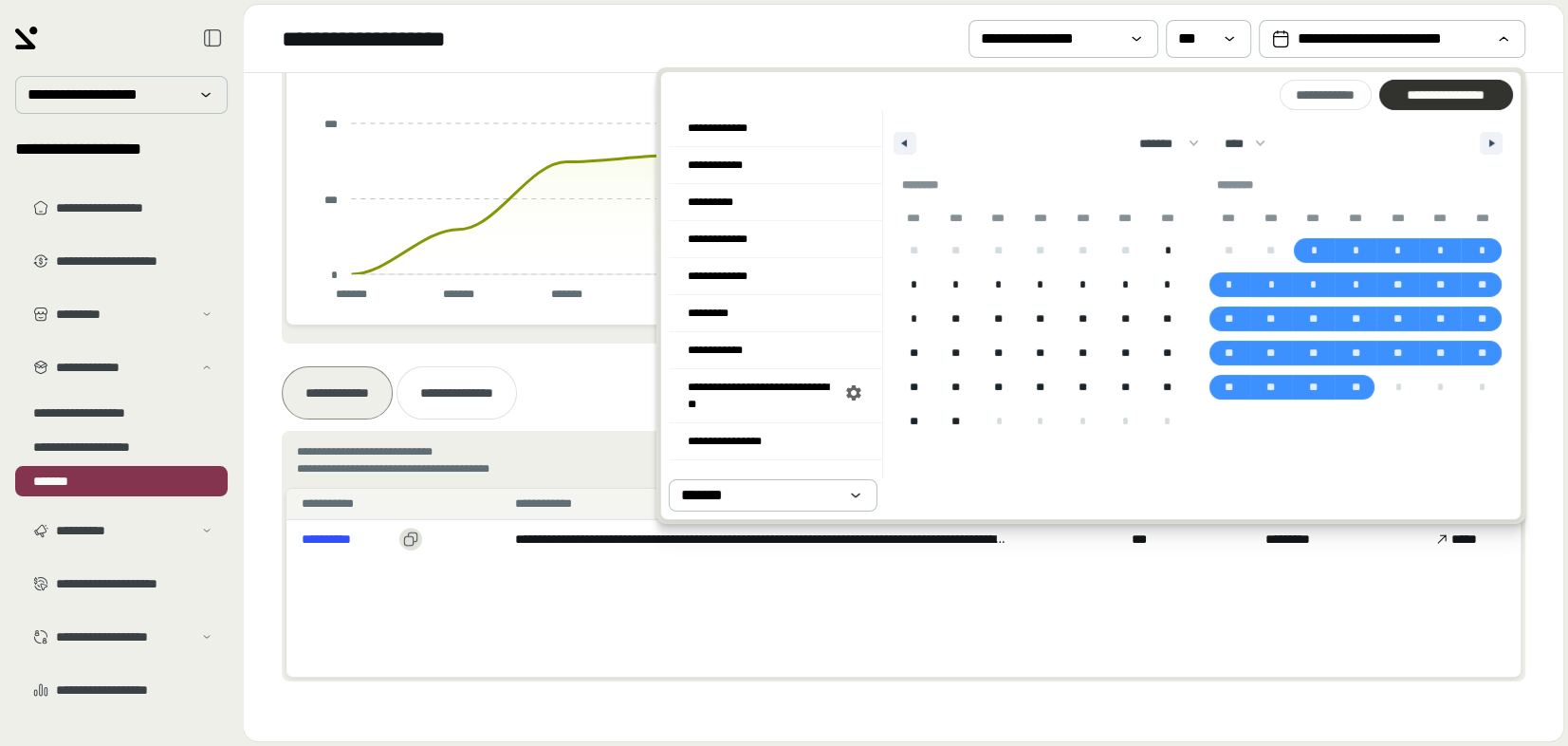 click on "**********" at bounding box center [1445, 95] 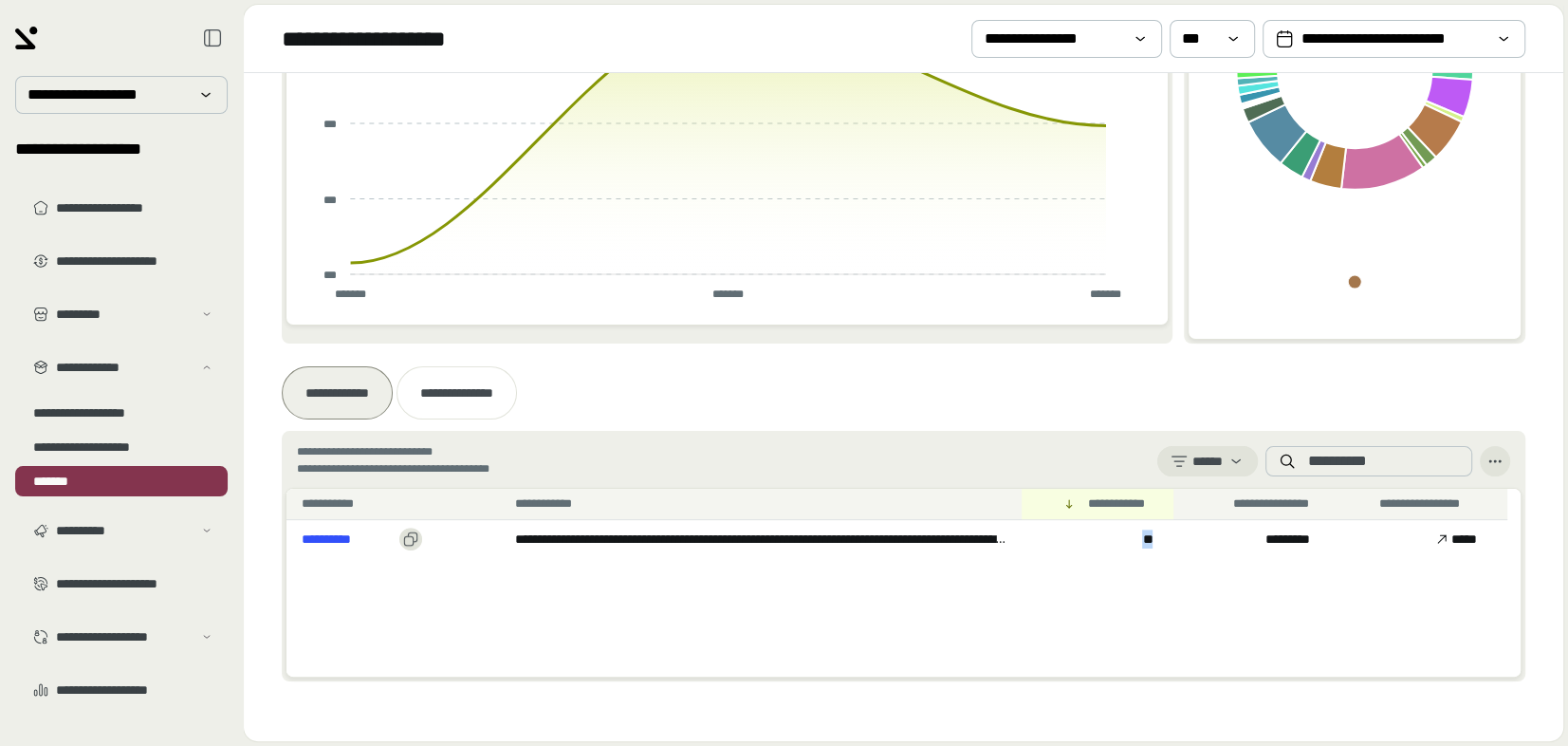 drag, startPoint x: 1167, startPoint y: 538, endPoint x: 1120, endPoint y: 537, distance: 47.010637 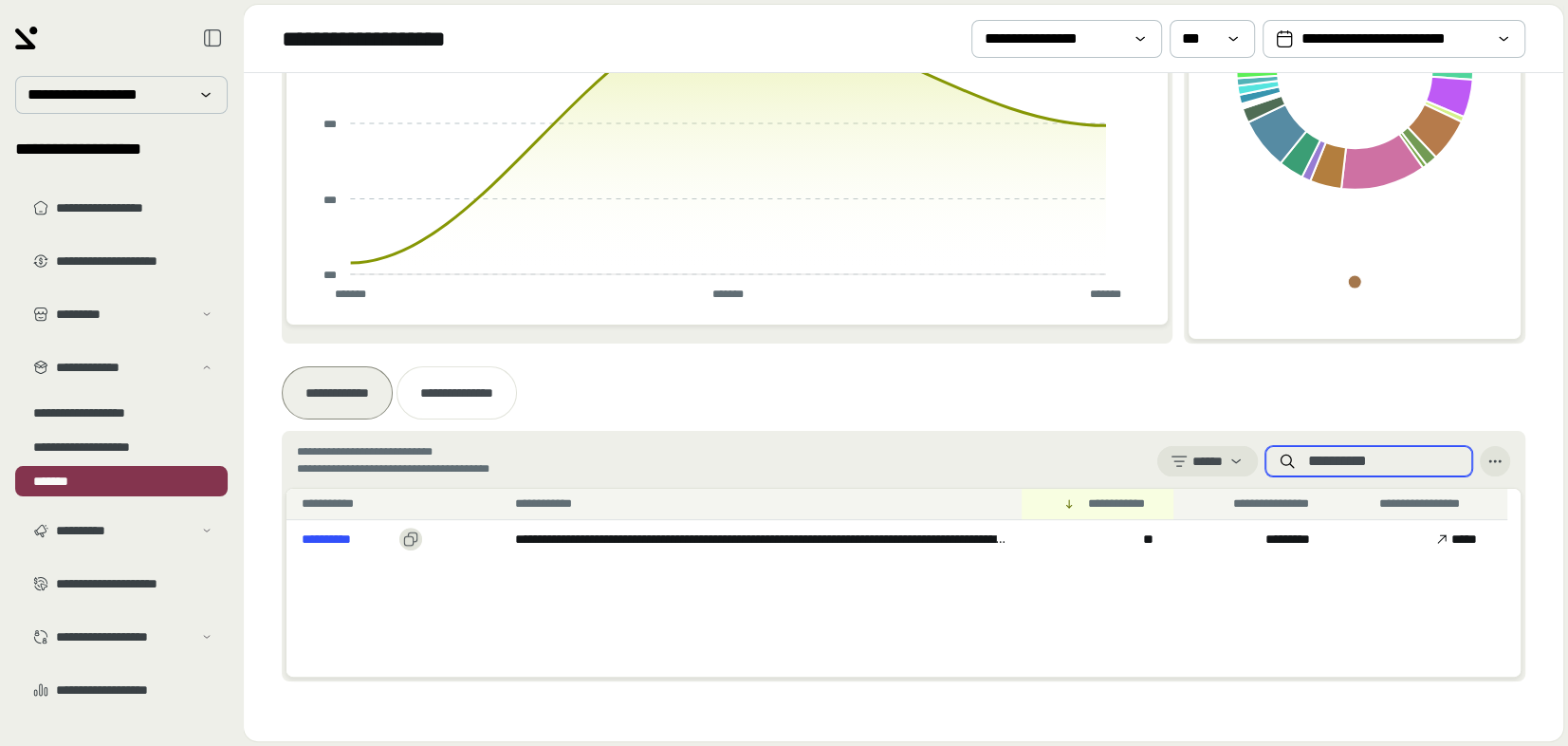click on "**********" at bounding box center [1384, 461] 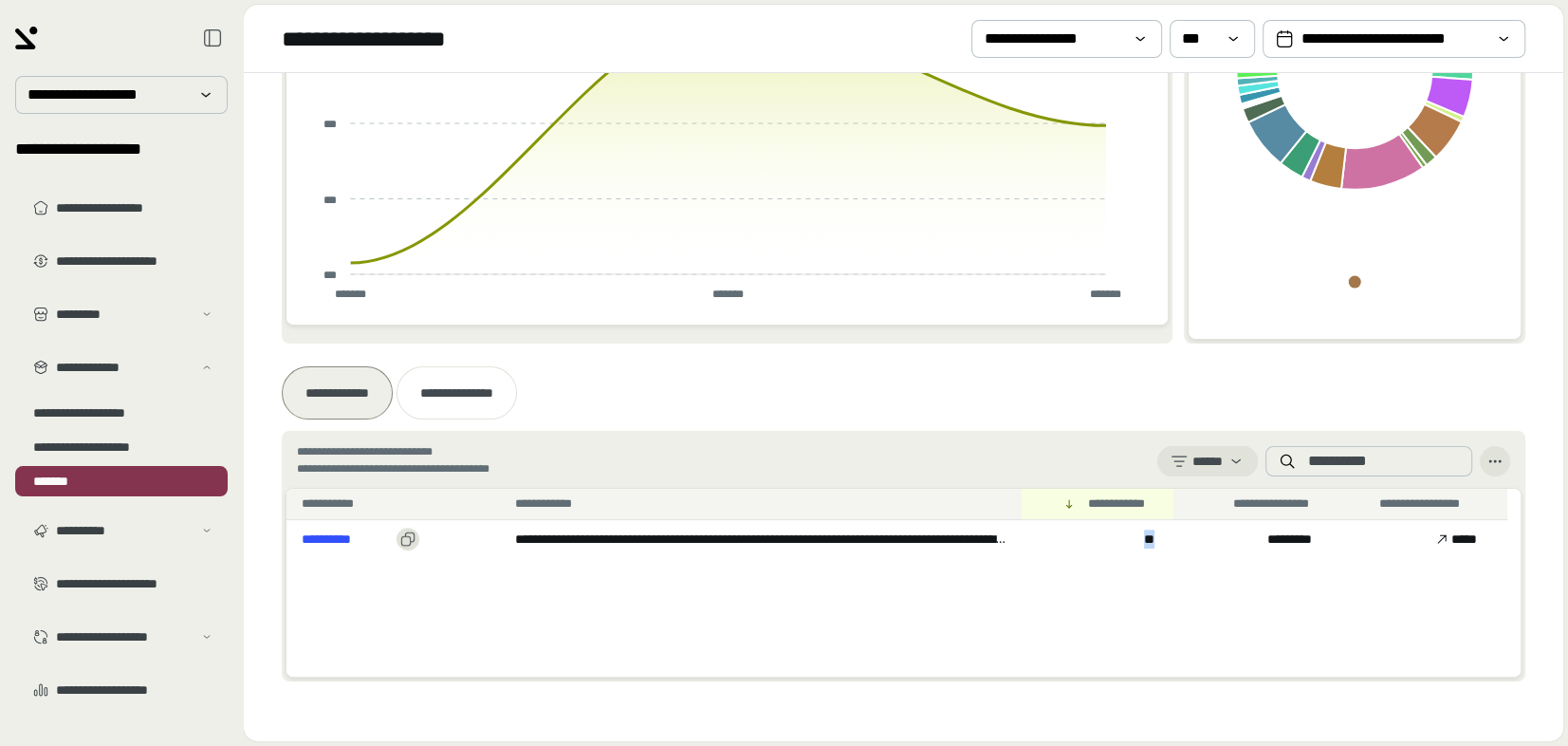 drag, startPoint x: 1182, startPoint y: 539, endPoint x: 1101, endPoint y: 541, distance: 81.02469 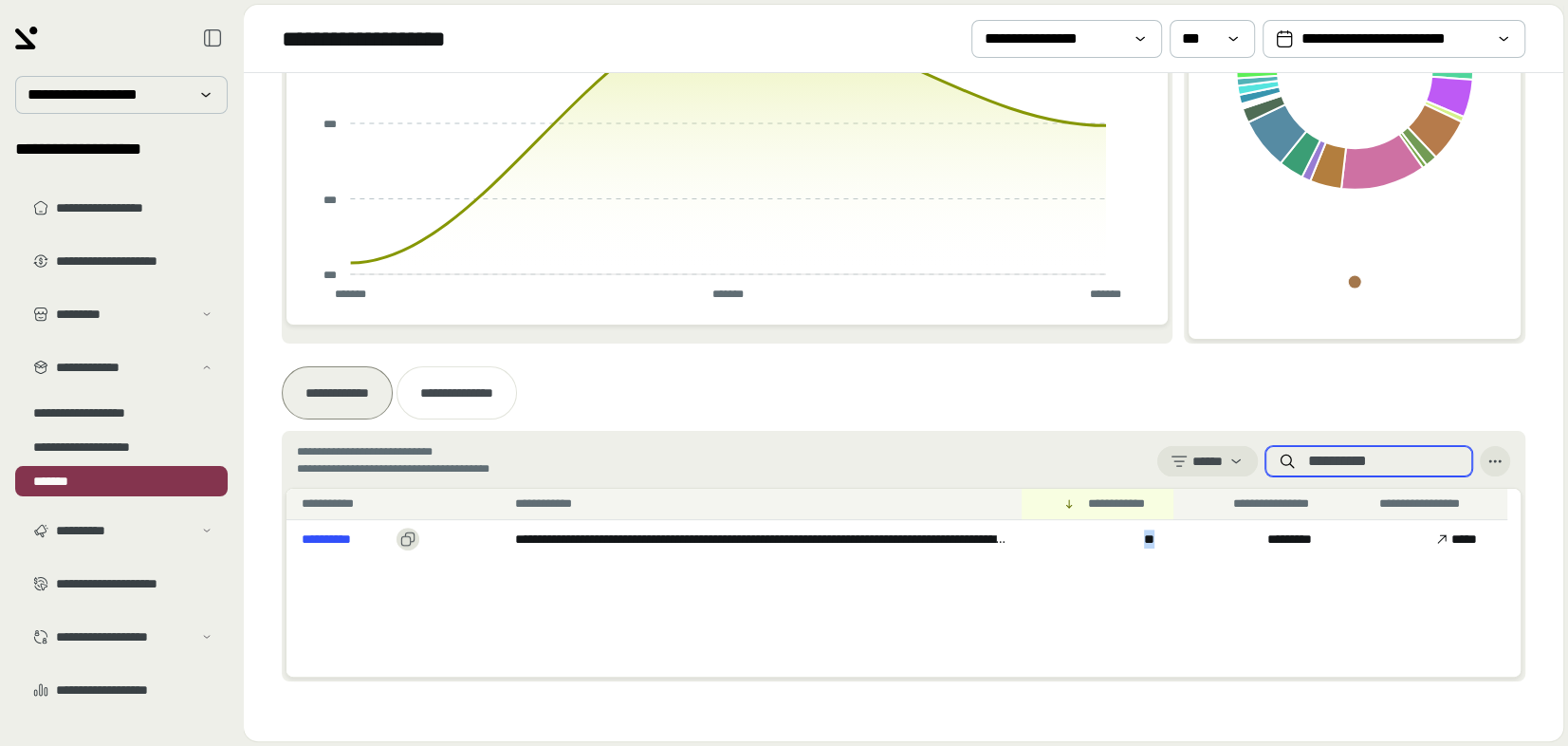 click on "**********" at bounding box center (1384, 461) 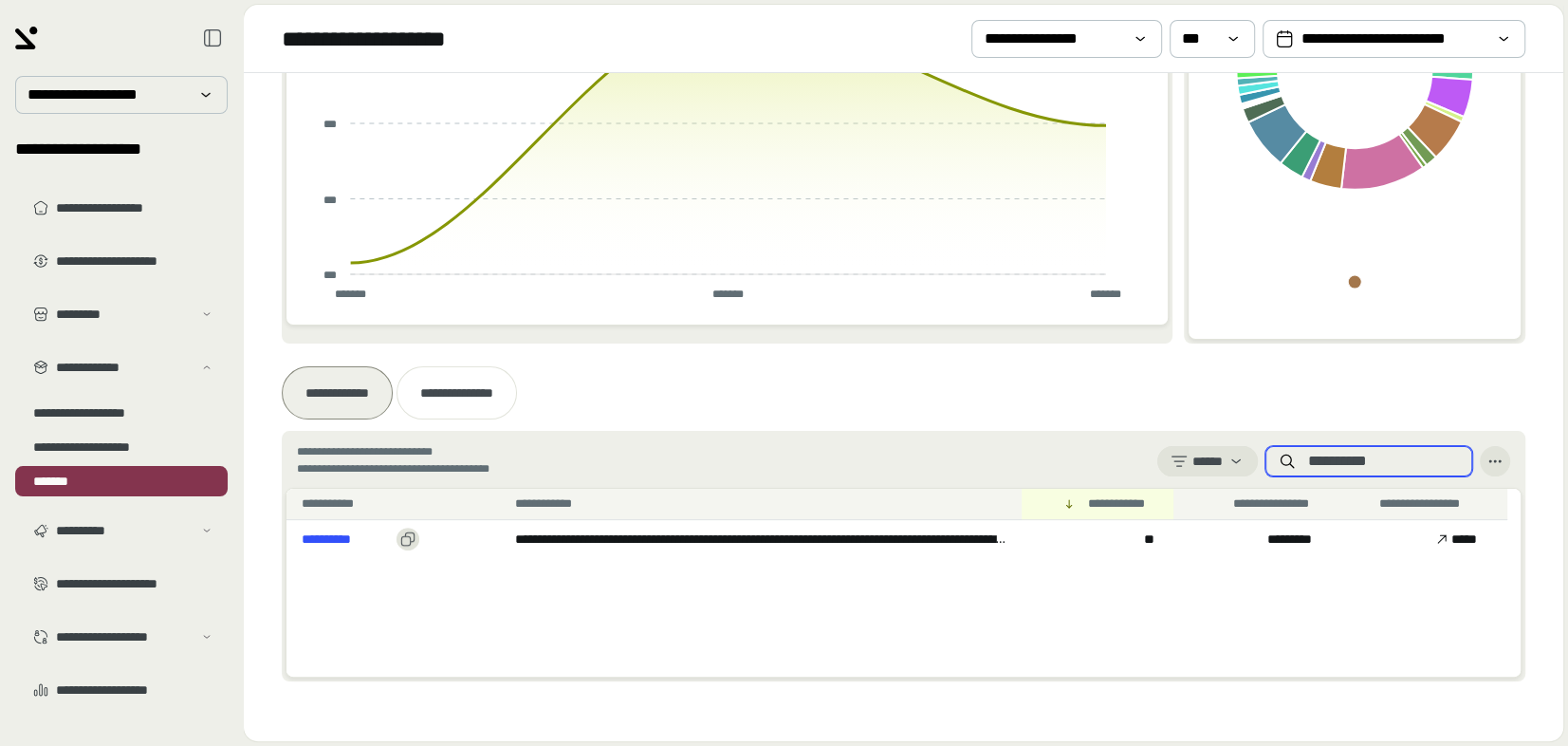 click on "**********" at bounding box center [1384, 461] 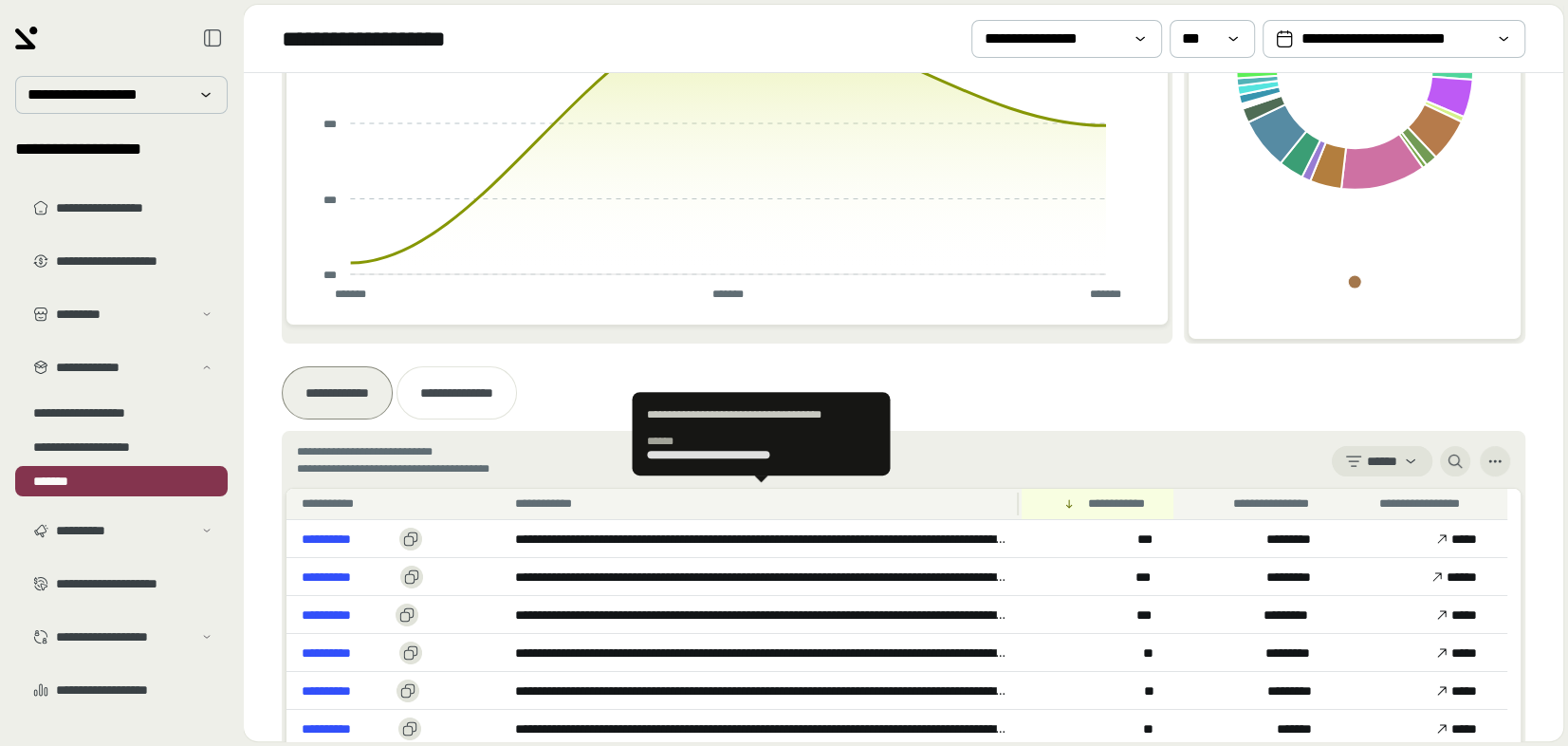 click on "**********" at bounding box center [547, 504] 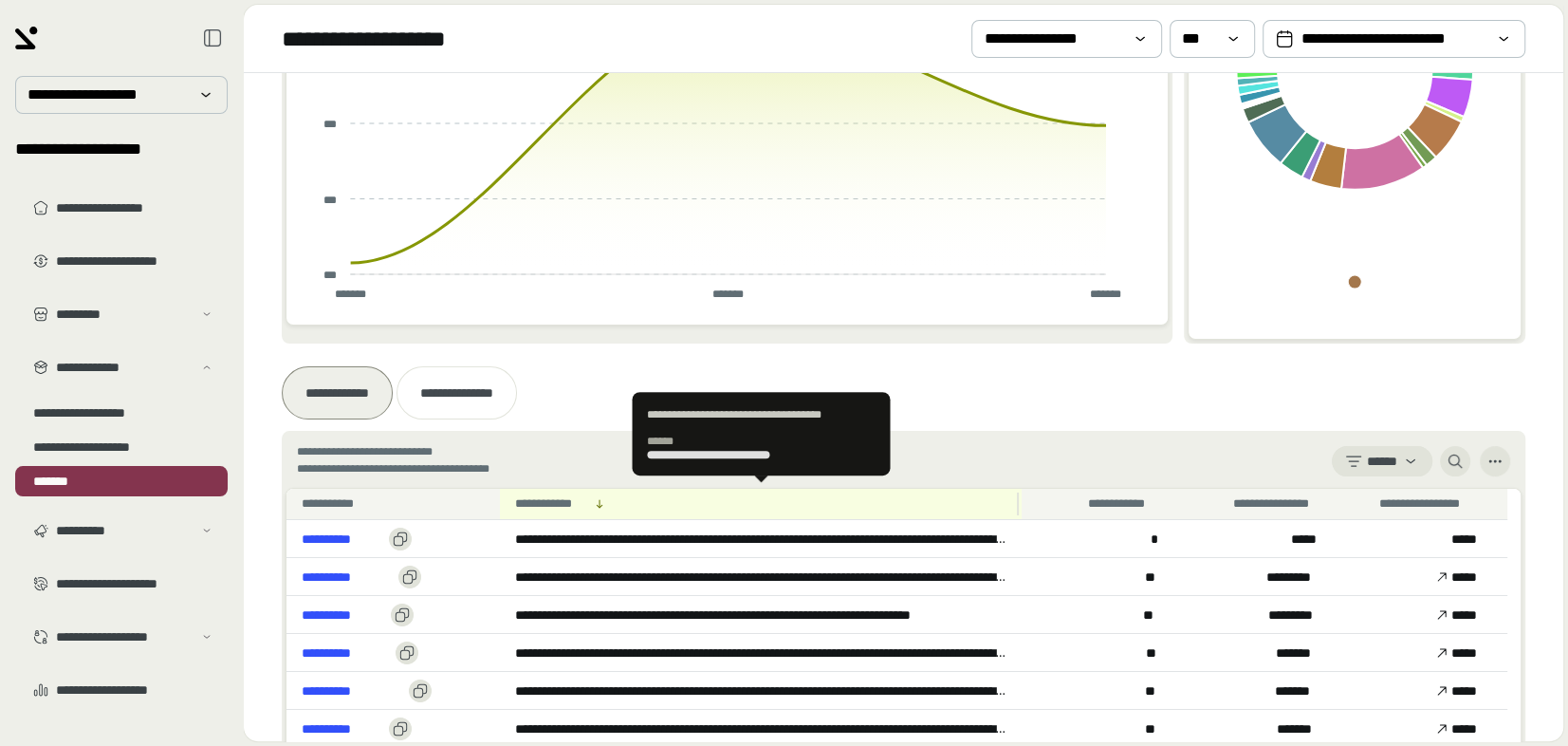 click on "**********" at bounding box center (547, 504) 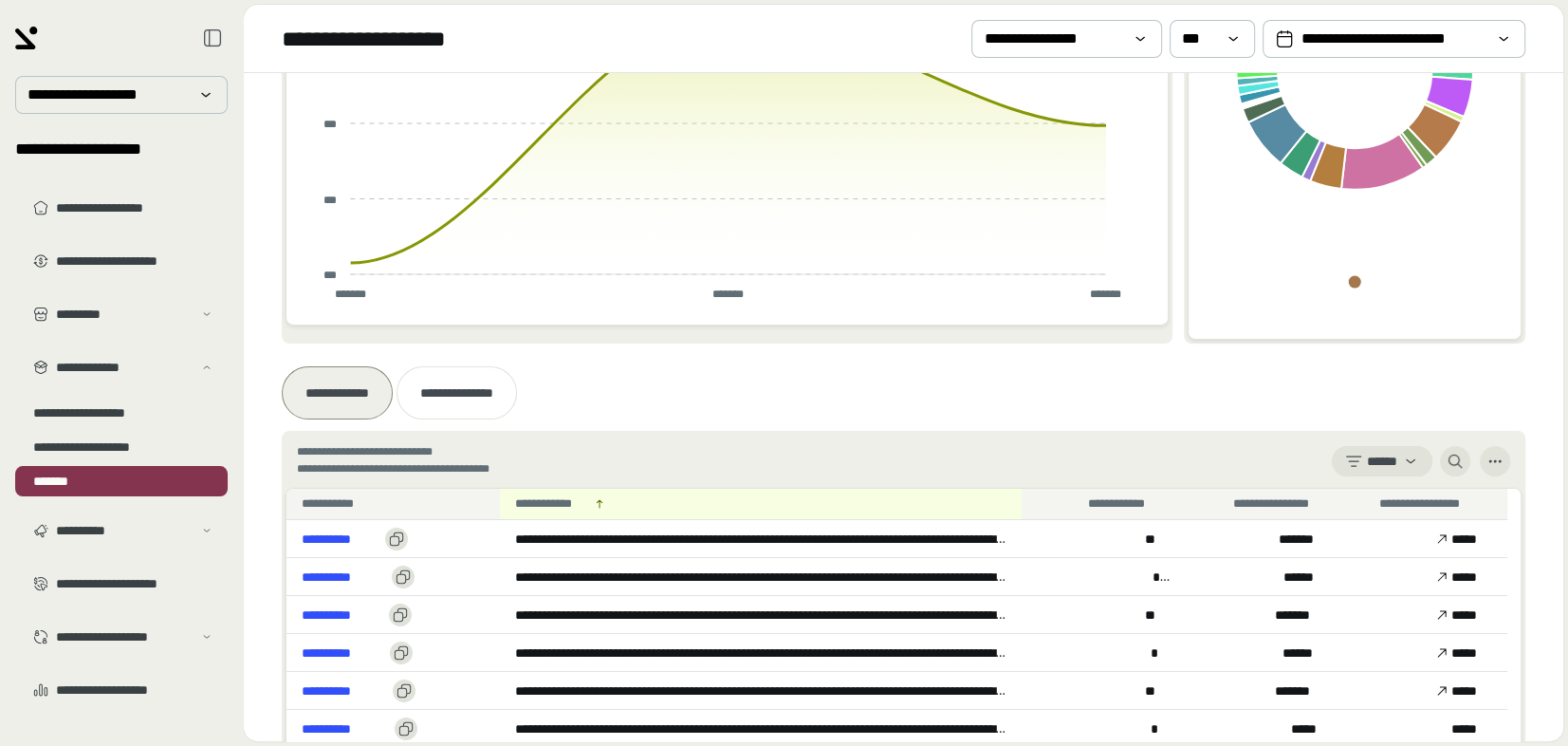 click on "[FIRST] [LAST]" at bounding box center (903, 393) 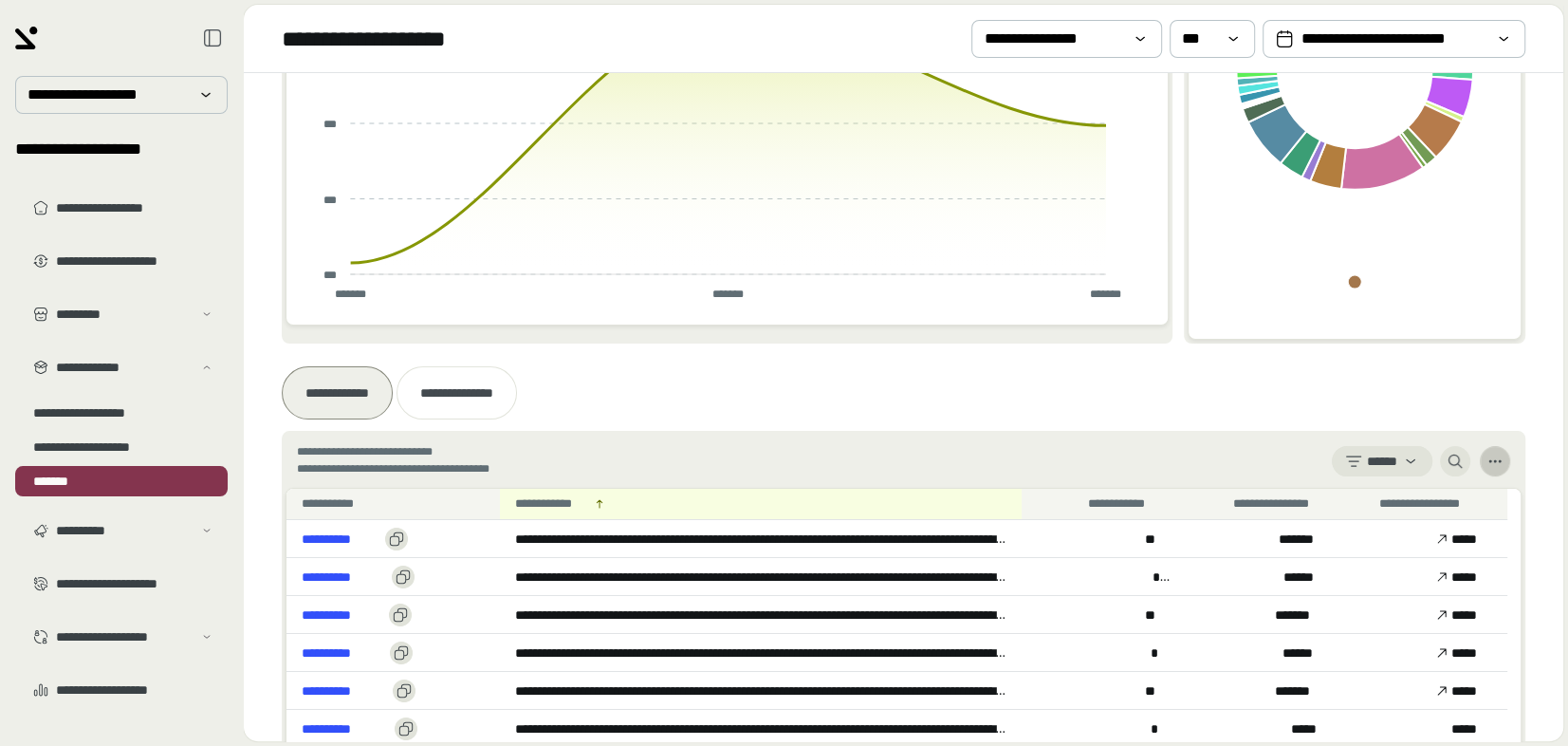 click 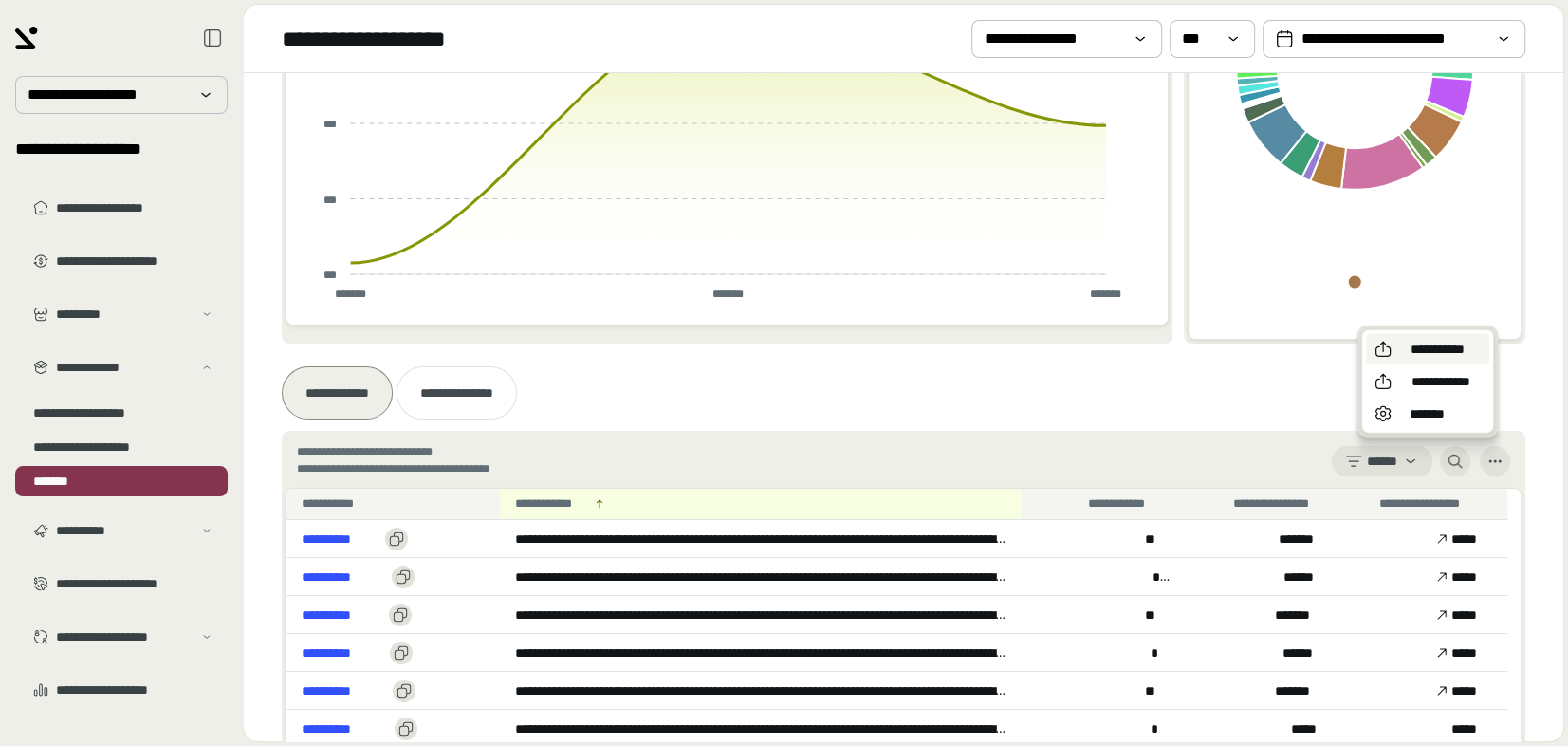 click on "**********" at bounding box center (1437, 349) 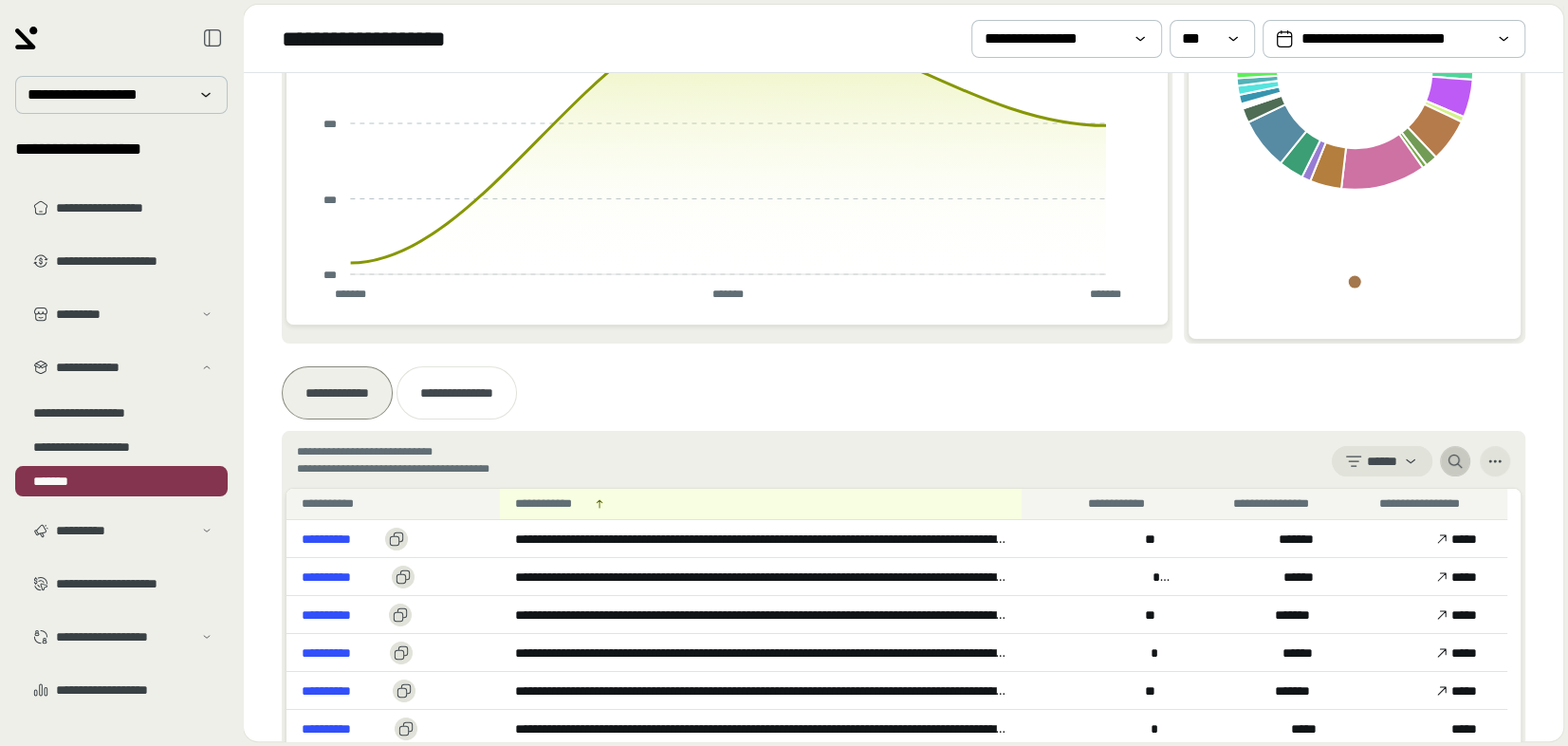 click 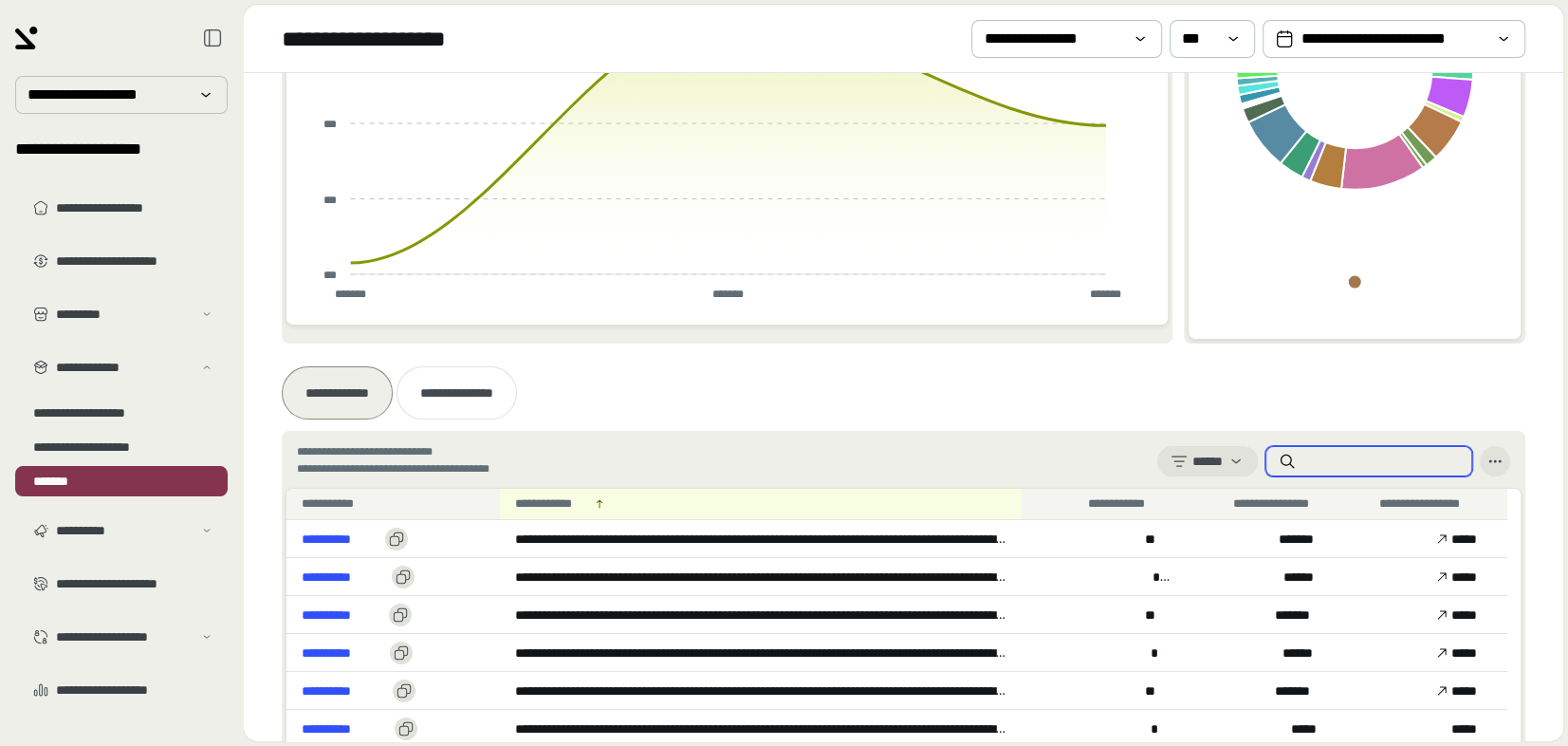 paste on "**********" 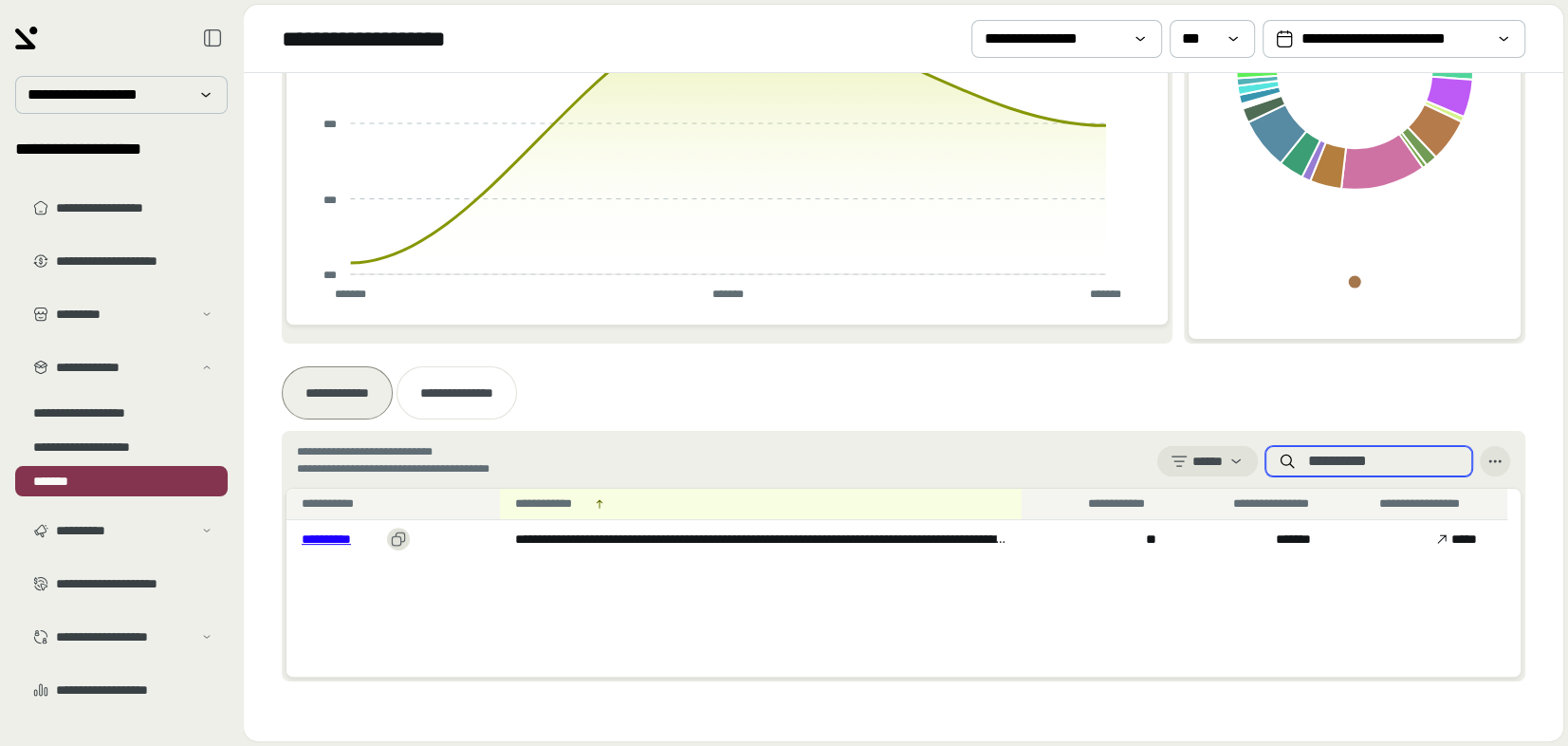 type on "**********" 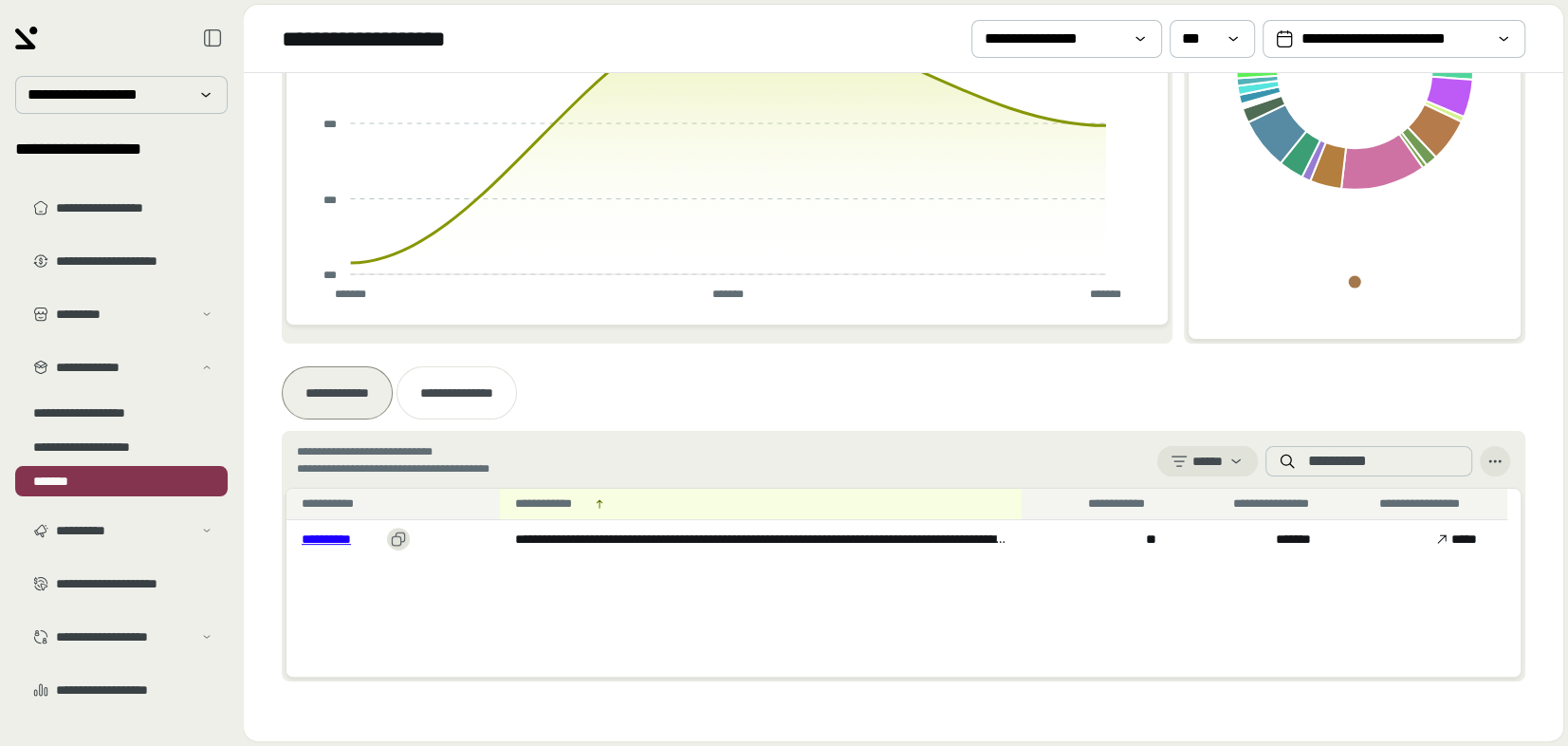 click on "**********" at bounding box center [341, 539] 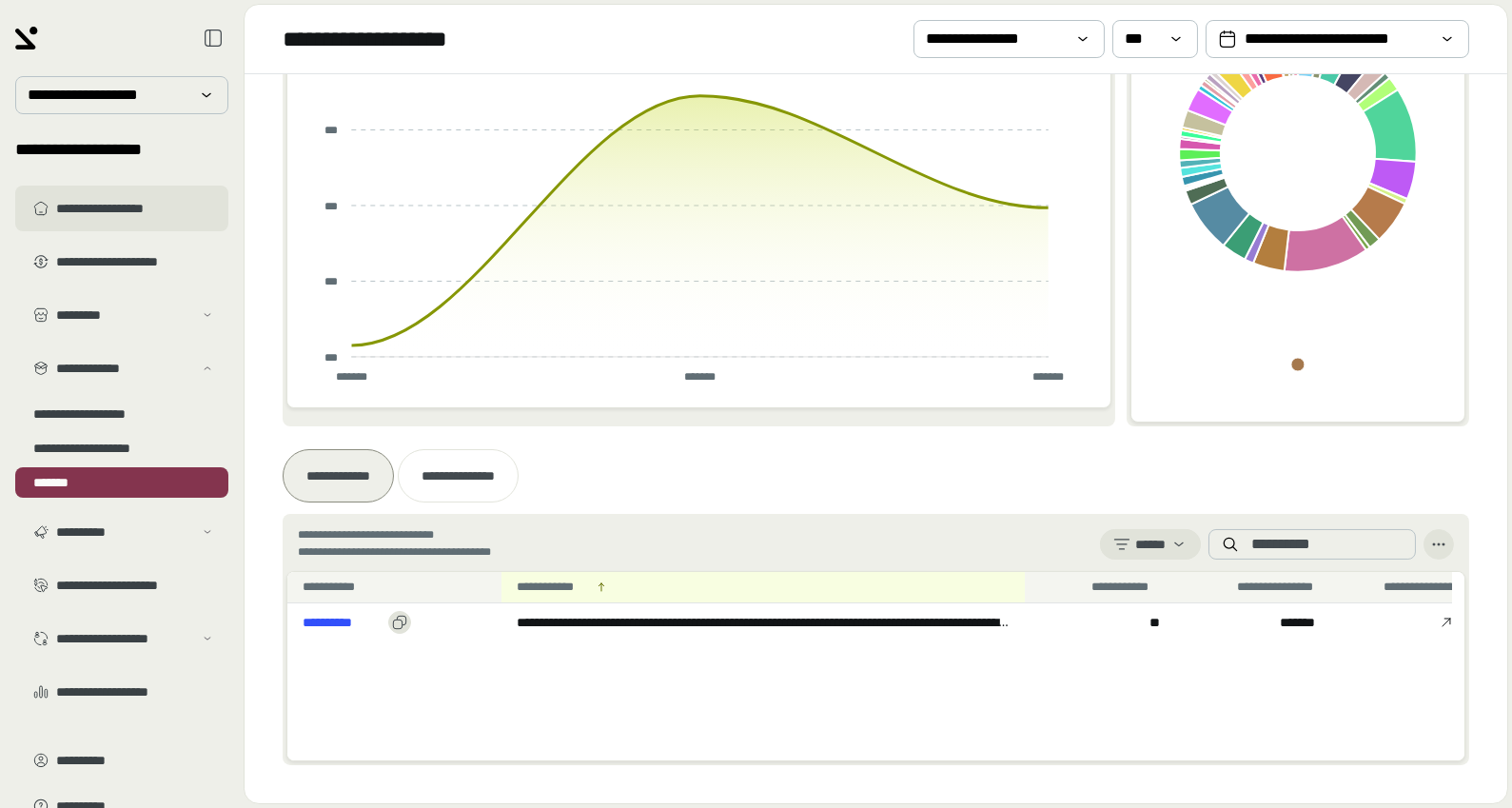 scroll, scrollTop: 206, scrollLeft: 0, axis: vertical 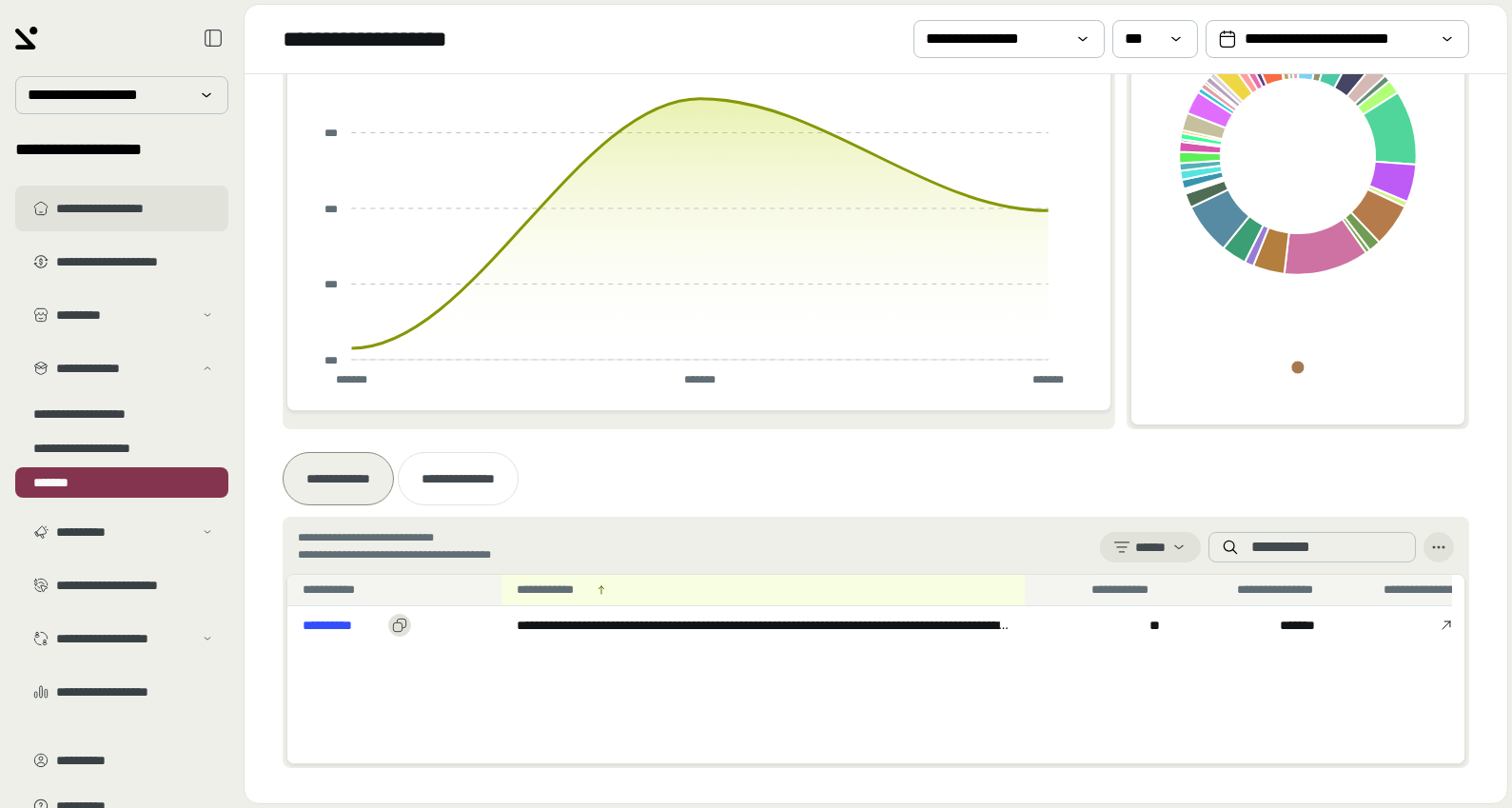 click on "**********" at bounding box center [135, 208] 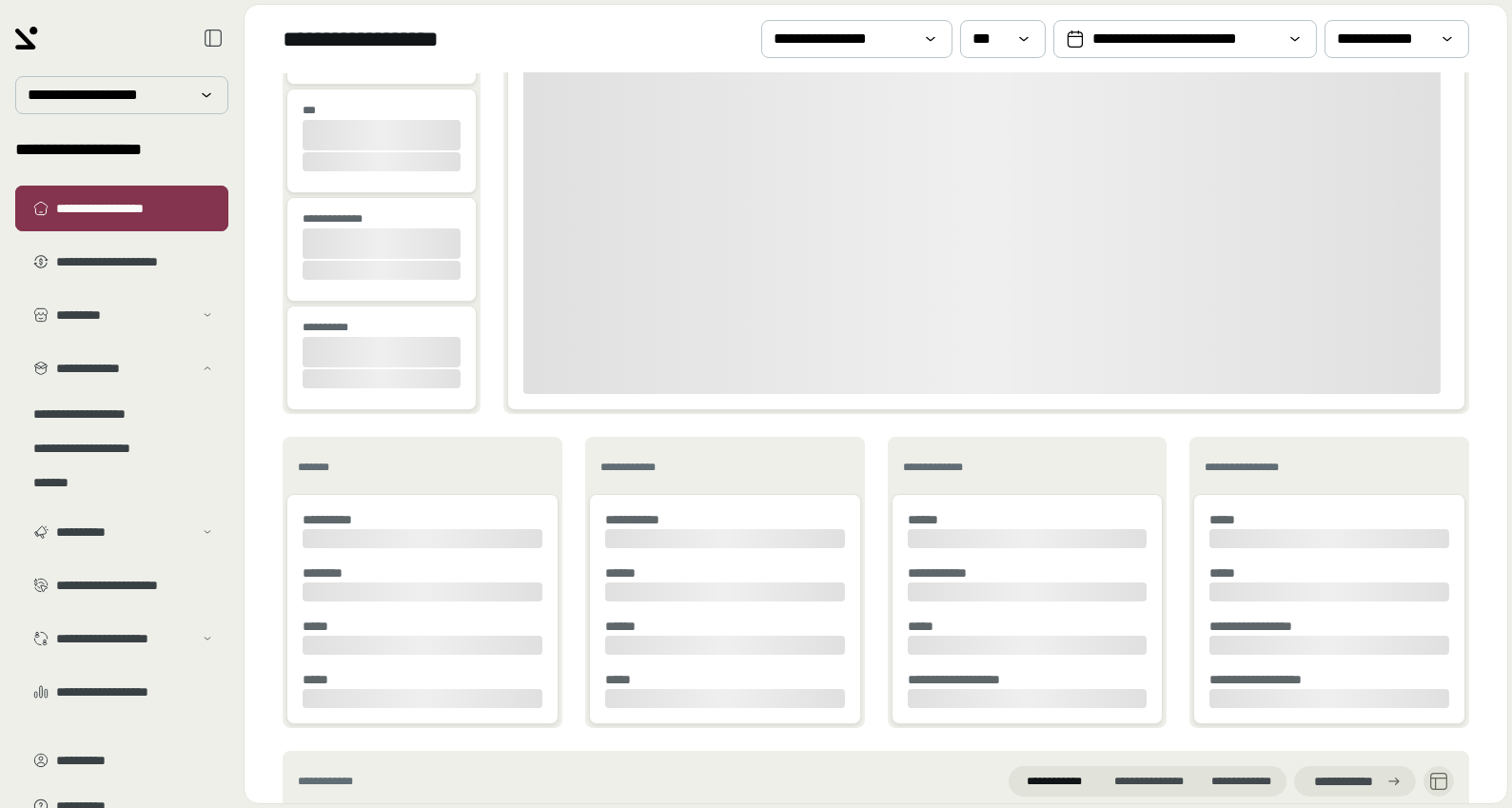 scroll, scrollTop: 0, scrollLeft: 0, axis: both 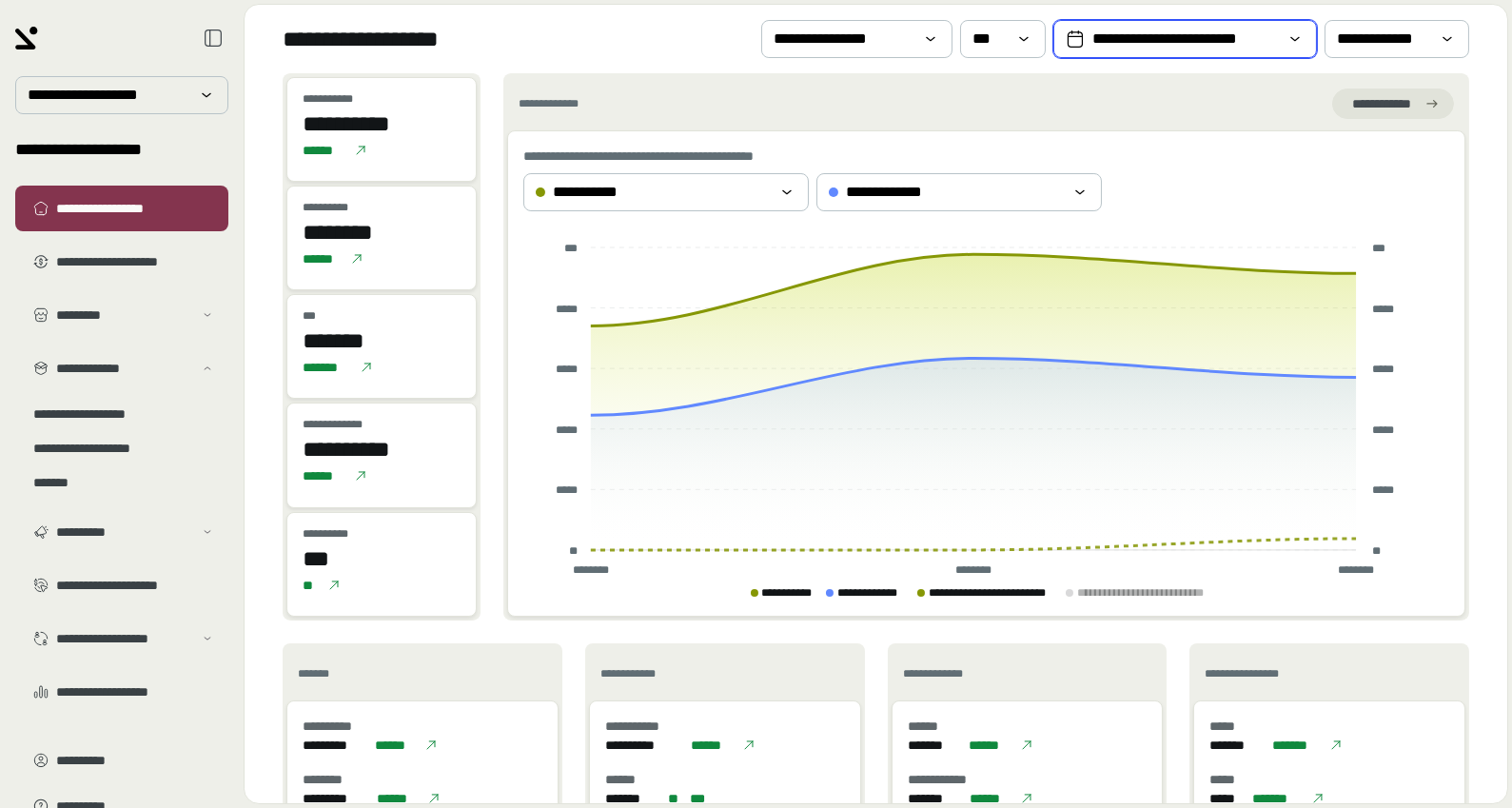 click on "**********" at bounding box center (1185, 39) 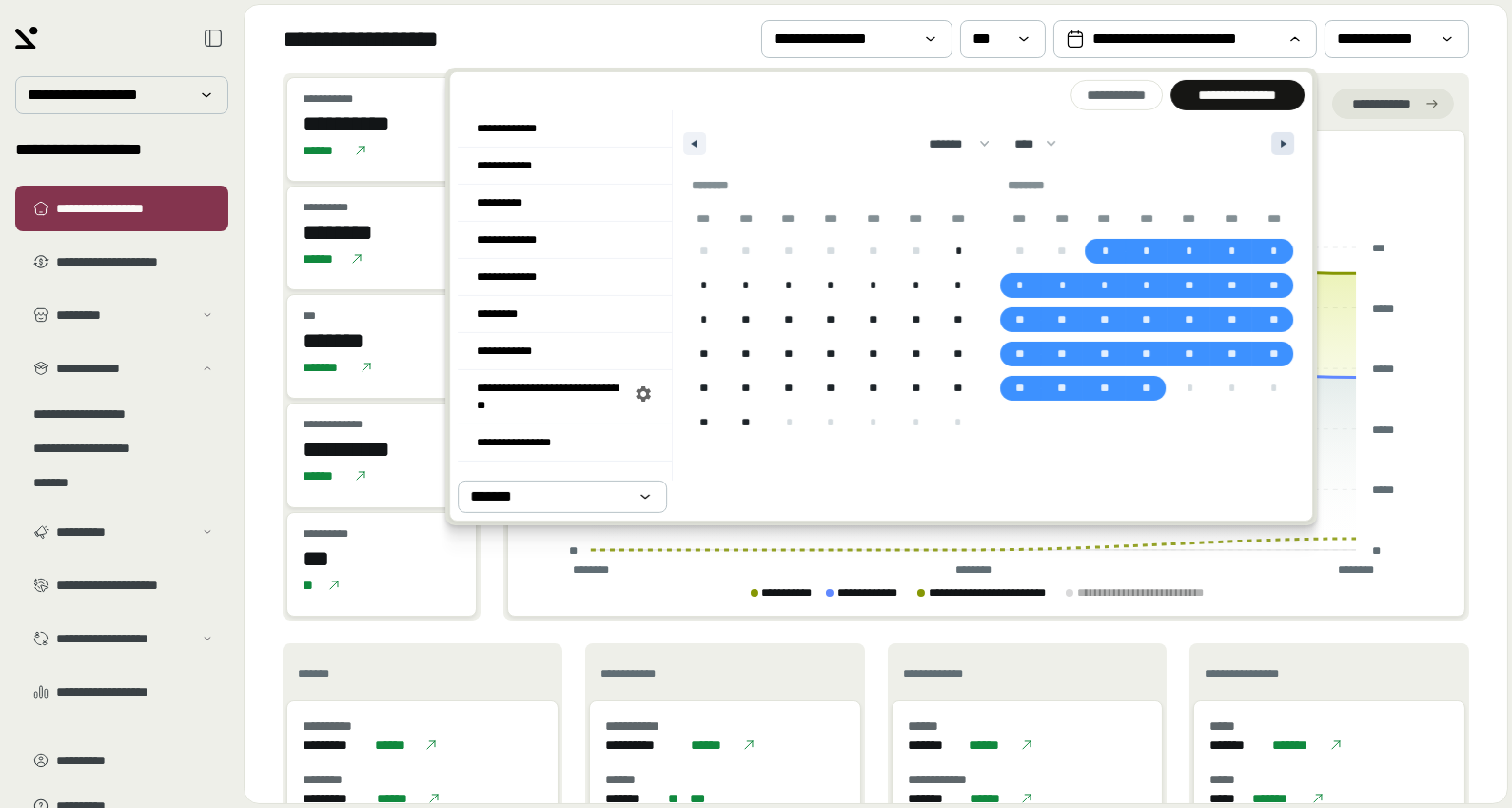 click at bounding box center (1283, 144) 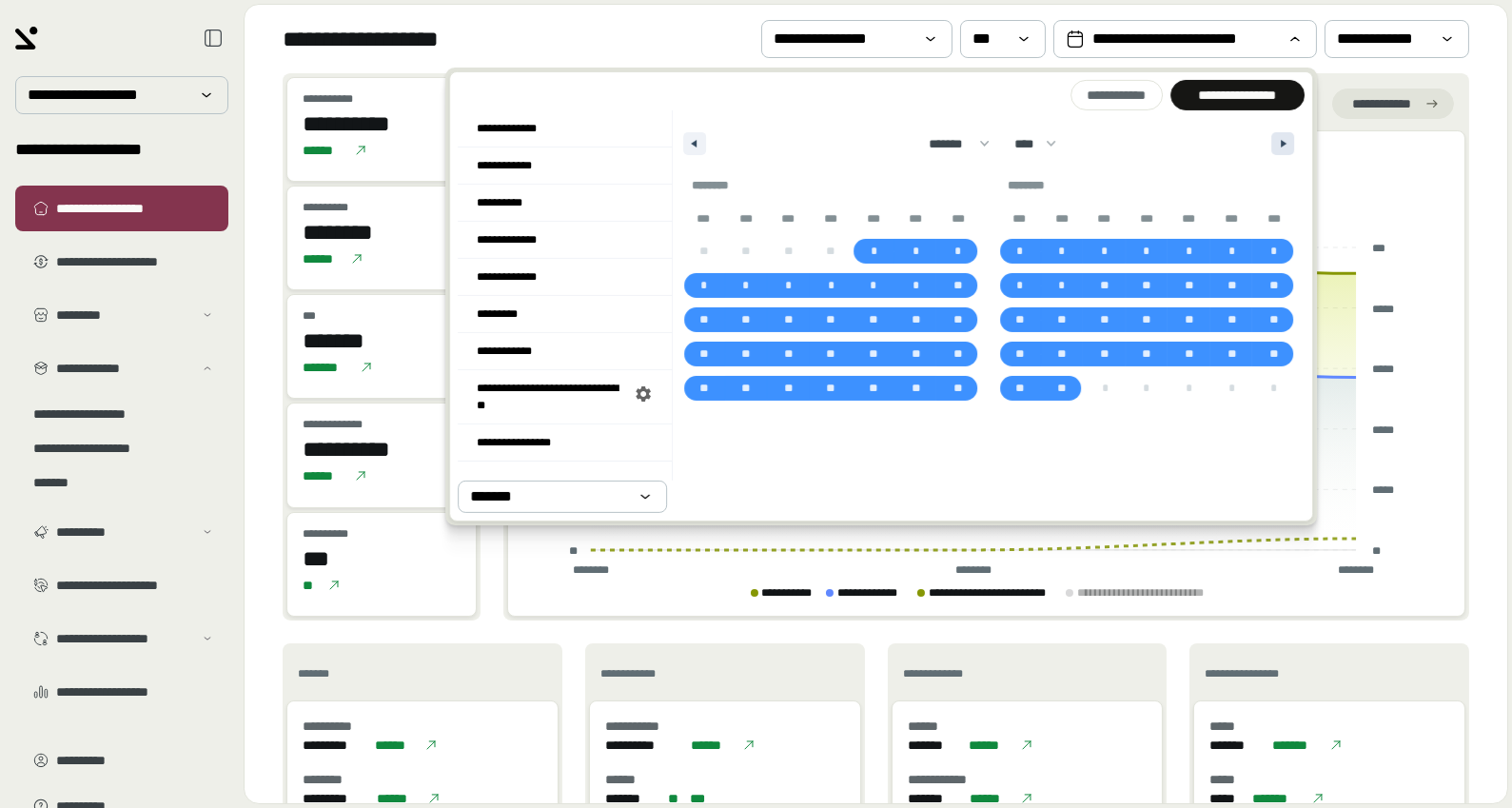 click at bounding box center [1283, 144] 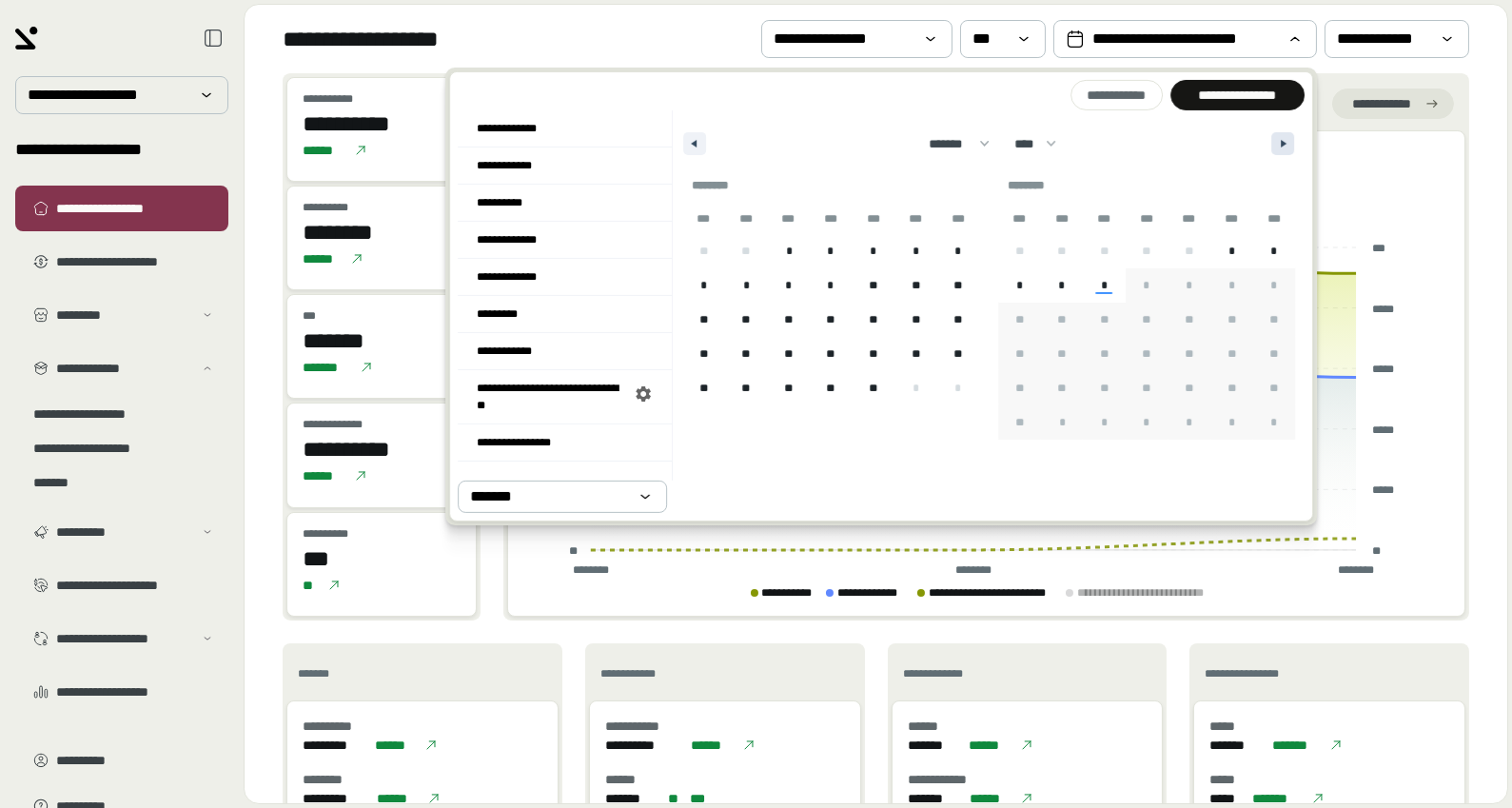click at bounding box center (1283, 144) 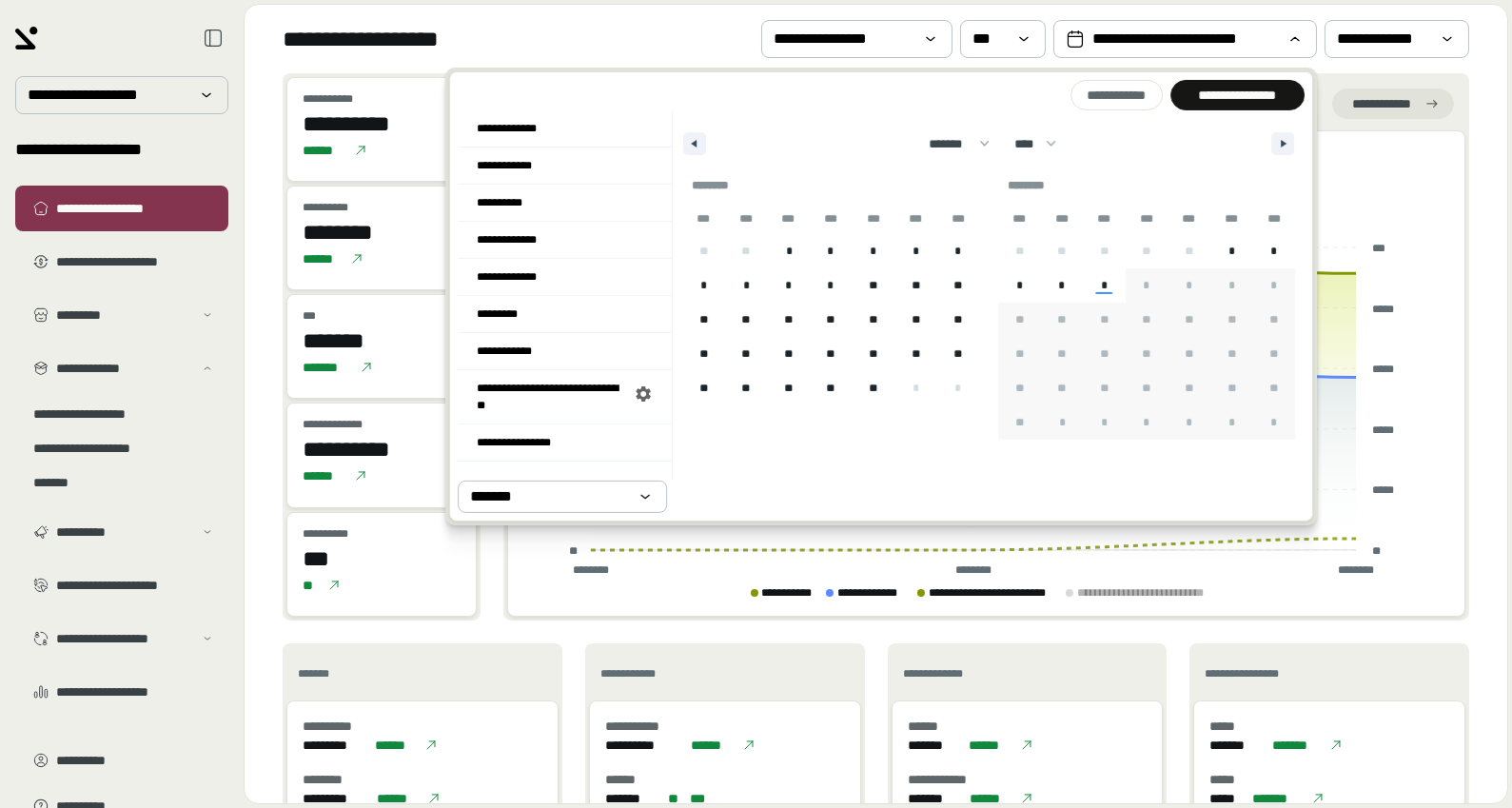 click on "******* ******** ***** ***** *** **** **** ****** ********* ******* ******** ******** **** **** **** **** **** **** **** **** **** **** **** **** **** **** **** **** **** **** **** **** **** **** **** **** **** **** **** **** **** **** **** **** **** **** **** **** **** **** **** **** **** **** **** **** **** **** **** **** **** **** **** **** **** **** **** **** **** **** **** **** **** **** **** **** **** **** **** **** **** **** **** **** **** **** **** **** **** **** **** **** **** **** **** **** **** **** **** **** **** **** **** **** **** **** **** **** **** **** **** **** ****" at bounding box center [989, 139] 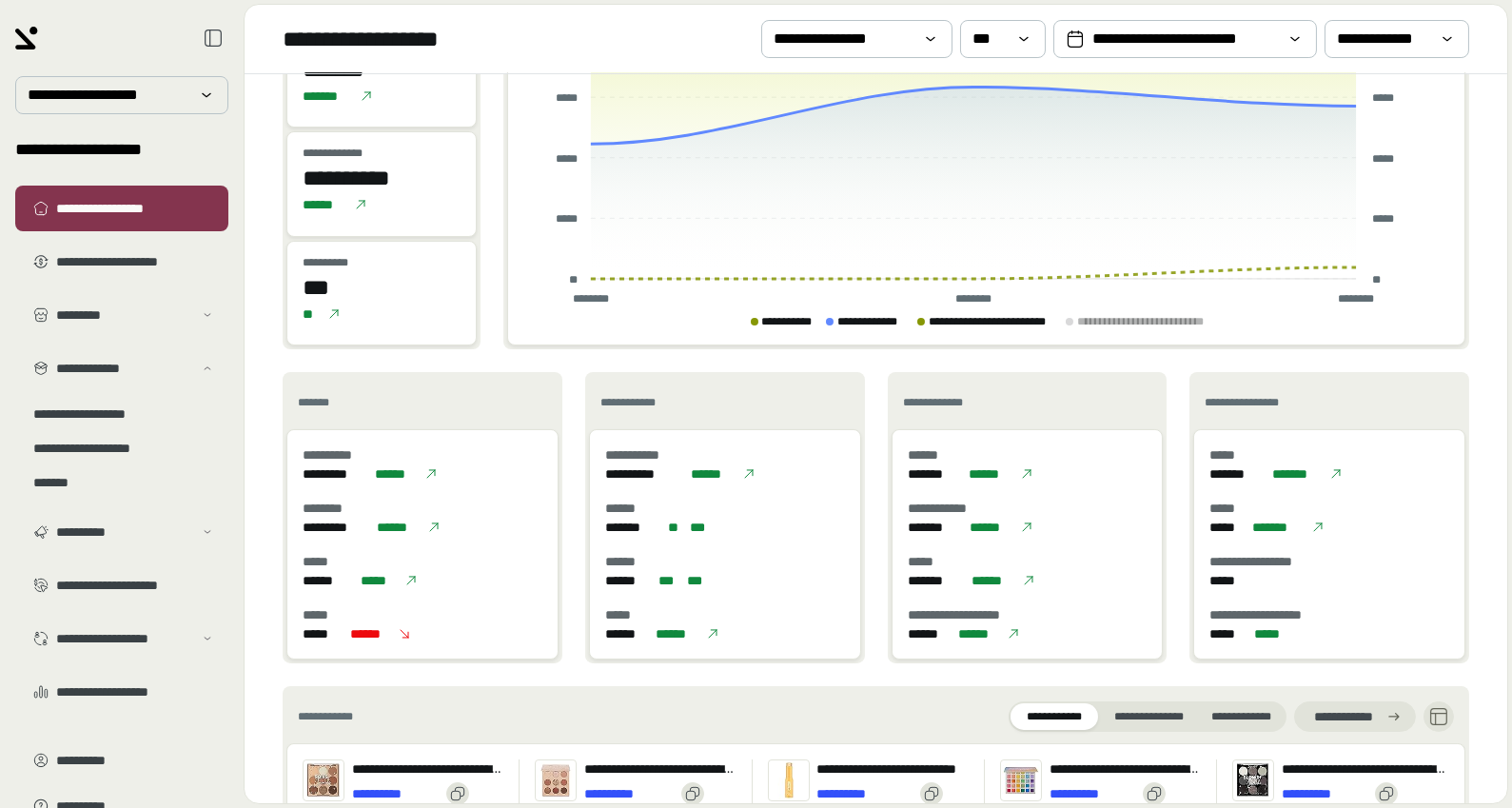 scroll, scrollTop: 276, scrollLeft: 0, axis: vertical 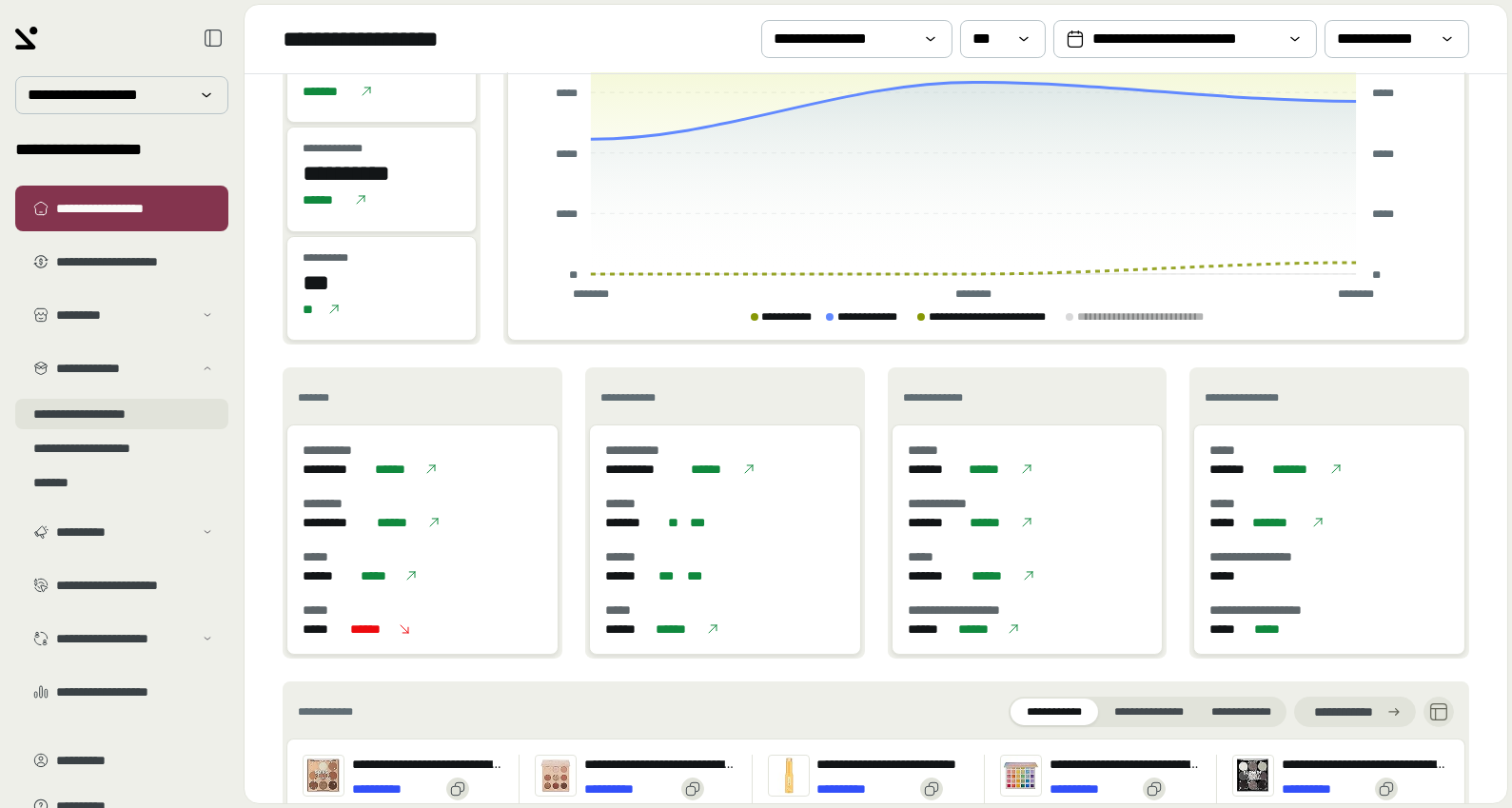 click on "**********" at bounding box center (122, 414) 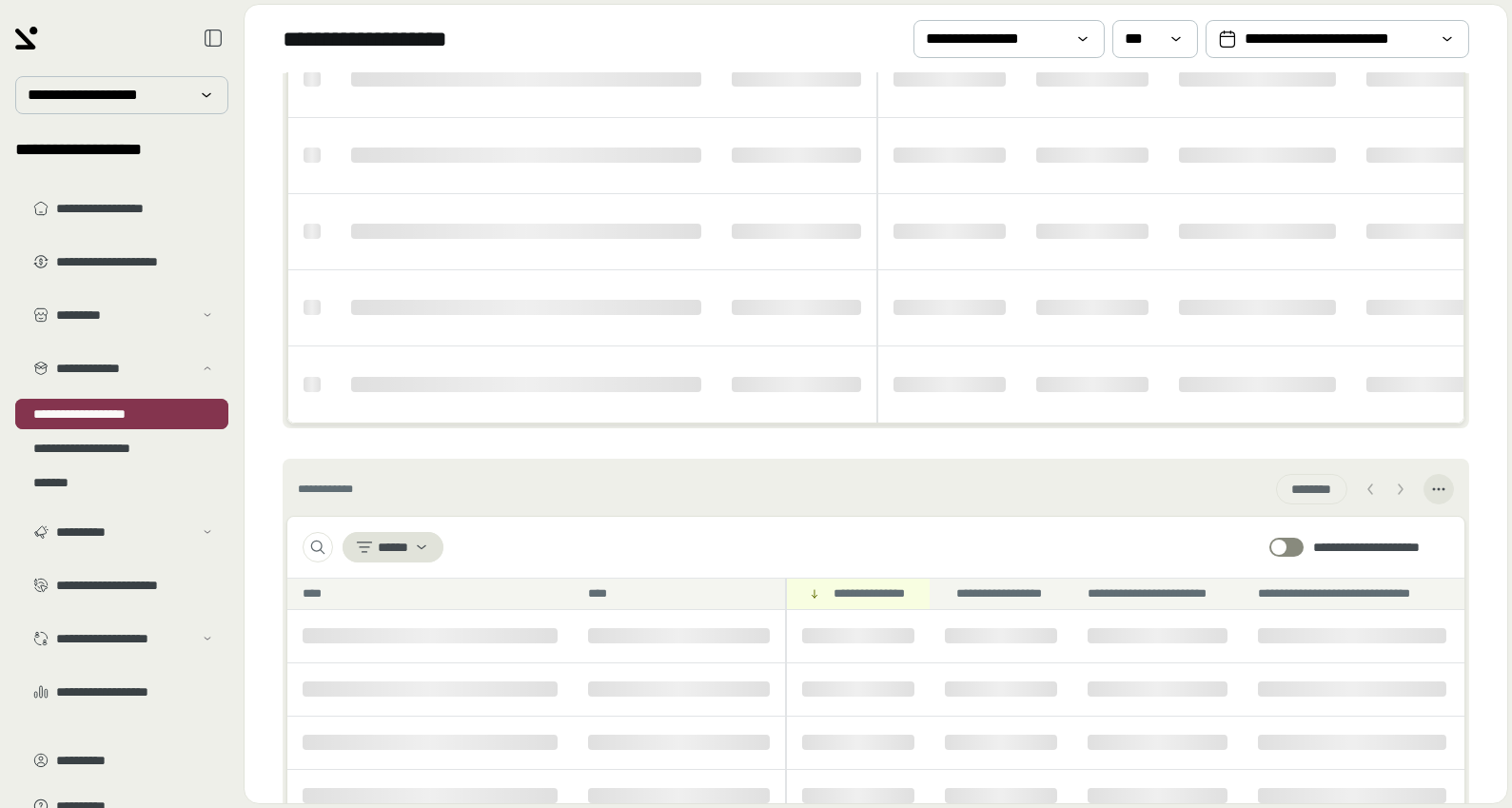 scroll, scrollTop: 0, scrollLeft: 0, axis: both 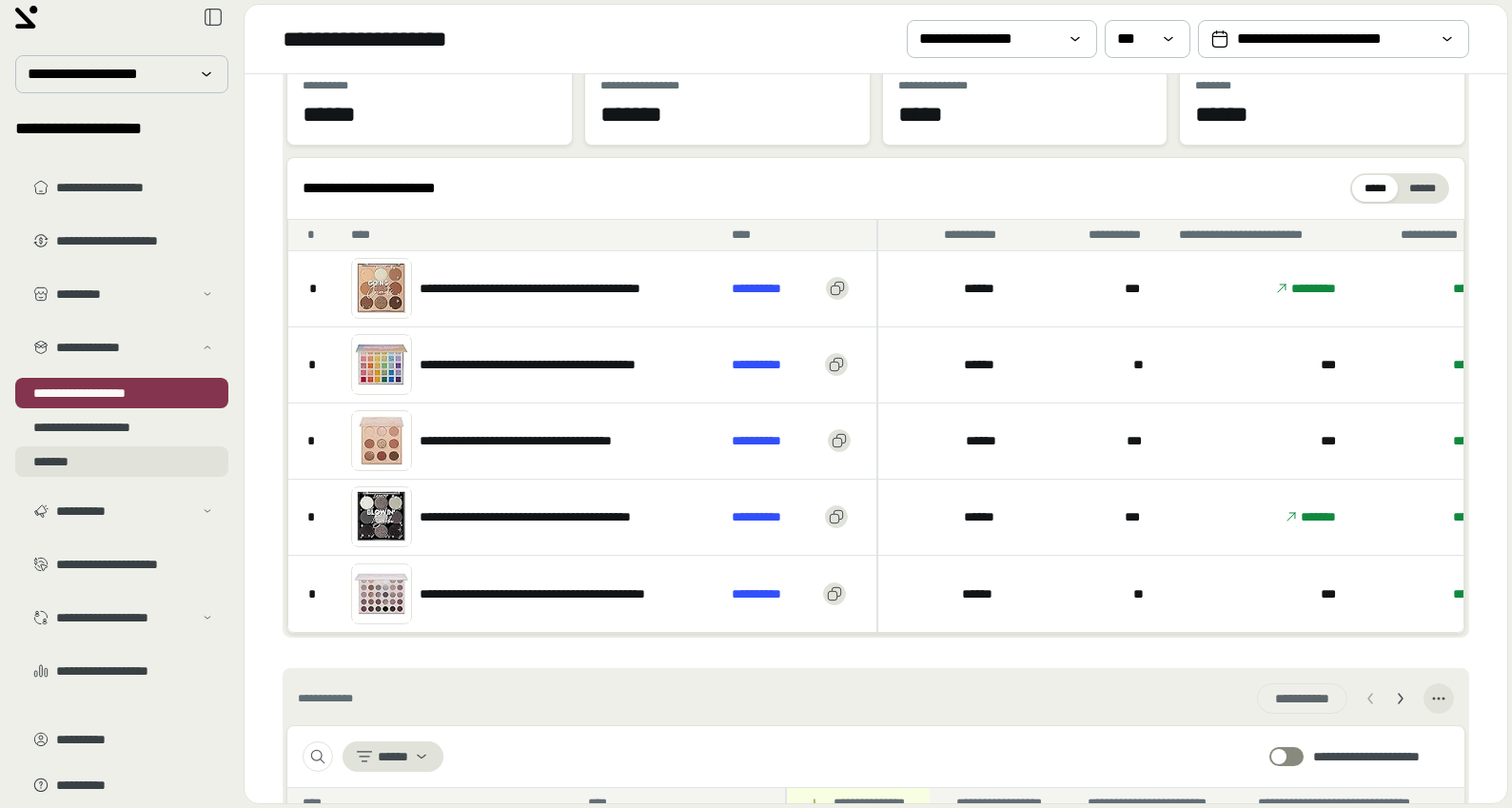 click on "*******" at bounding box center (122, 462) 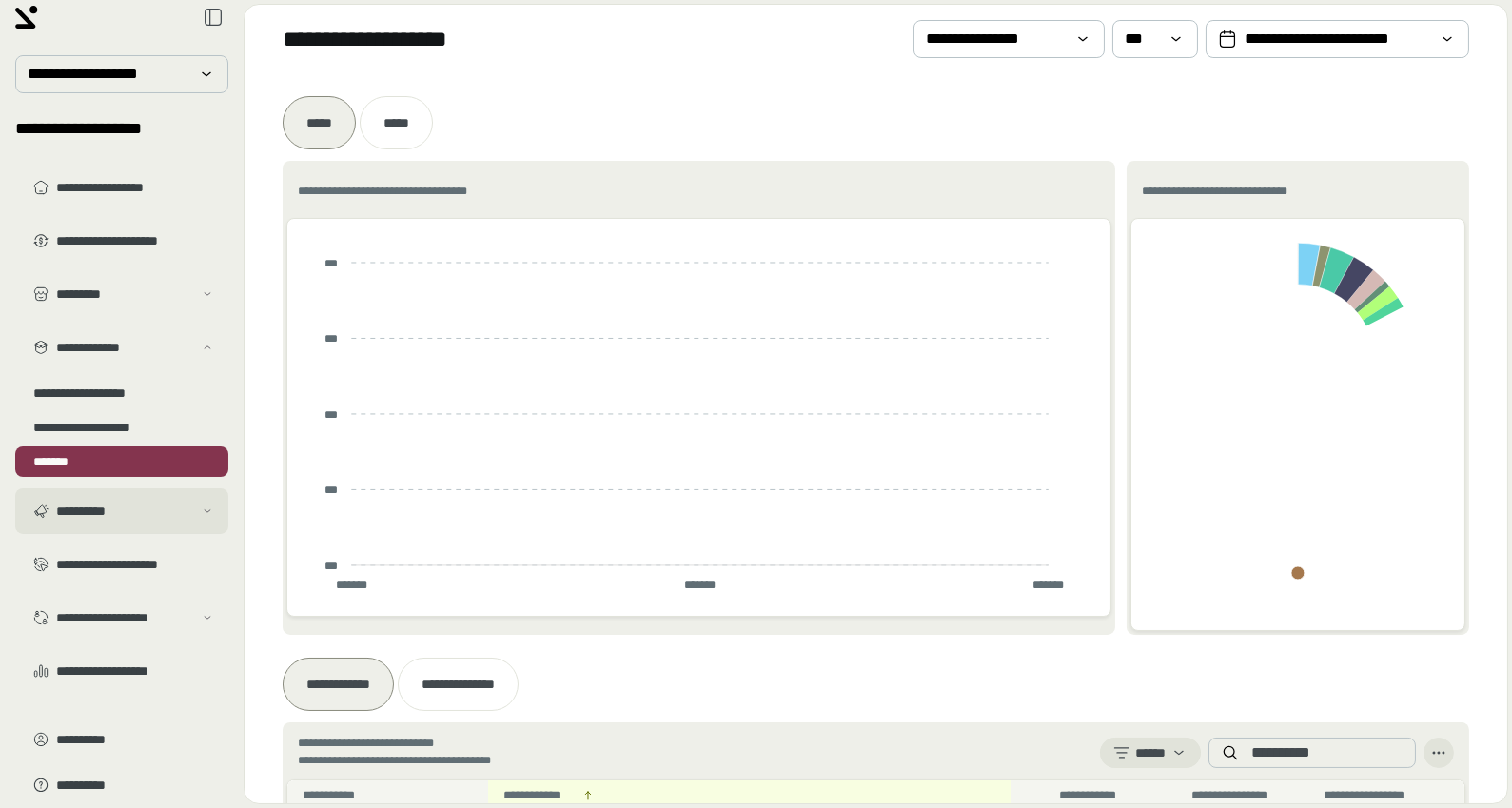 click on "**********" at bounding box center (125, 511) 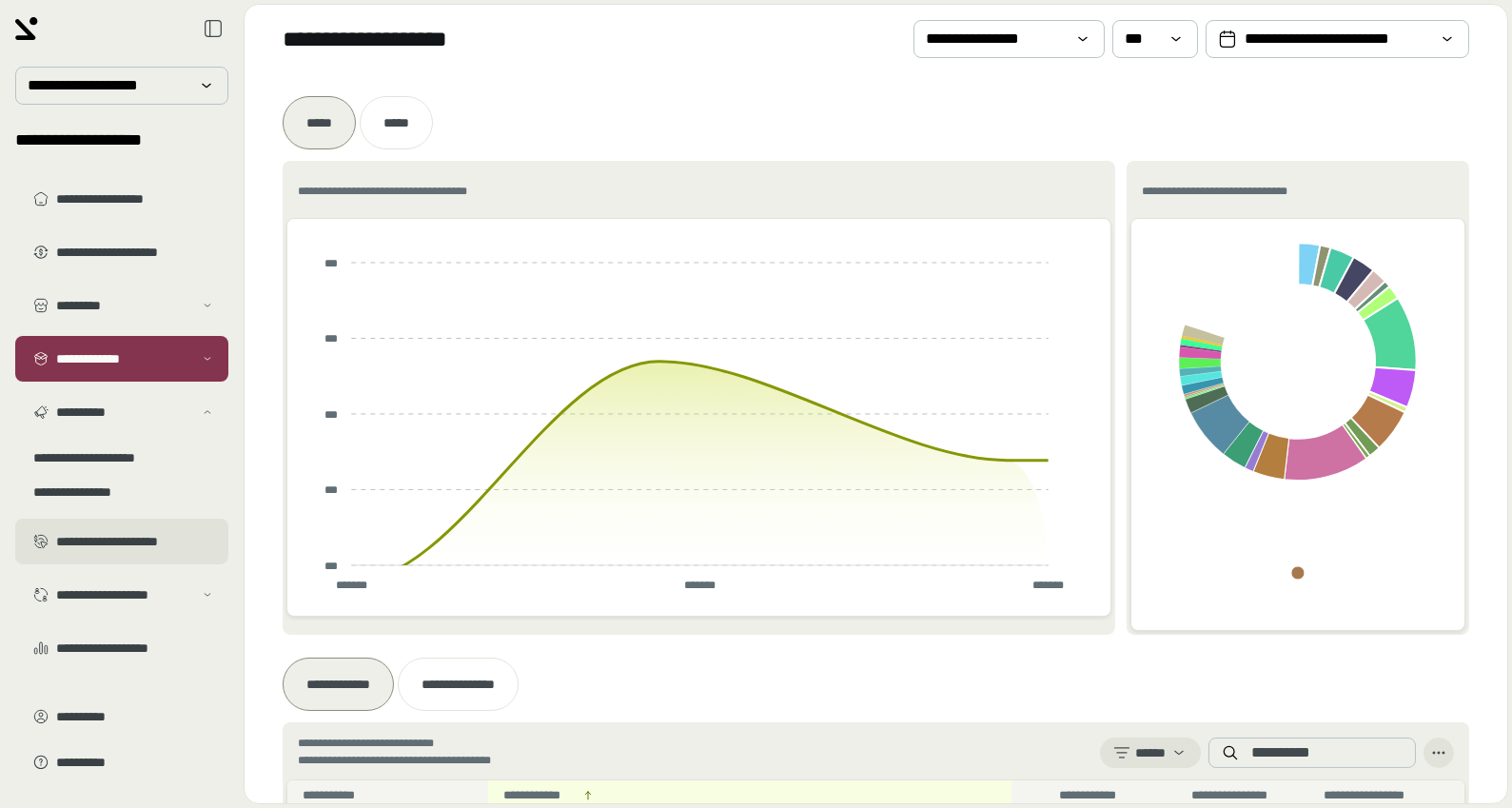 scroll, scrollTop: 10, scrollLeft: 0, axis: vertical 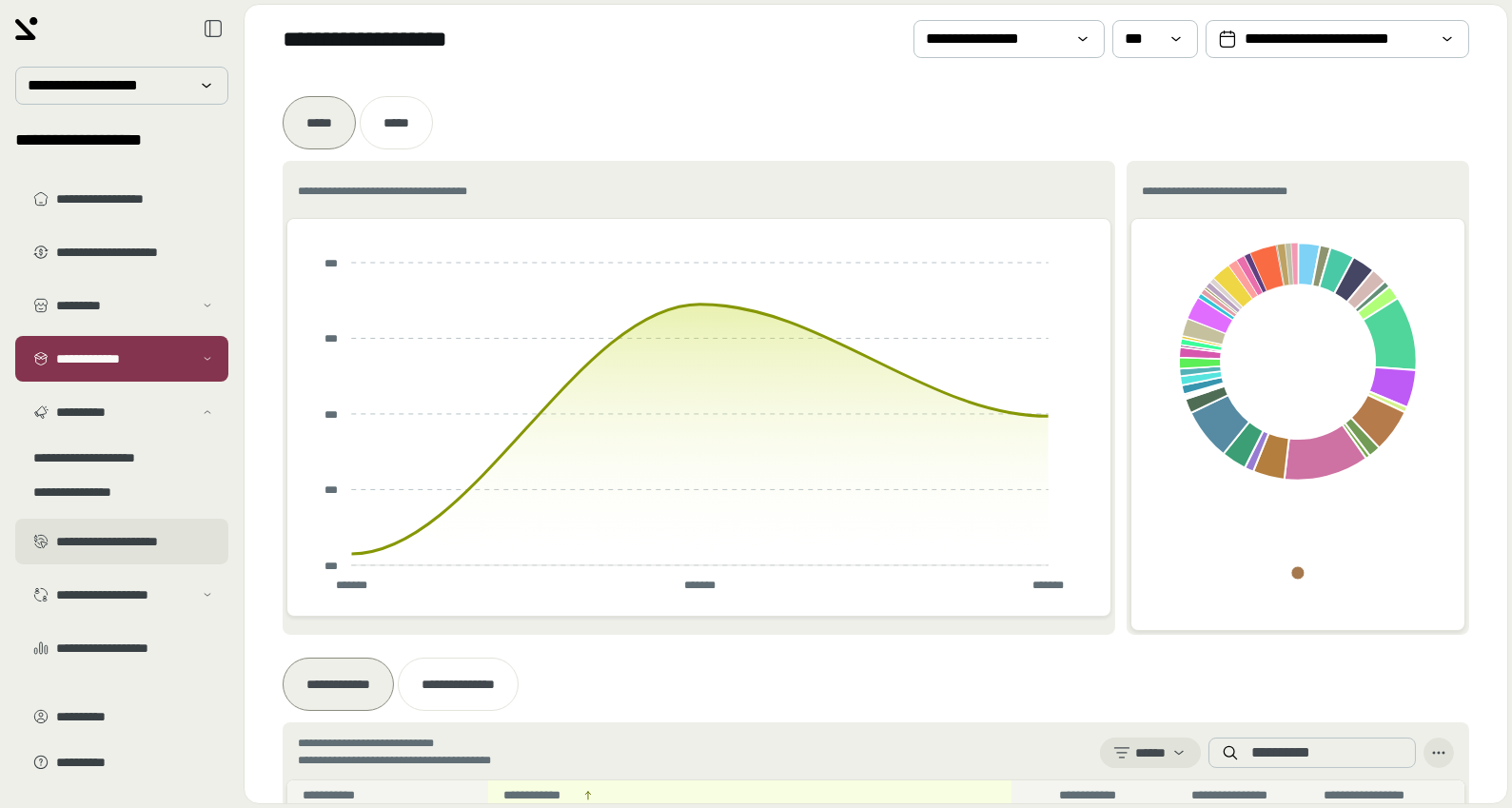 click on "**********" at bounding box center (135, 542) 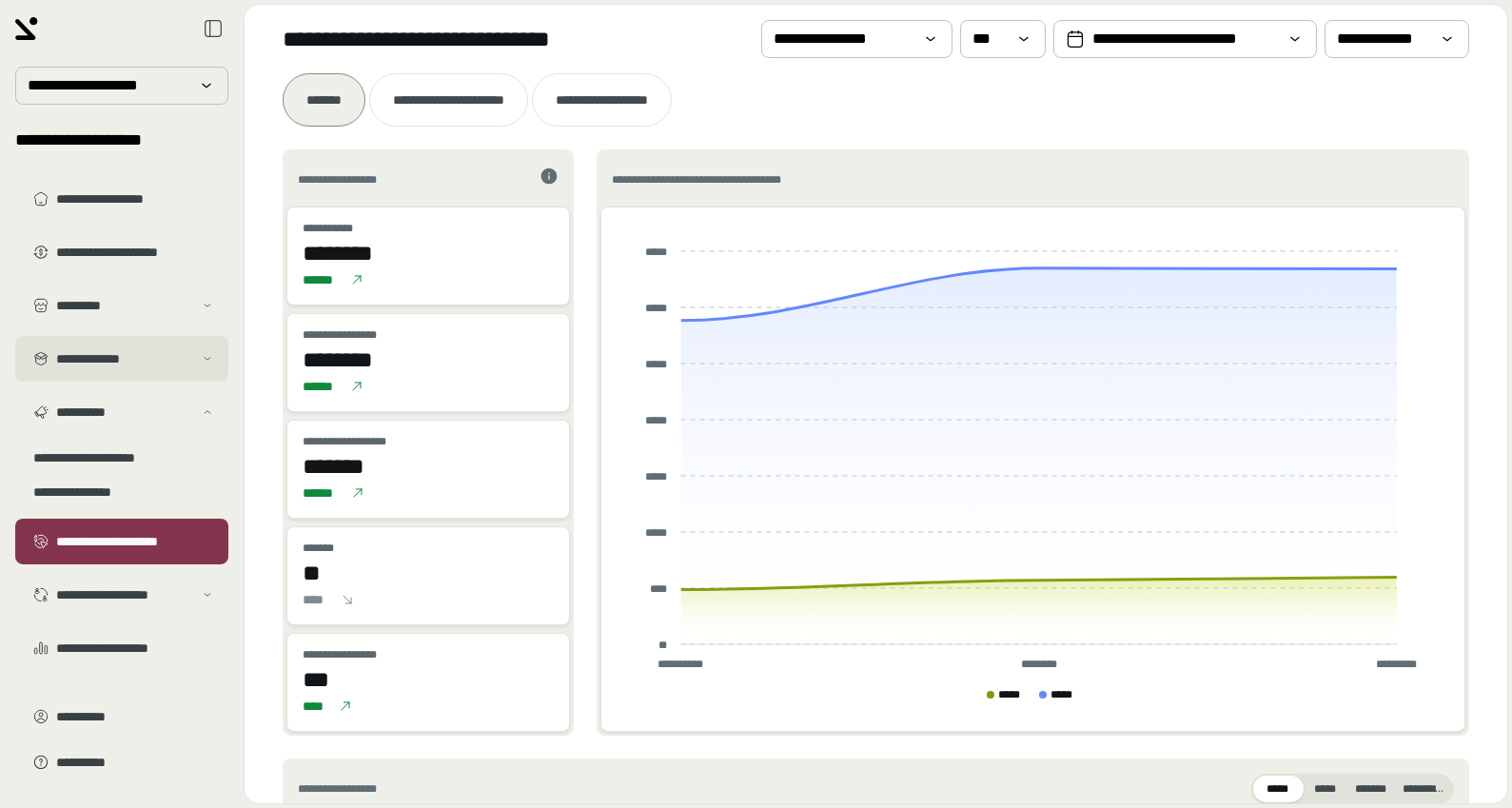 click on "**********" at bounding box center (125, 359) 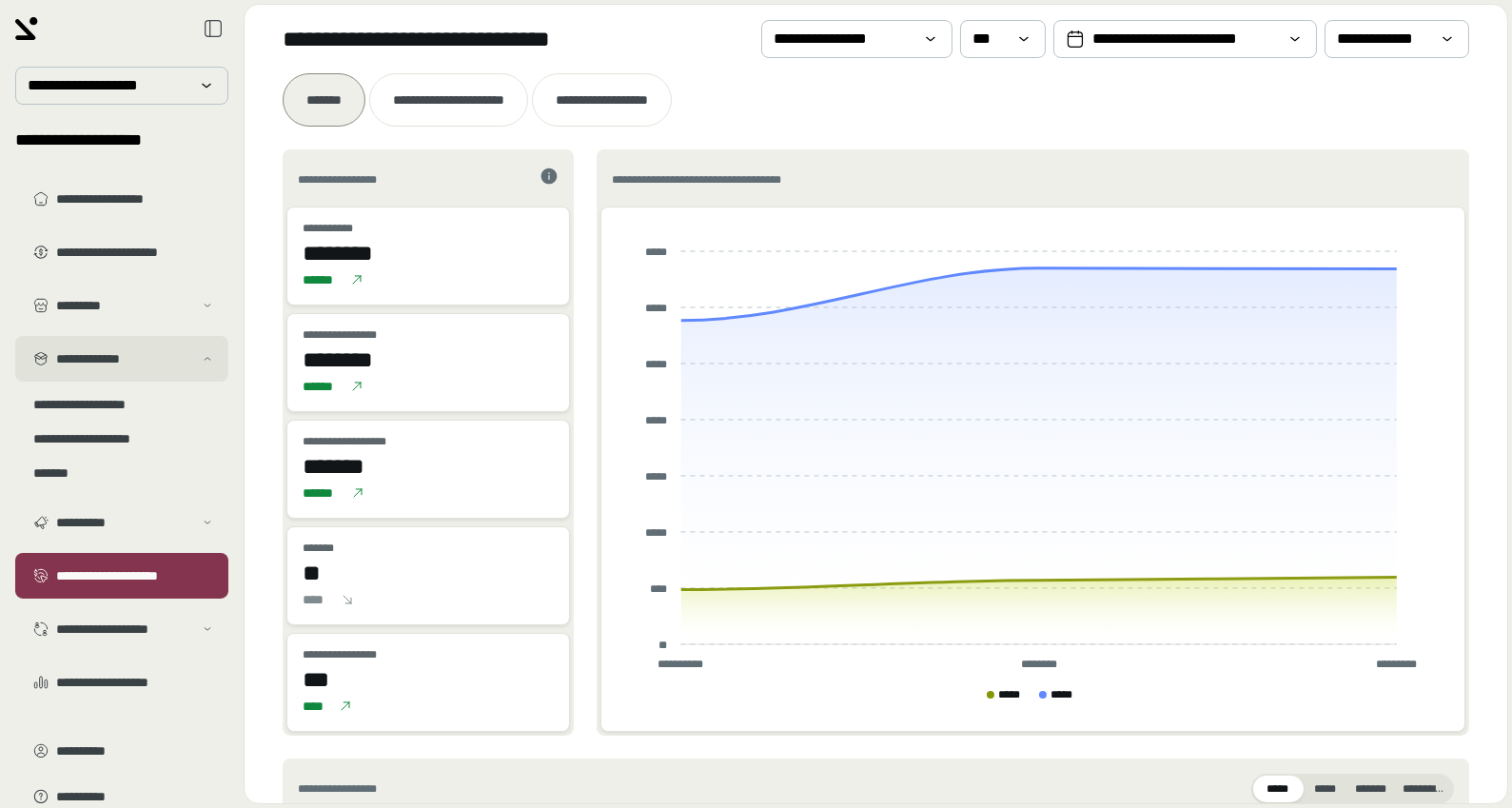 scroll, scrollTop: 21, scrollLeft: 0, axis: vertical 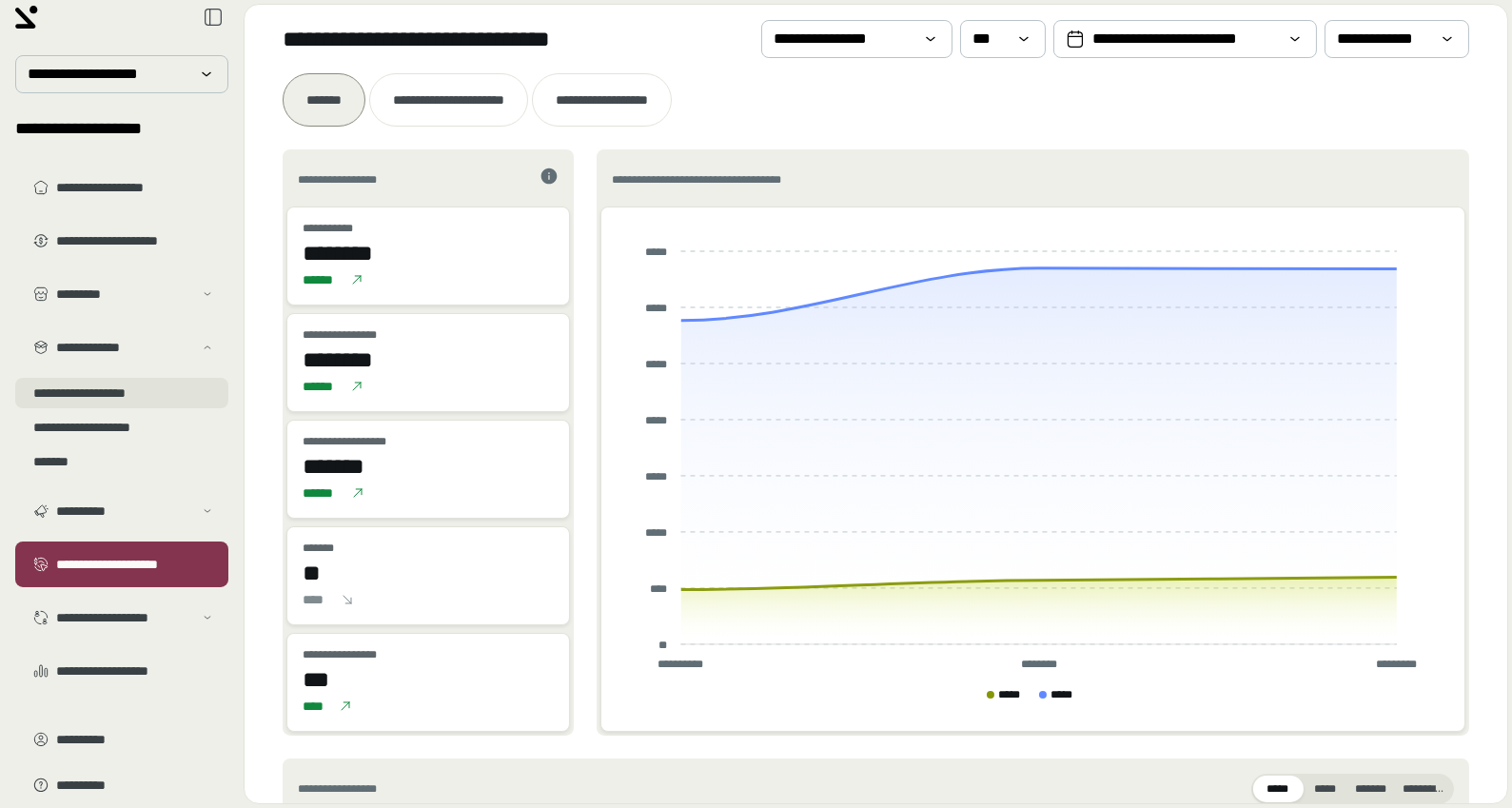 click on "**********" at bounding box center (122, 393) 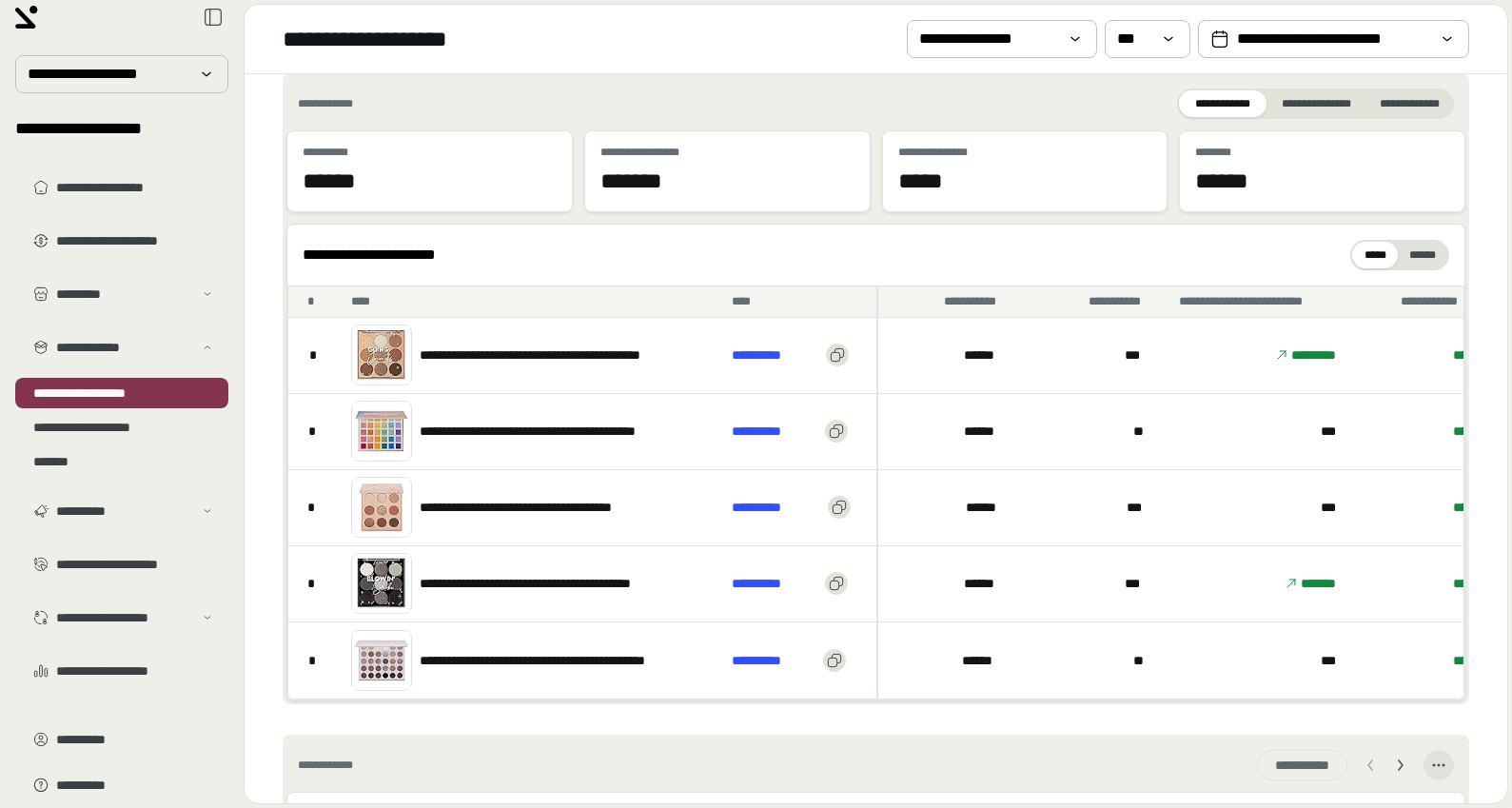 scroll, scrollTop: 3, scrollLeft: 0, axis: vertical 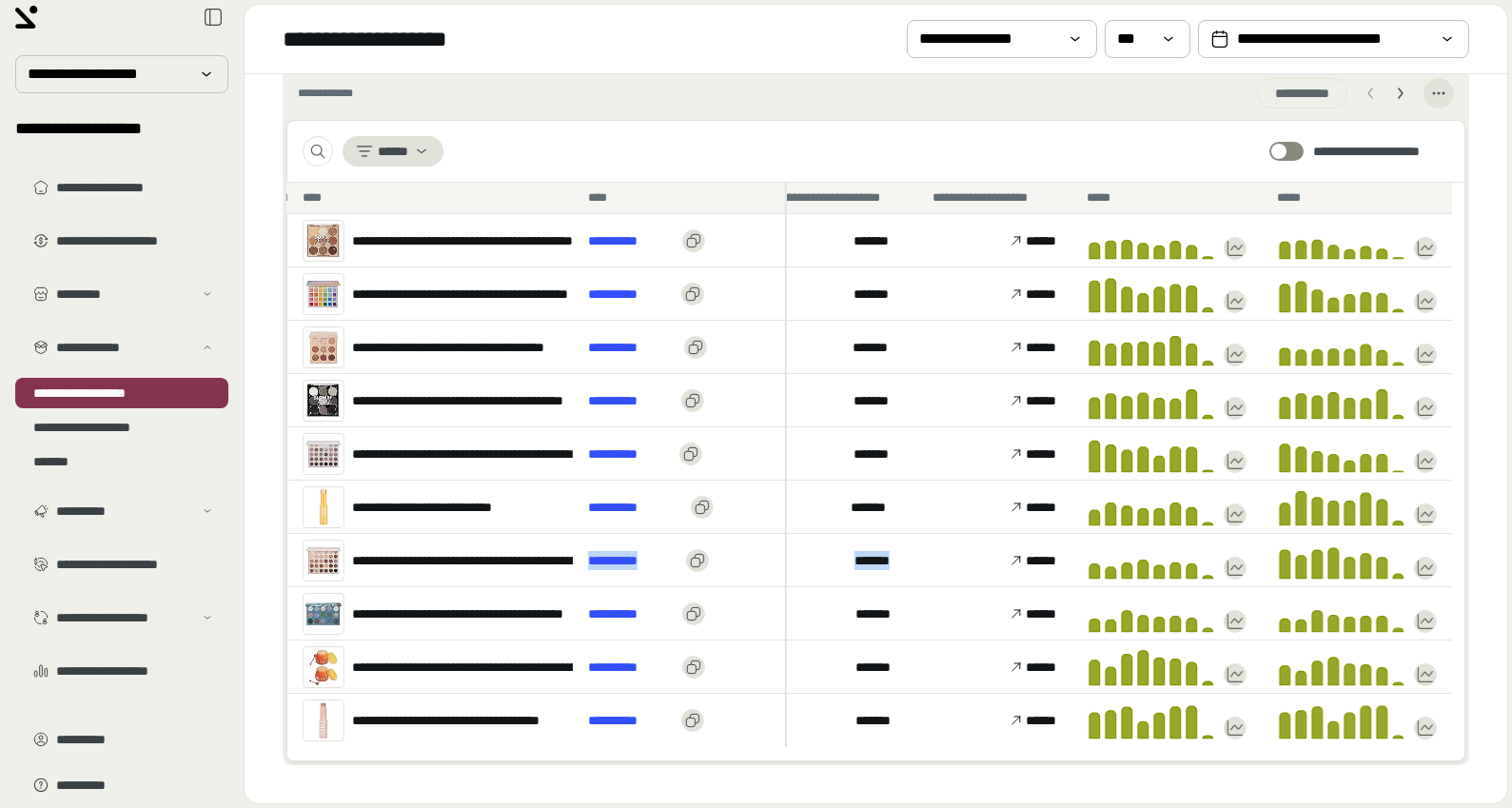 drag, startPoint x: 1098, startPoint y: 596, endPoint x: 1078, endPoint y: 600, distance: 20.396078 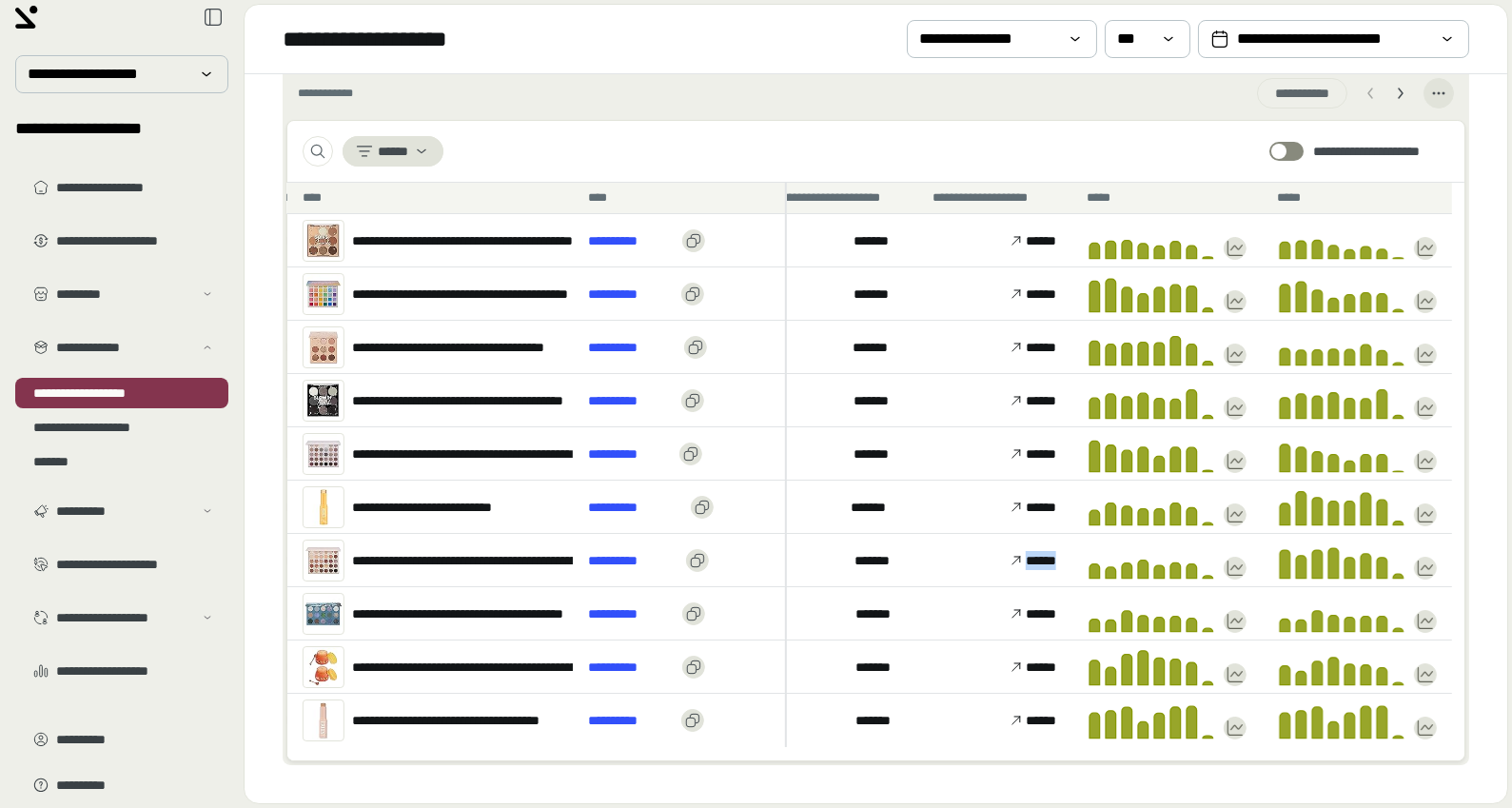 click on "[FIRST] [LAST] [ADDRESS] [CITY] [STATE] [ZIP] [COUNTRY] [PHONE] [EMAIL] [DOB] [SSN] [DLN] [CCNUM] [PASSPORT]" at bounding box center (-134, 560) 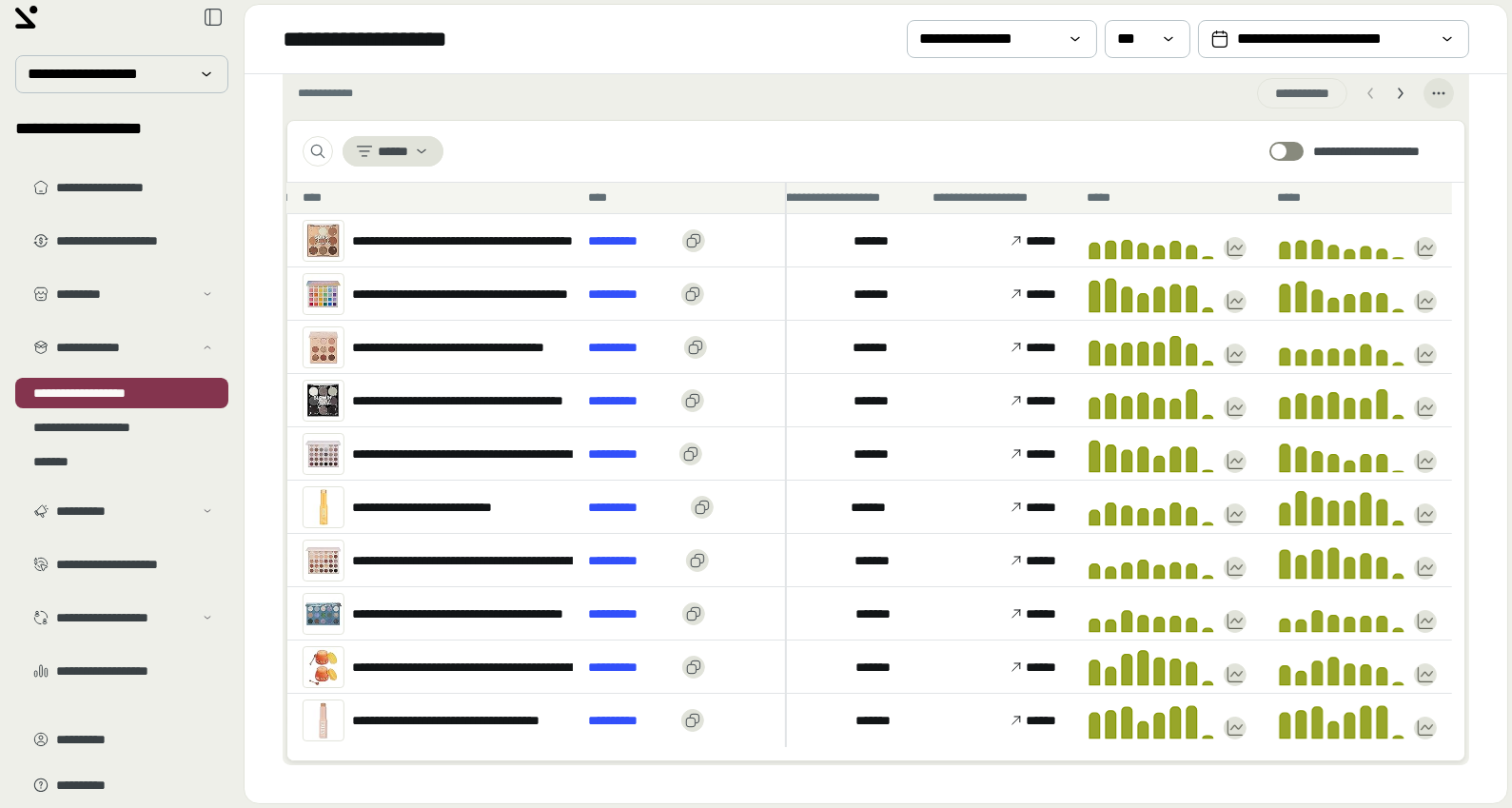 click on "******" at bounding box center (994, 560) 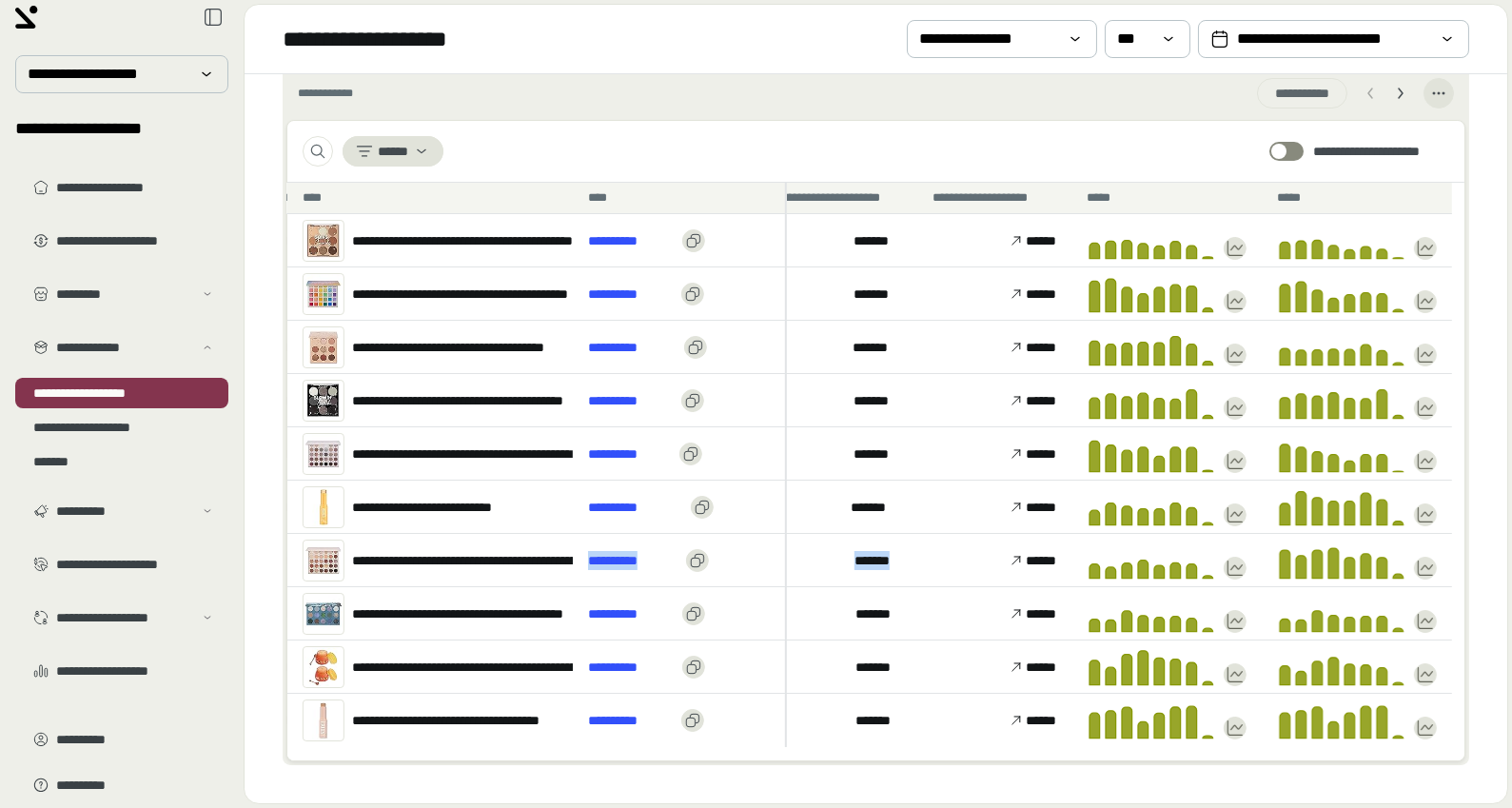 drag, startPoint x: 921, startPoint y: 602, endPoint x: 577, endPoint y: 589, distance: 344.24555 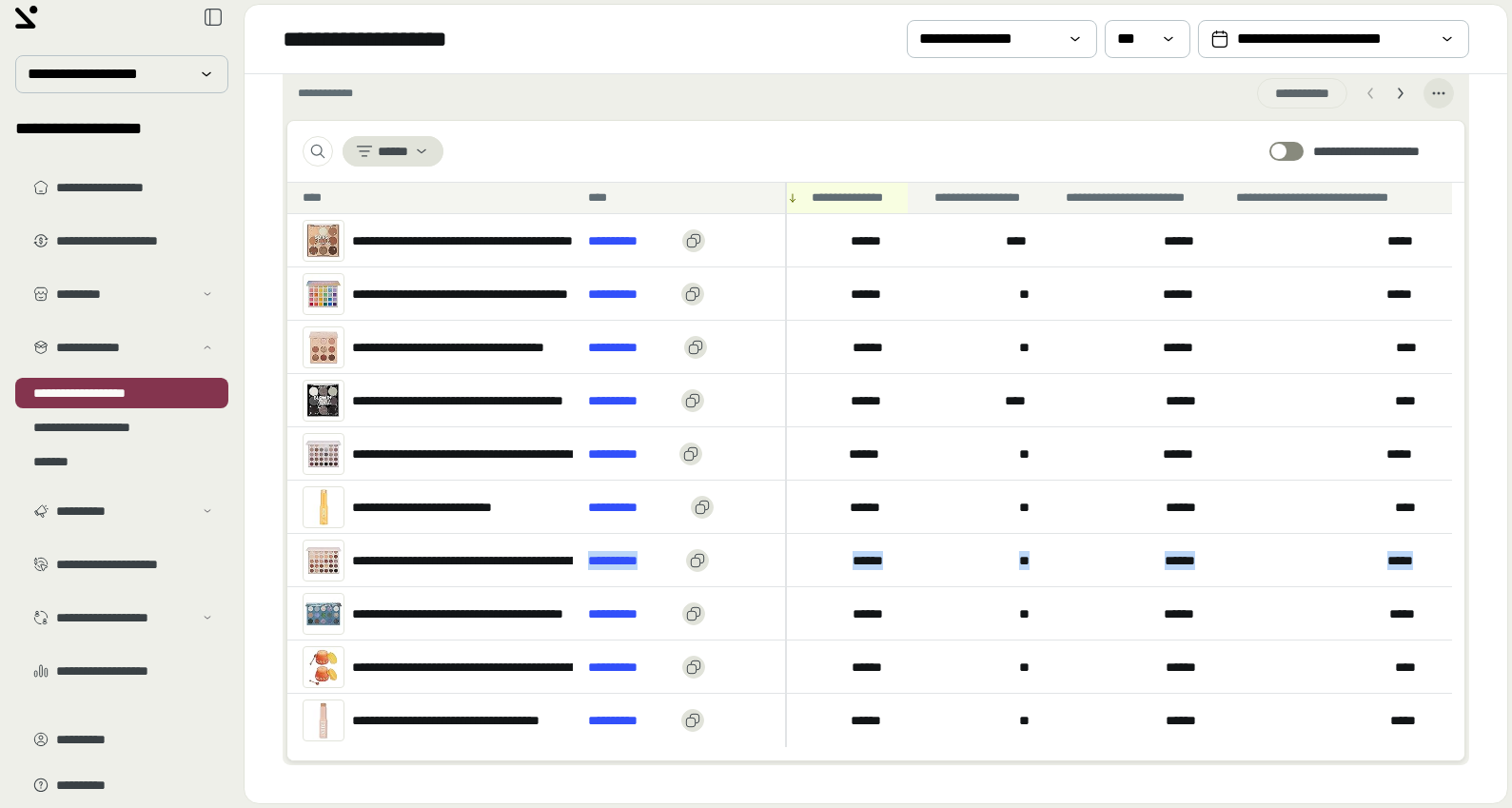 scroll, scrollTop: 0, scrollLeft: 0, axis: both 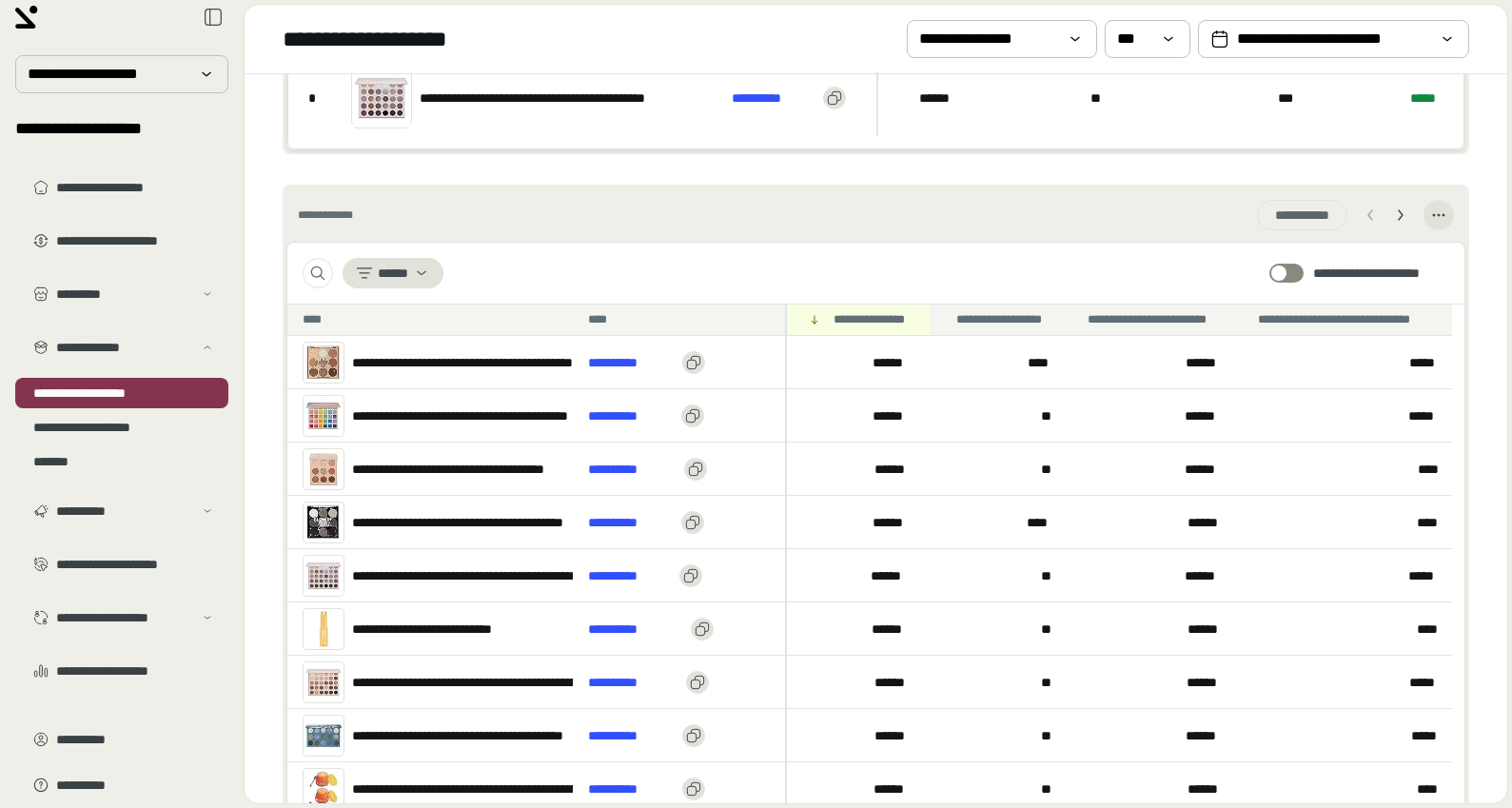 click on "[FIRST] [LAST] [ADDRESS] [CITY] [STATE] [ZIP] [COUNTRY] [PHONE] [EMAIL] [DOB] [SSN] [DLN] [CCNUM] [PASSPORT]" at bounding box center (875, 199) 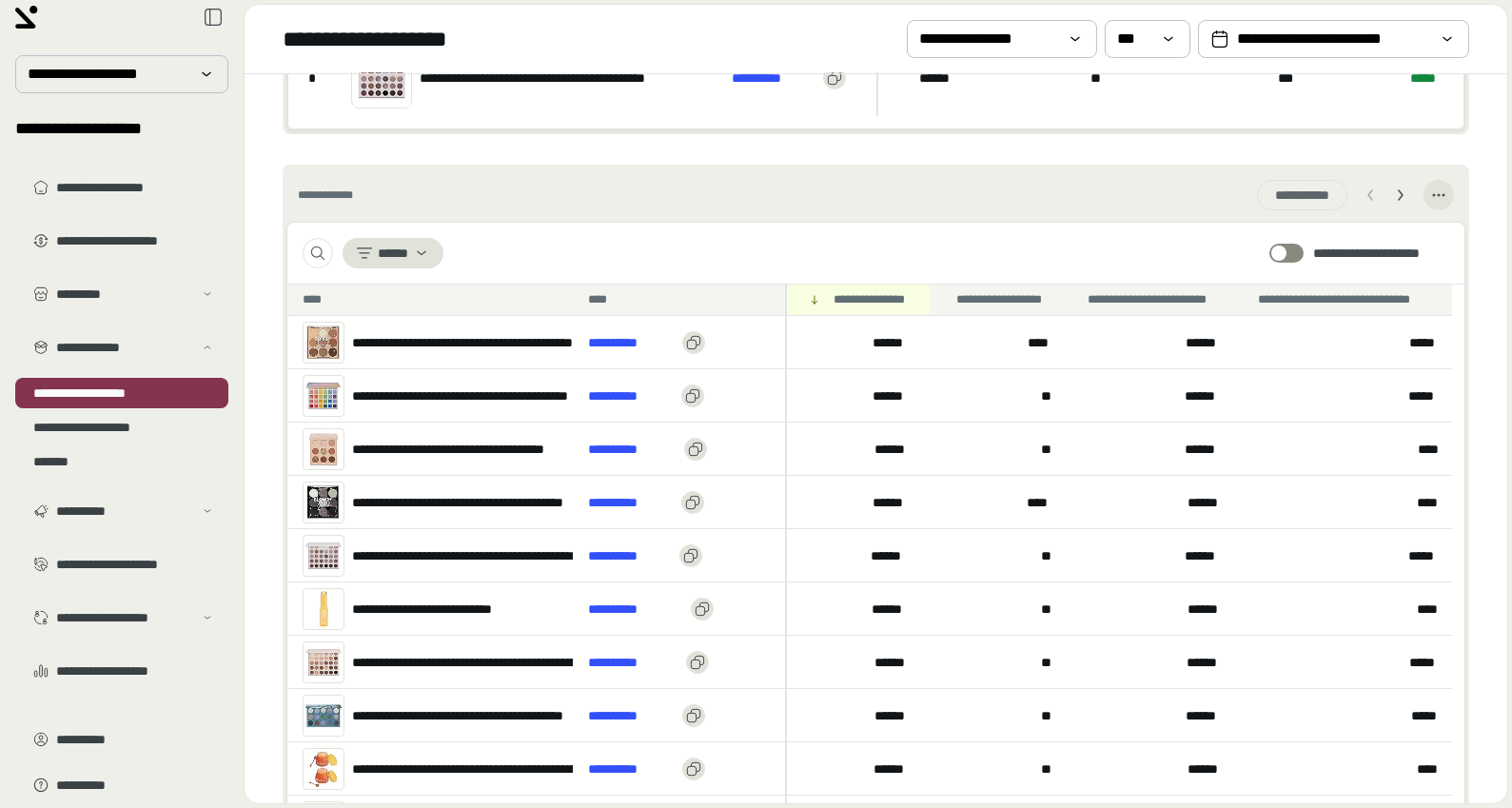 scroll, scrollTop: 452, scrollLeft: 0, axis: vertical 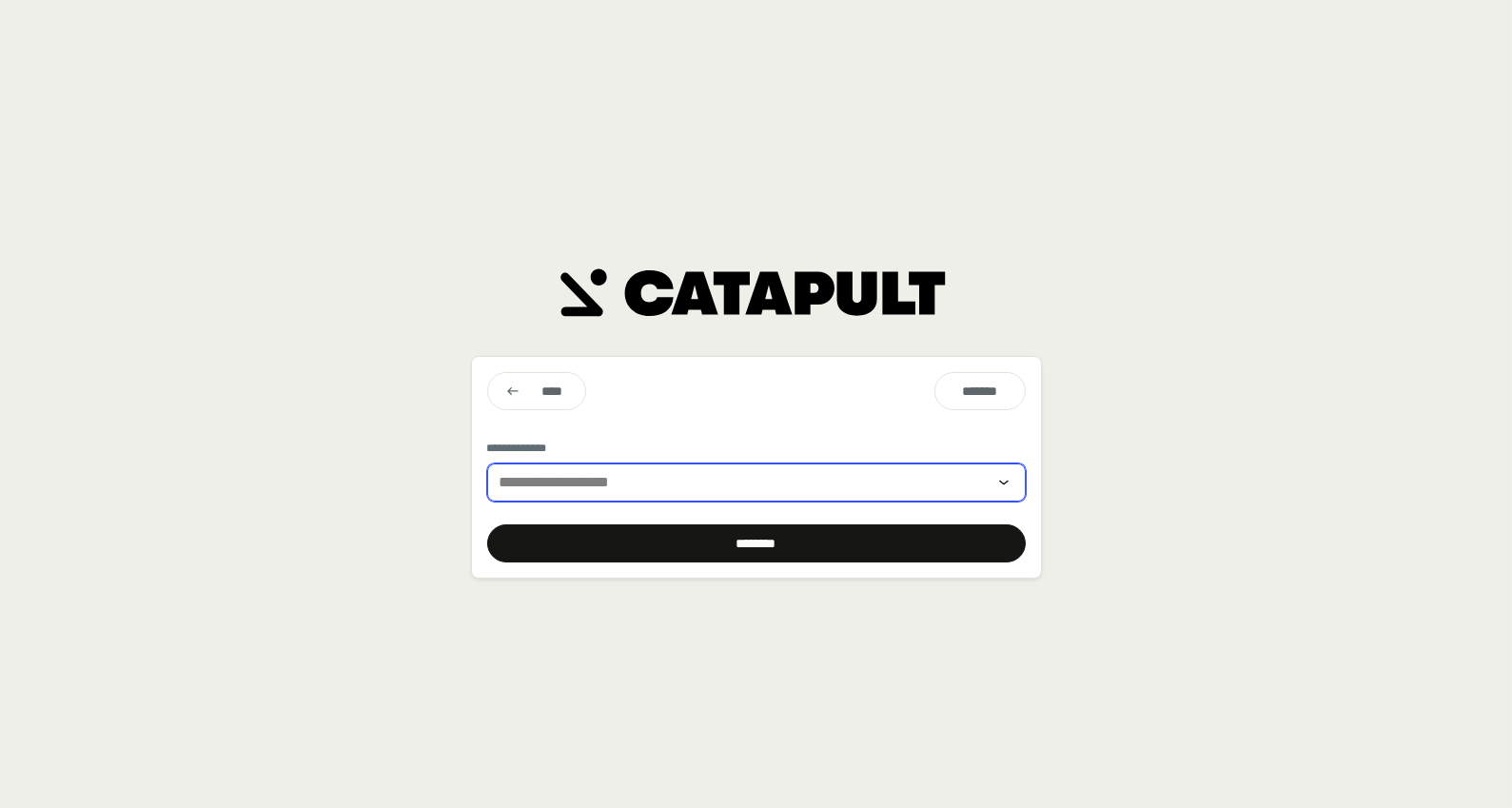 click at bounding box center (743, 483) 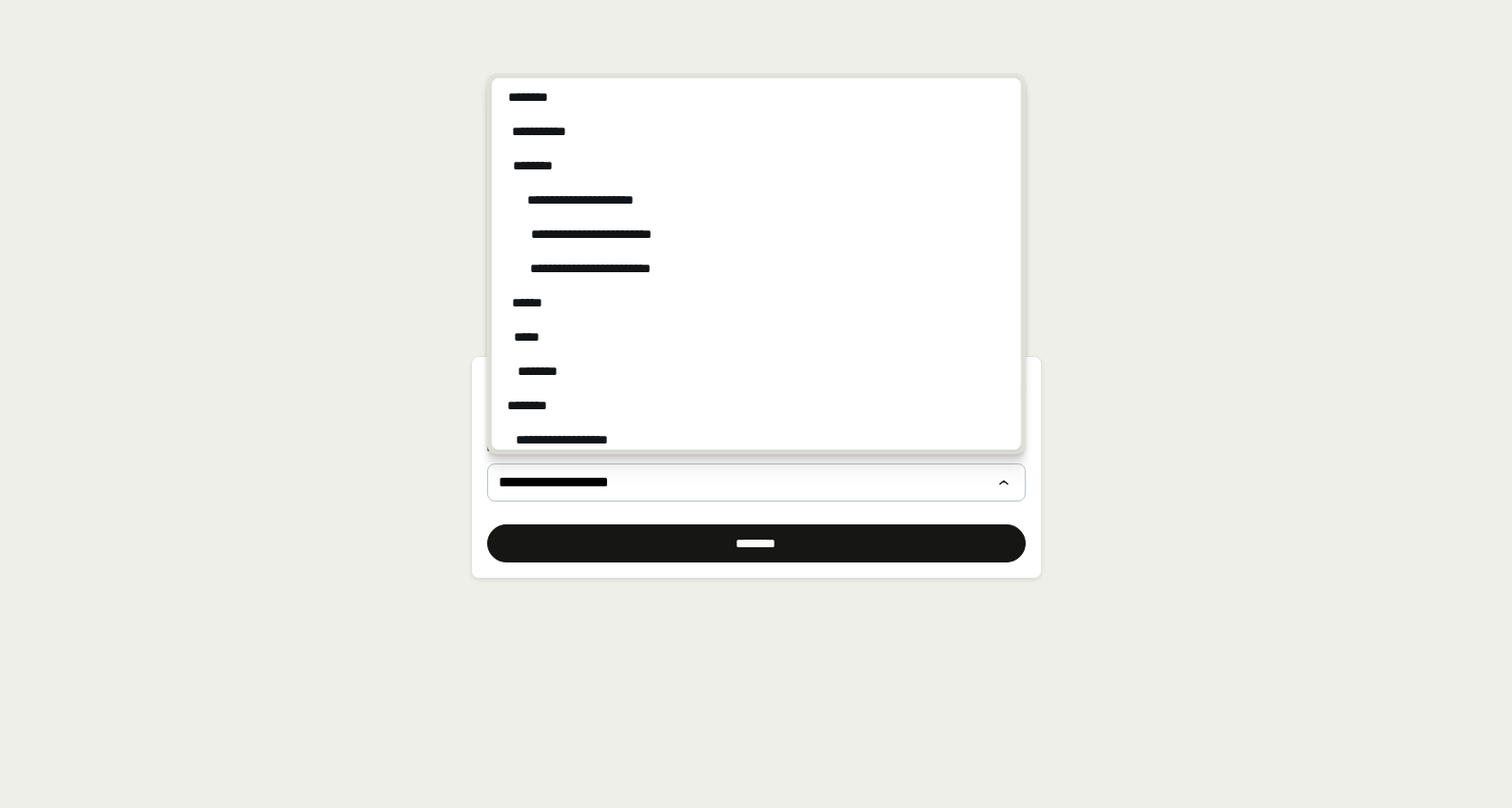 click on "**********" at bounding box center [756, 404] 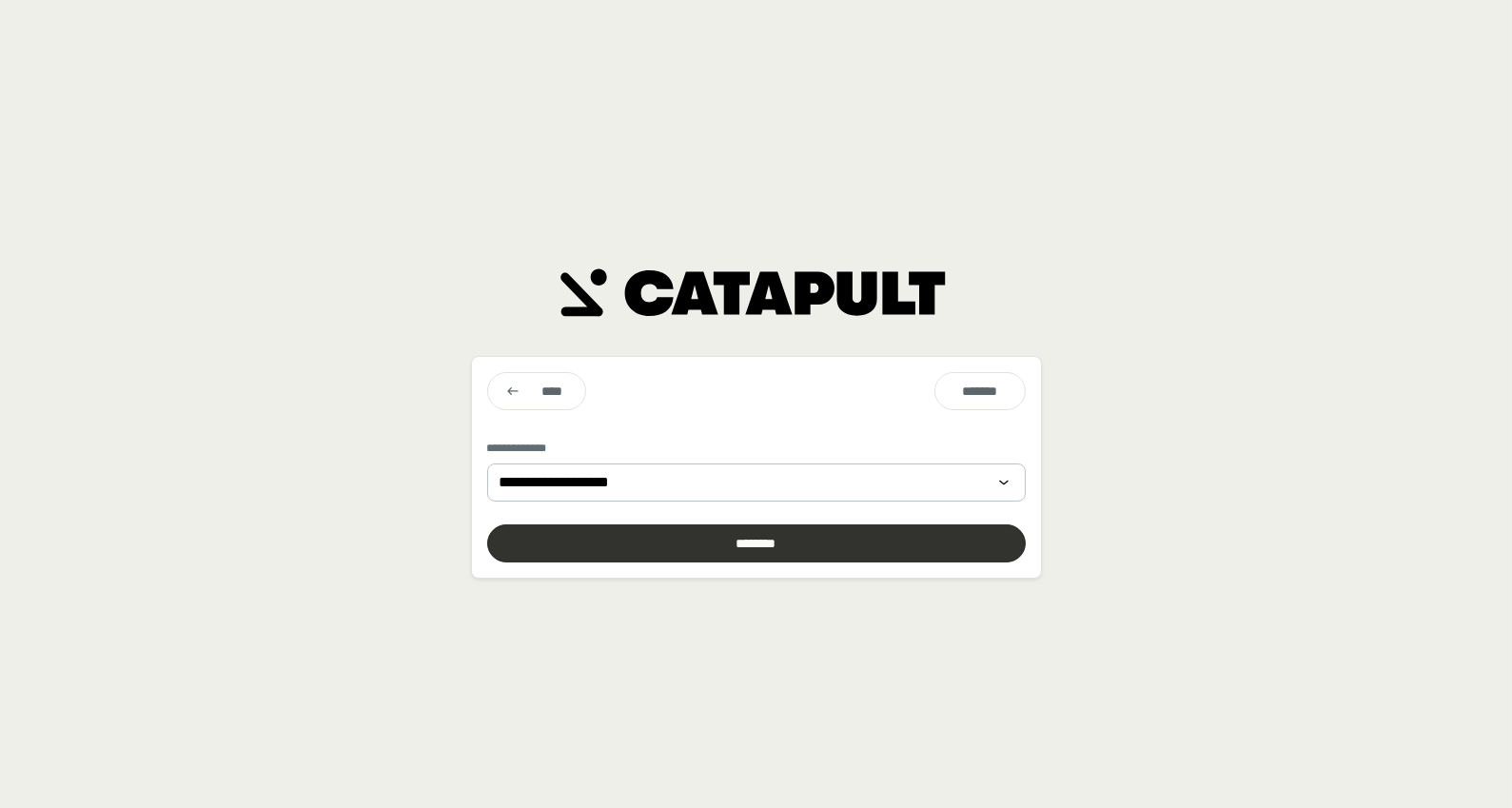 click at bounding box center [756, 543] 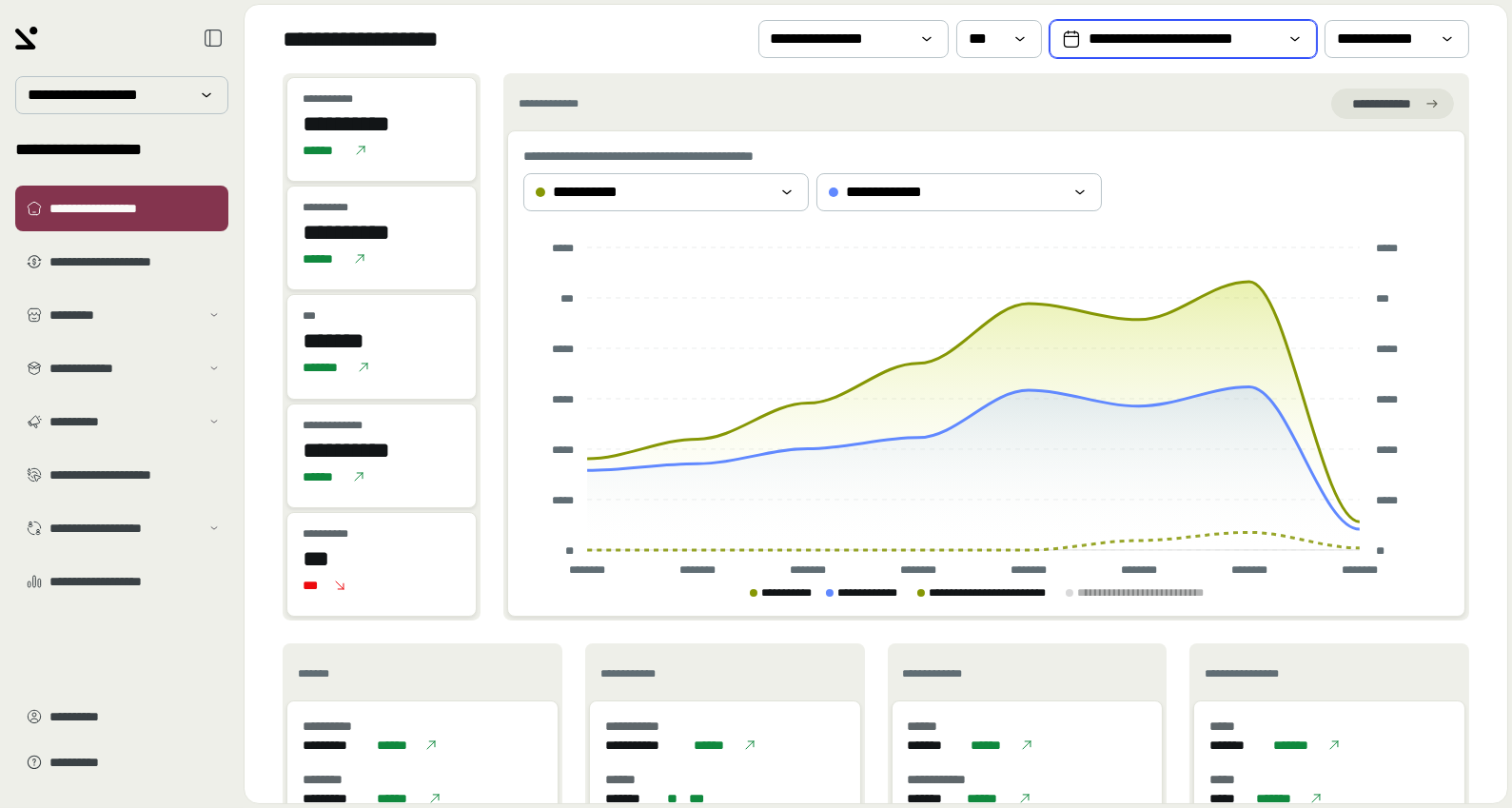 click on "**********" at bounding box center (1183, 39) 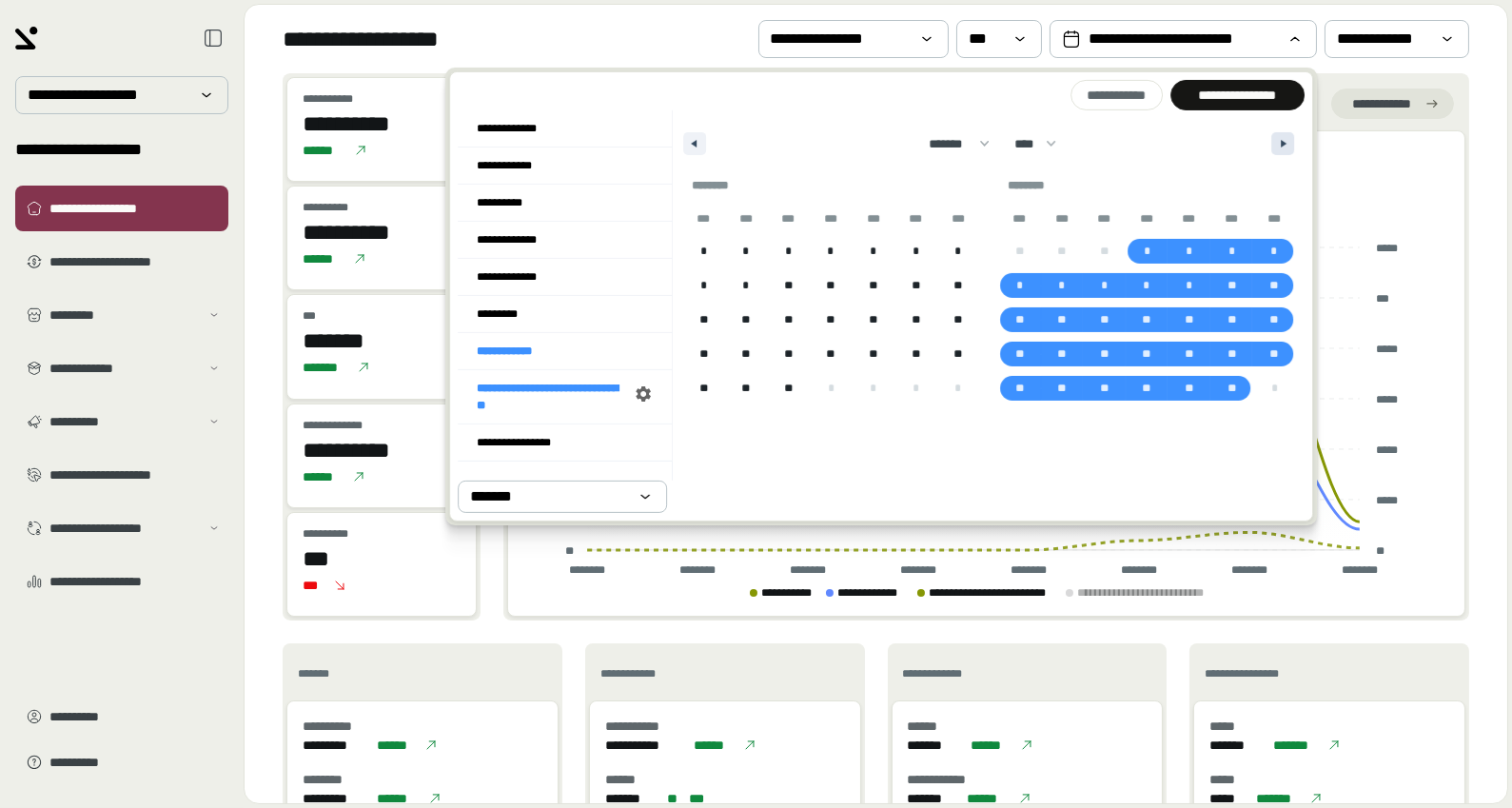 click at bounding box center (1283, 144) 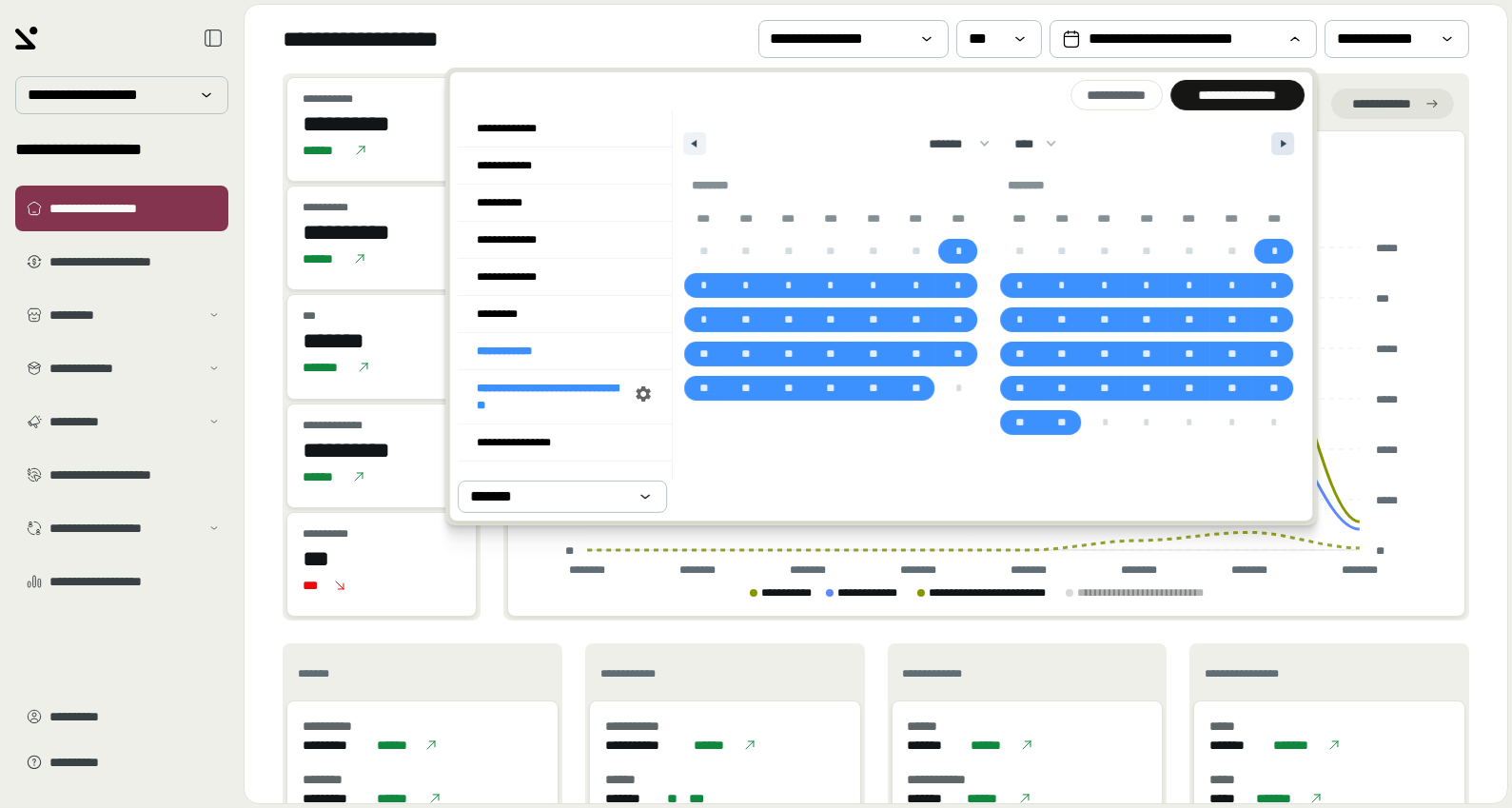 click at bounding box center [1283, 144] 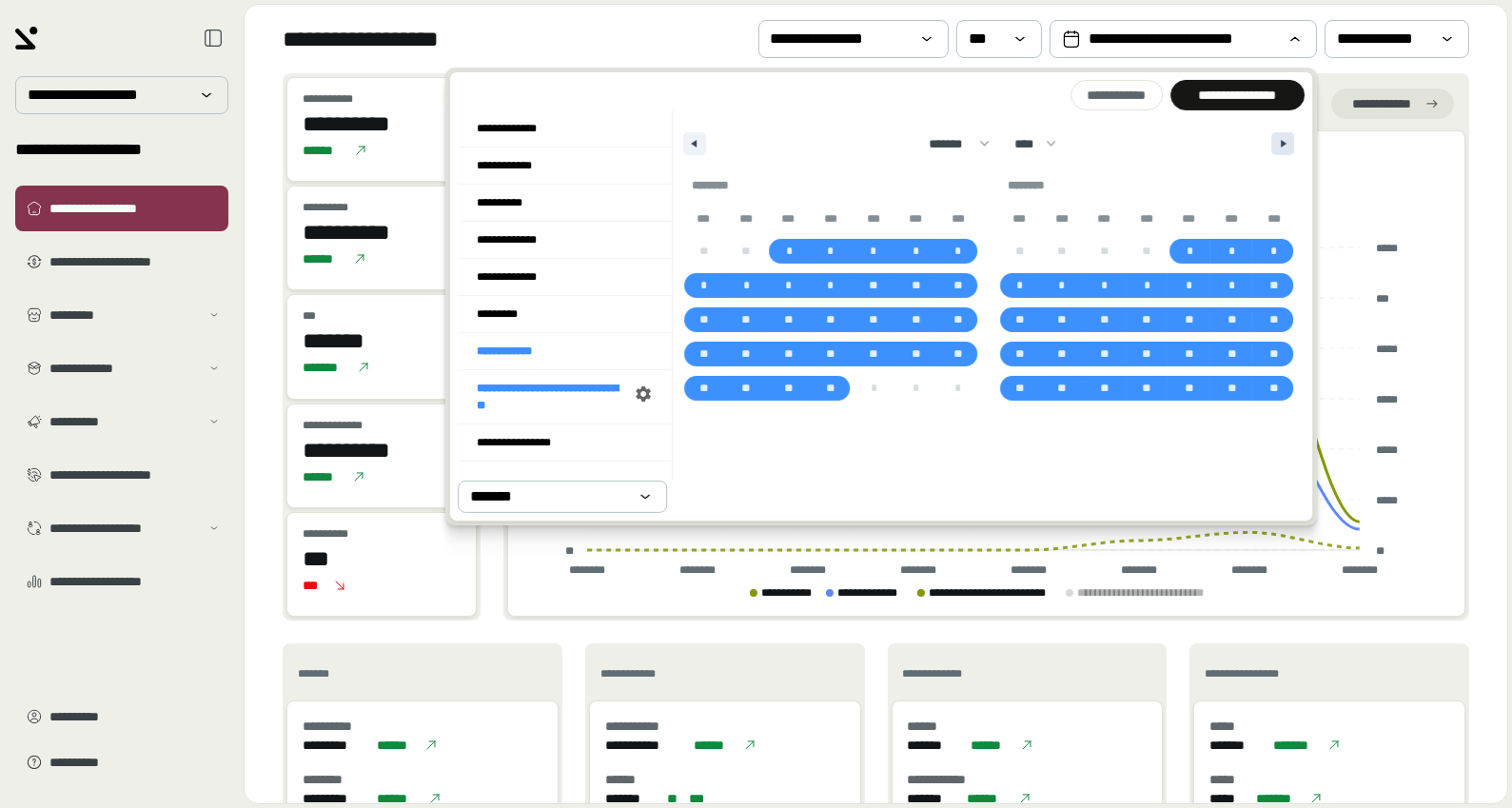 click at bounding box center [1283, 144] 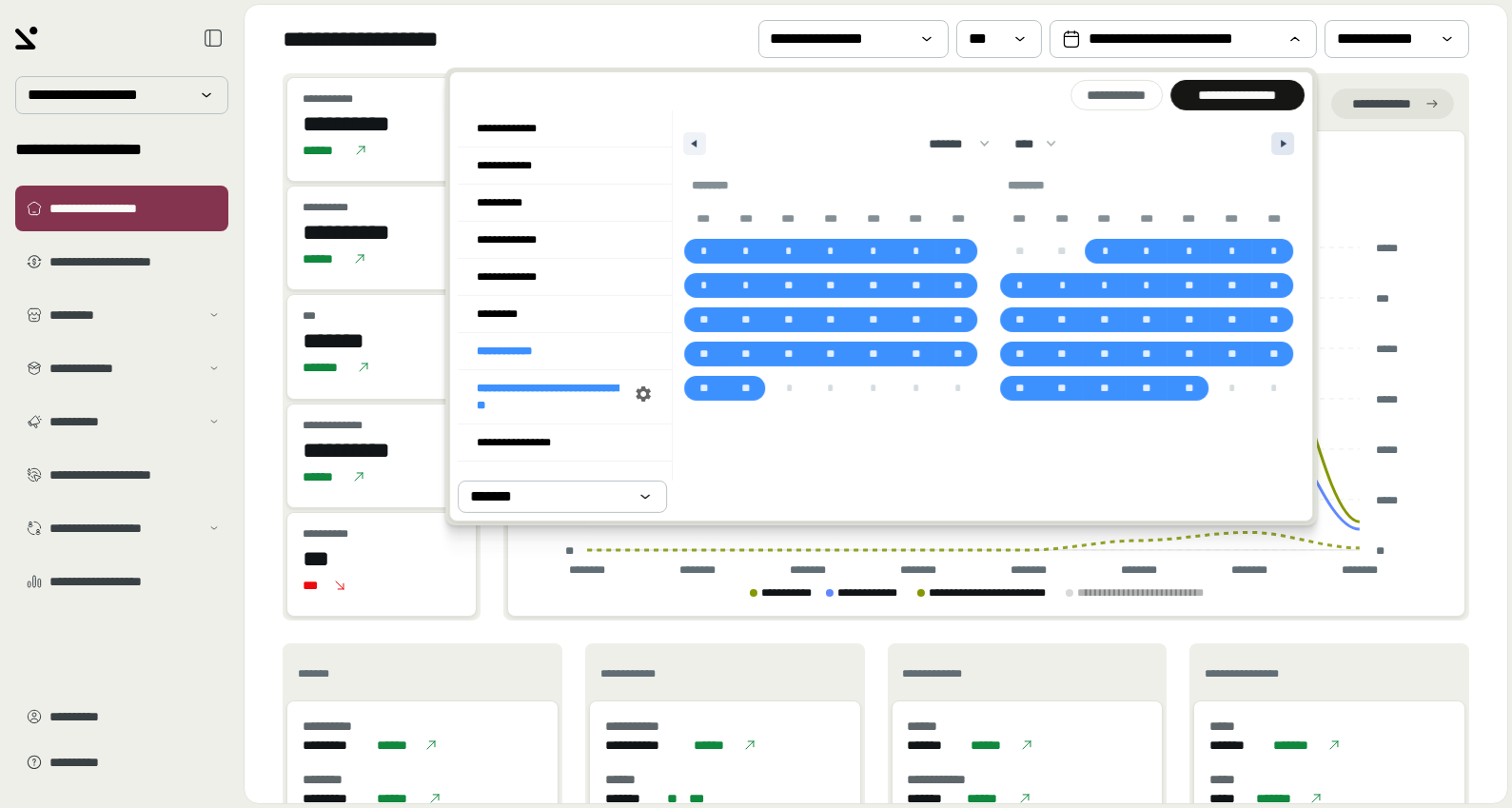 click at bounding box center [1283, 144] 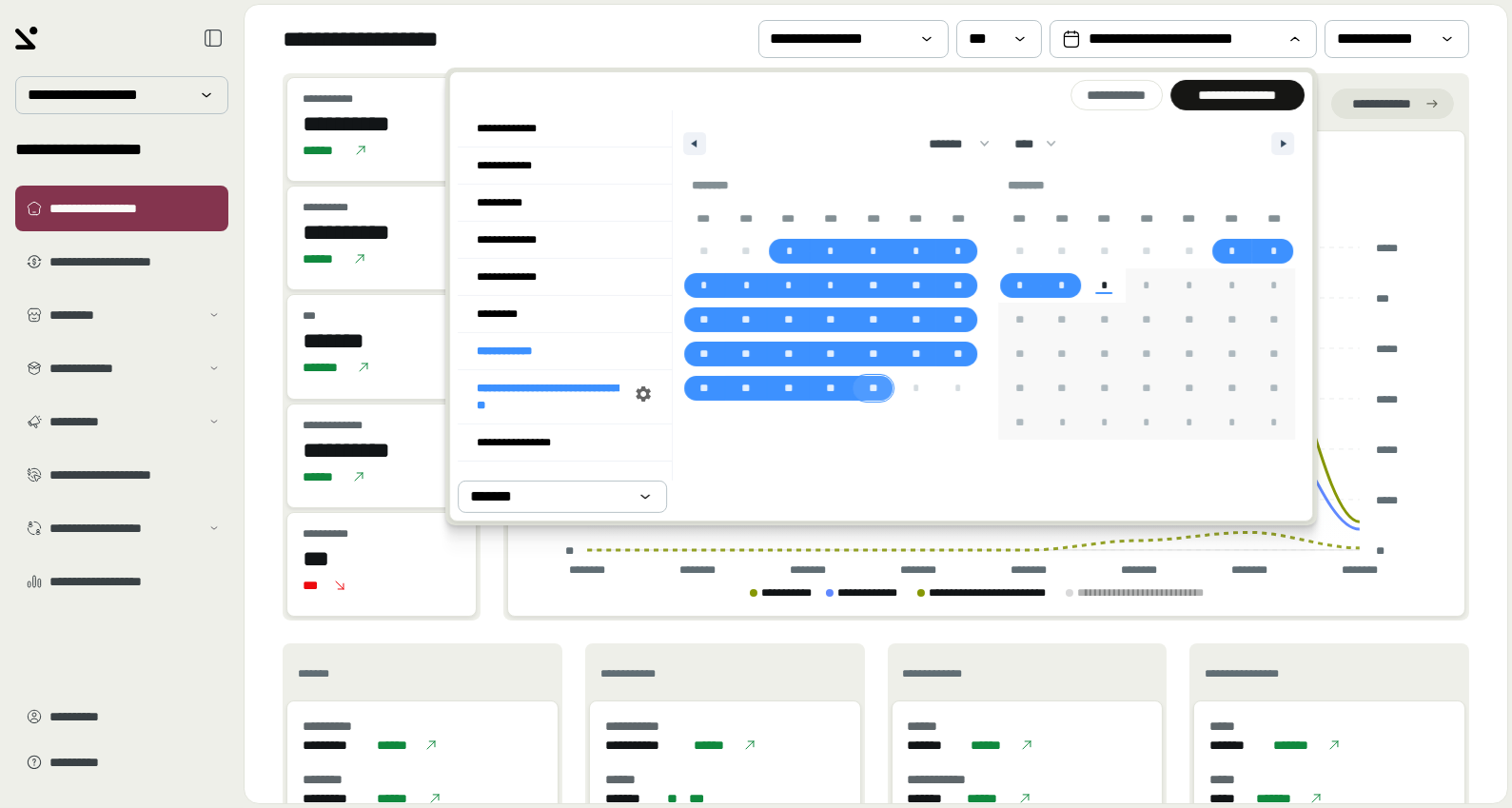 click on "**" at bounding box center [873, 388] 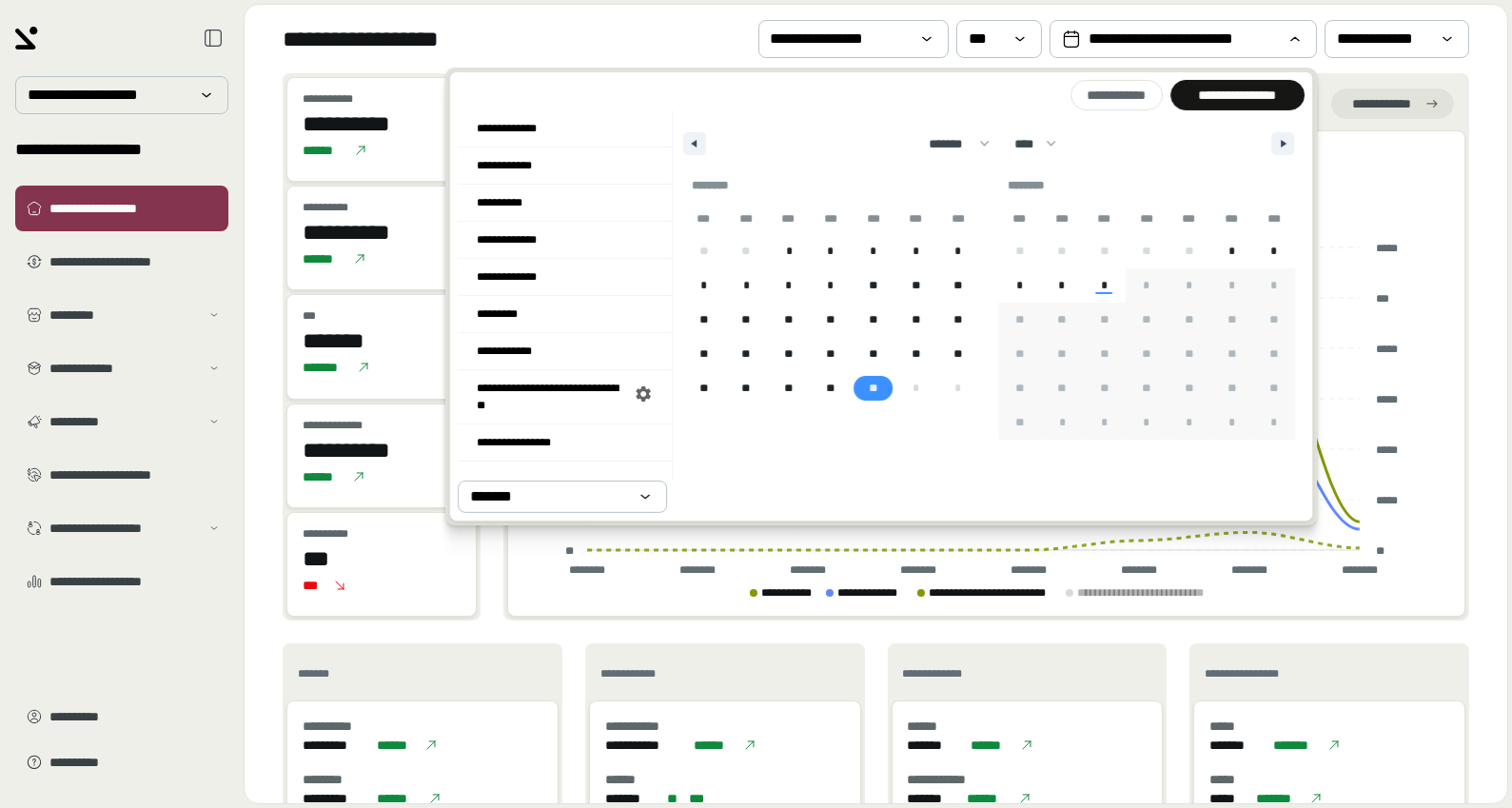 click on "******* ******** ***** ***** *** **** **** ****** ********* ******* ******** ******** **** **** **** **** **** **** **** **** **** **** **** **** **** **** **** **** **** **** **** **** **** **** **** **** **** **** **** **** **** **** **** **** **** **** **** **** **** **** **** **** **** **** **** **** **** **** **** **** **** **** **** **** **** **** **** **** **** **** **** **** **** **** **** **** **** **** **** **** **** **** **** **** **** **** **** **** **** **** **** **** **** **** **** **** **** **** **** **** **** **** **** **** **** **** **** **** **** **** **** **** ****" at bounding box center (989, 139) 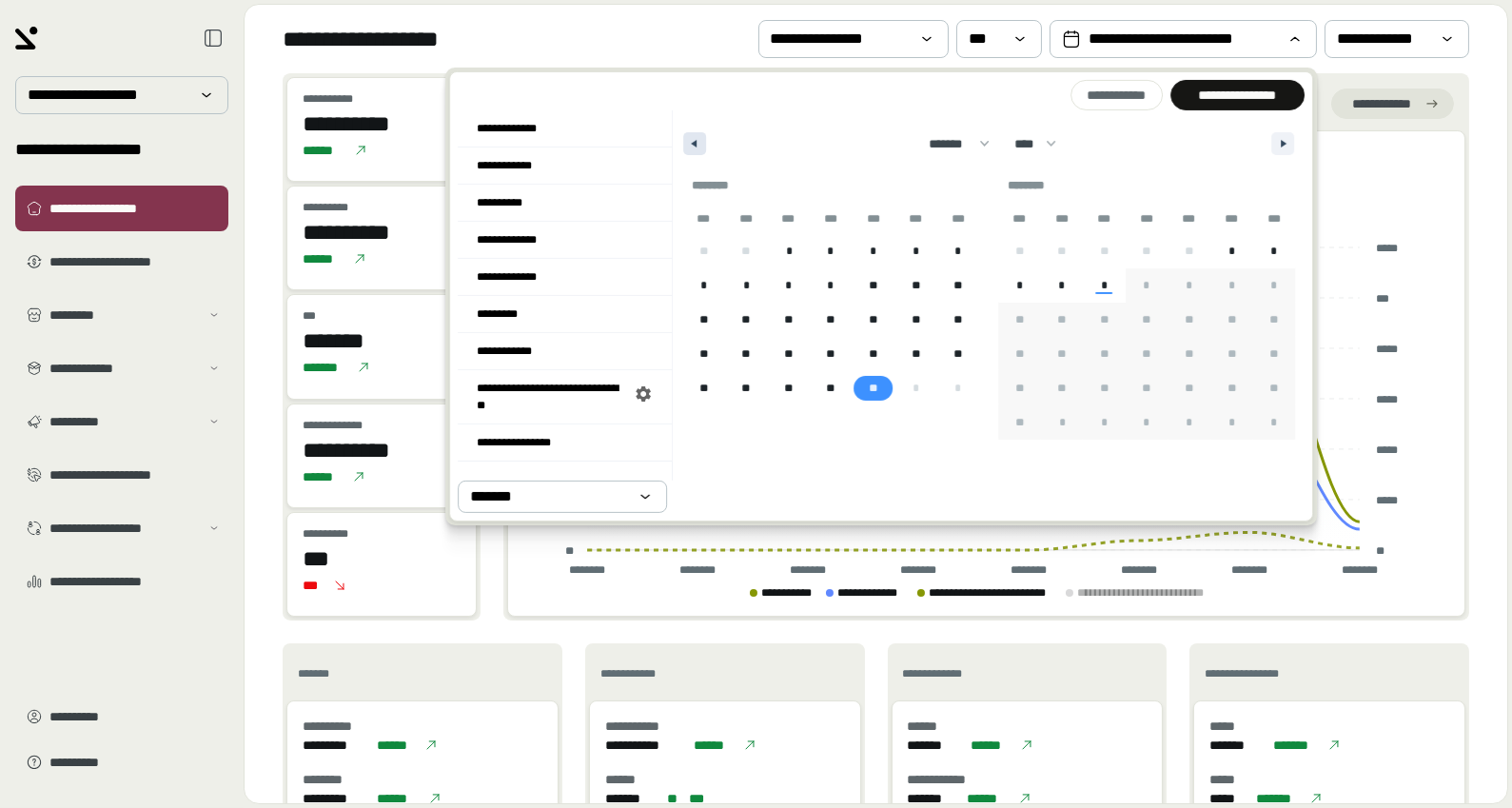 click at bounding box center [695, 144] 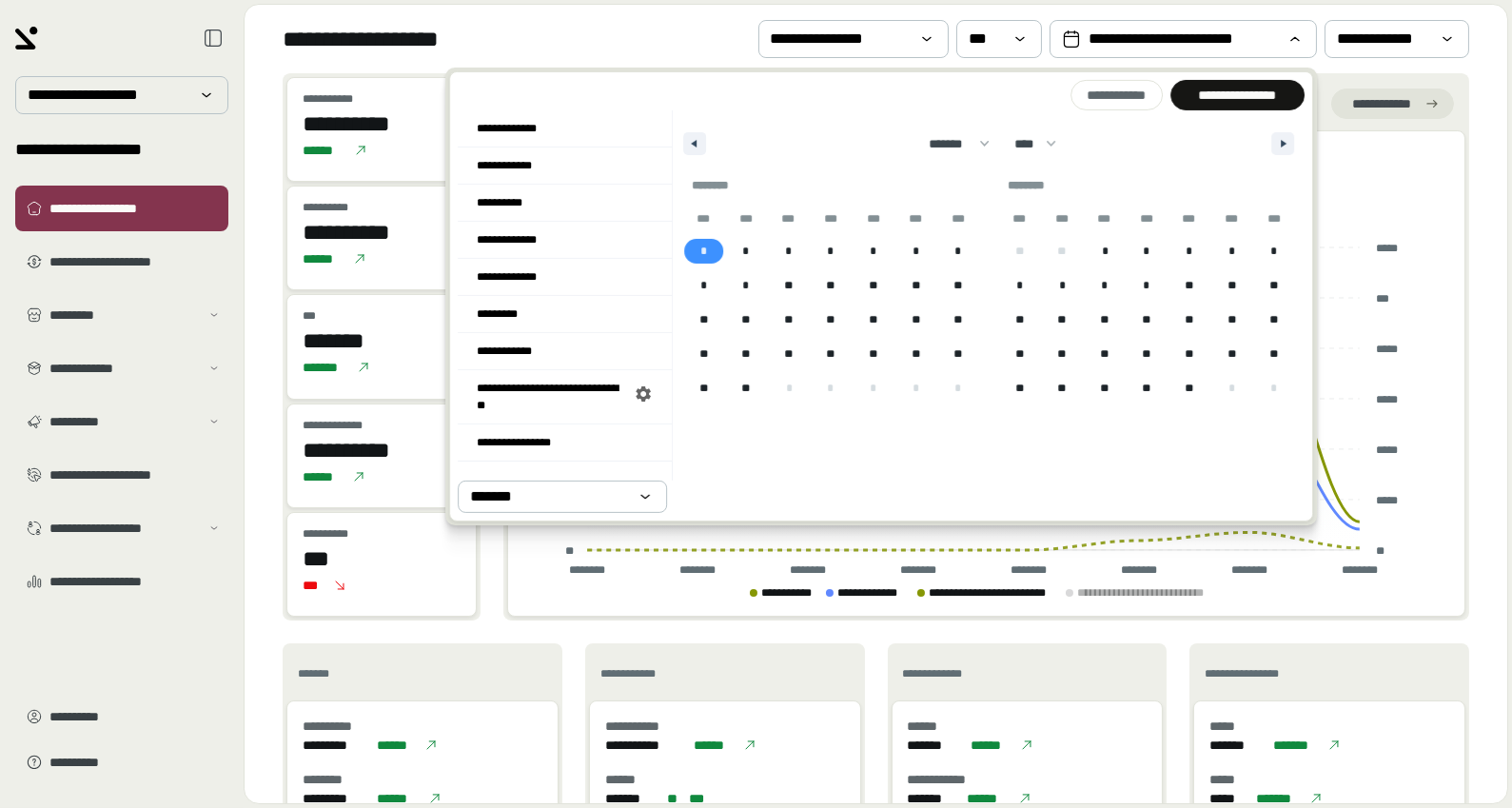 click on "*" at bounding box center [703, 251] 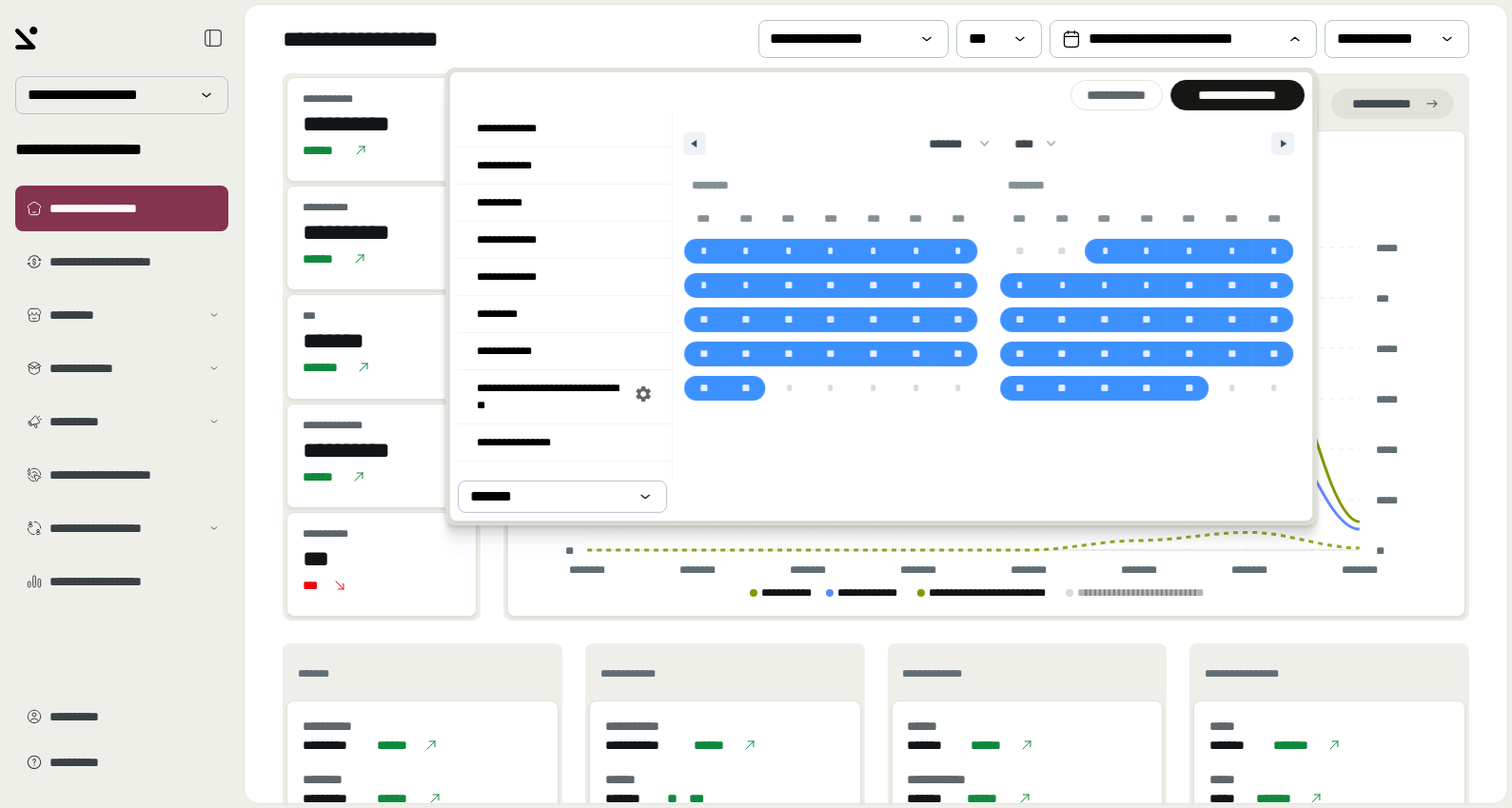 click on "**********" at bounding box center [1237, 95] 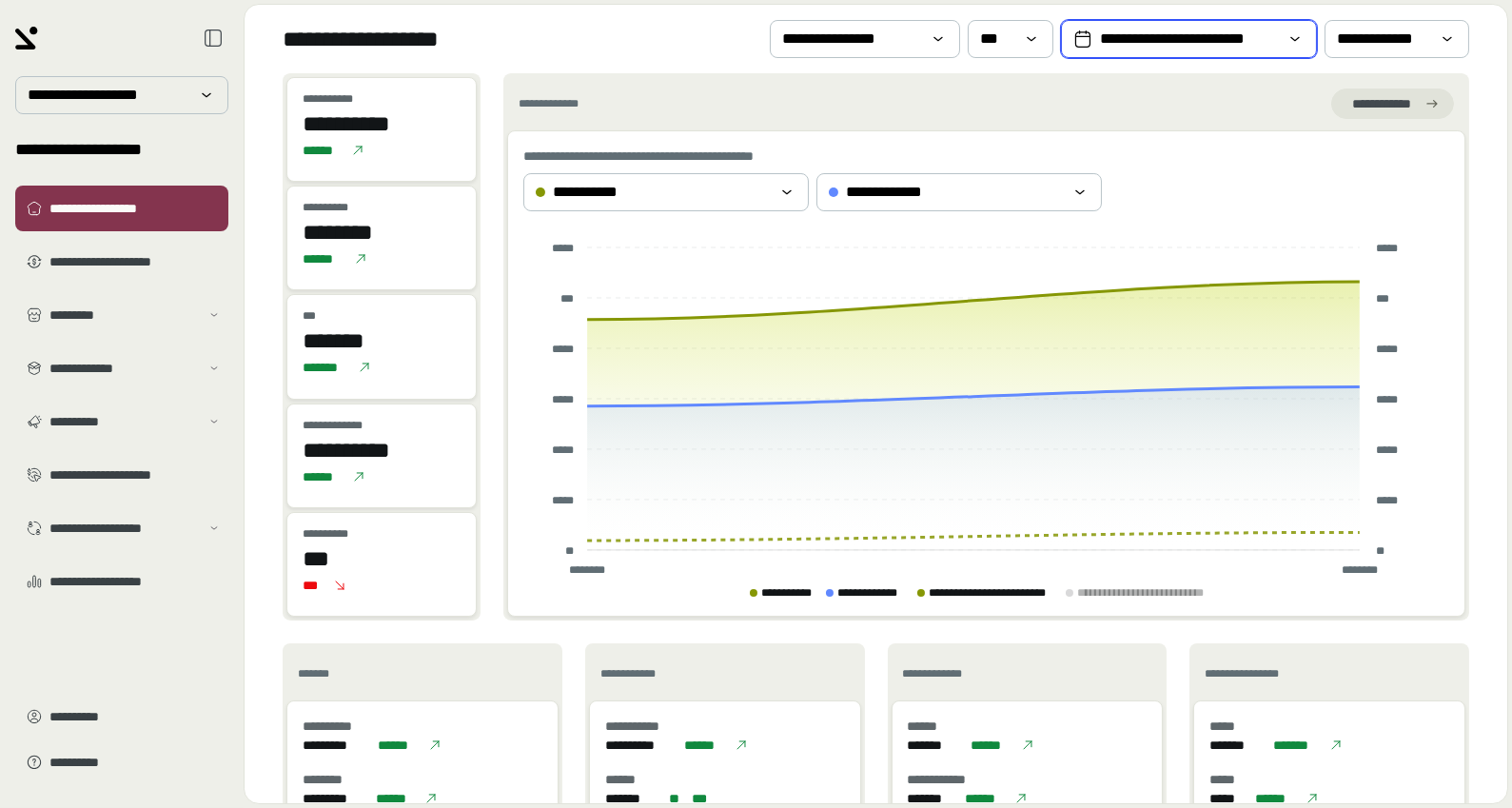 click on "**********" at bounding box center (1188, 39) 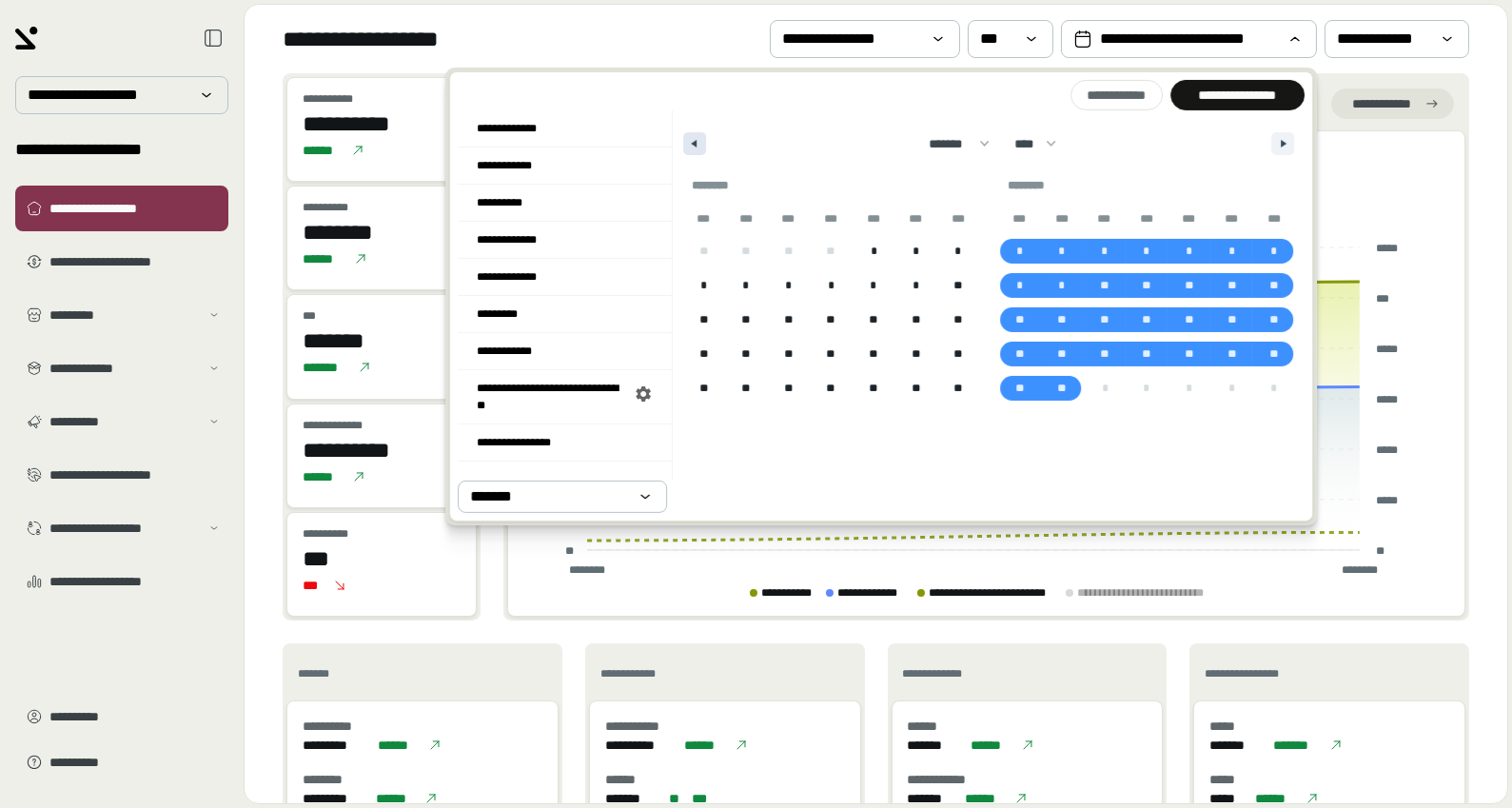 click at bounding box center [692, 144] 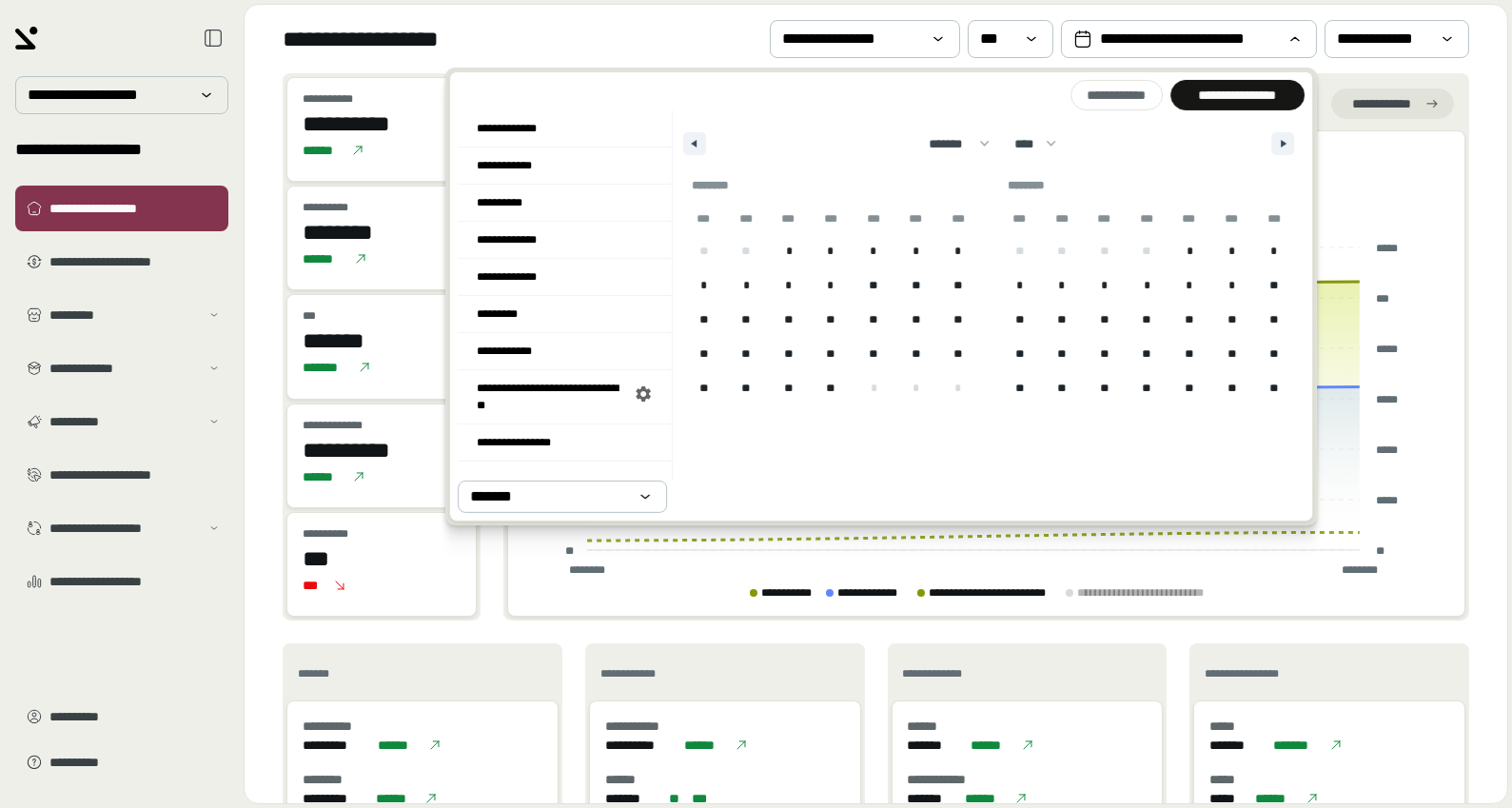 click on "*" at bounding box center (789, 251) 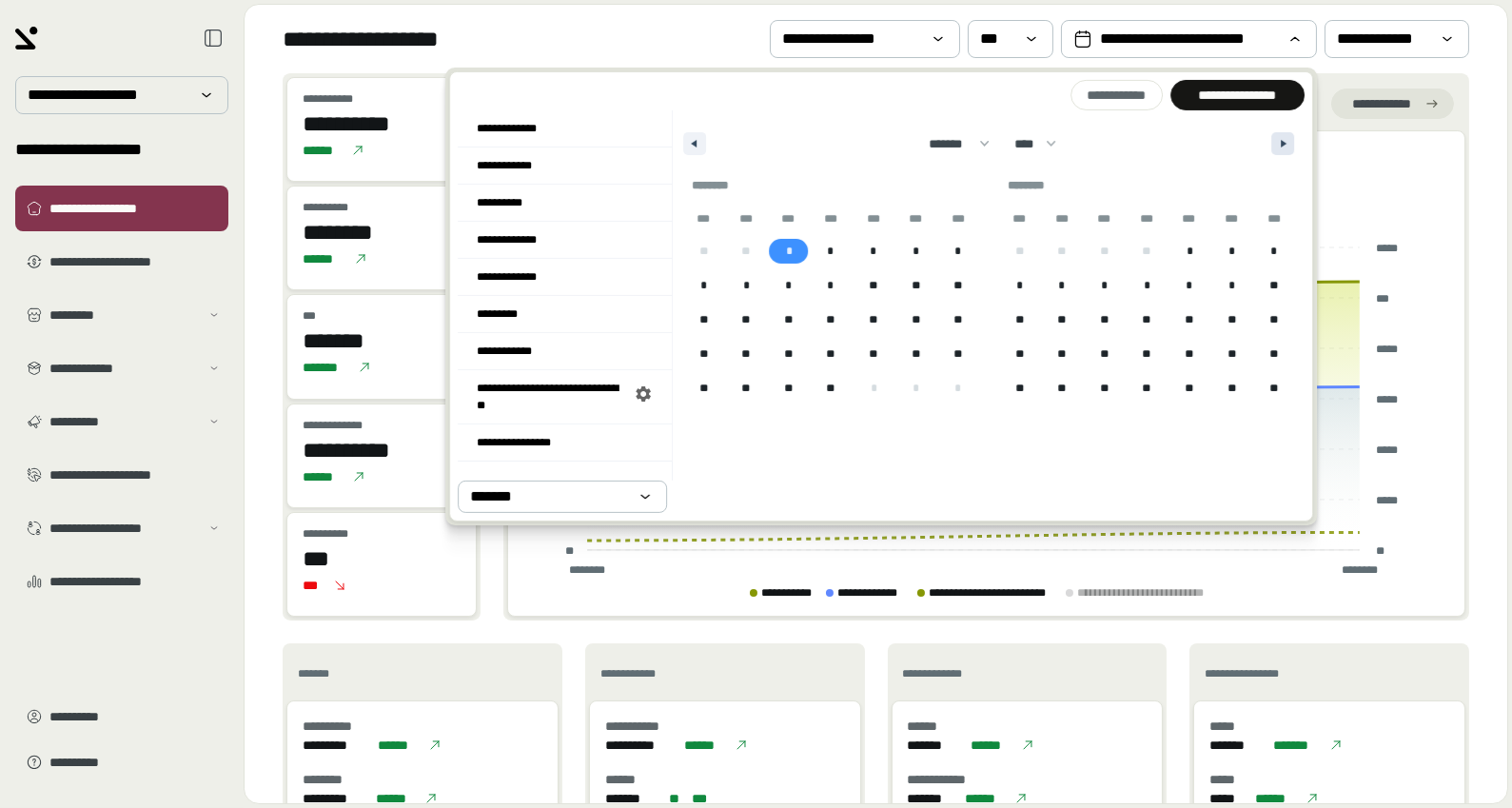click at bounding box center [1286, 144] 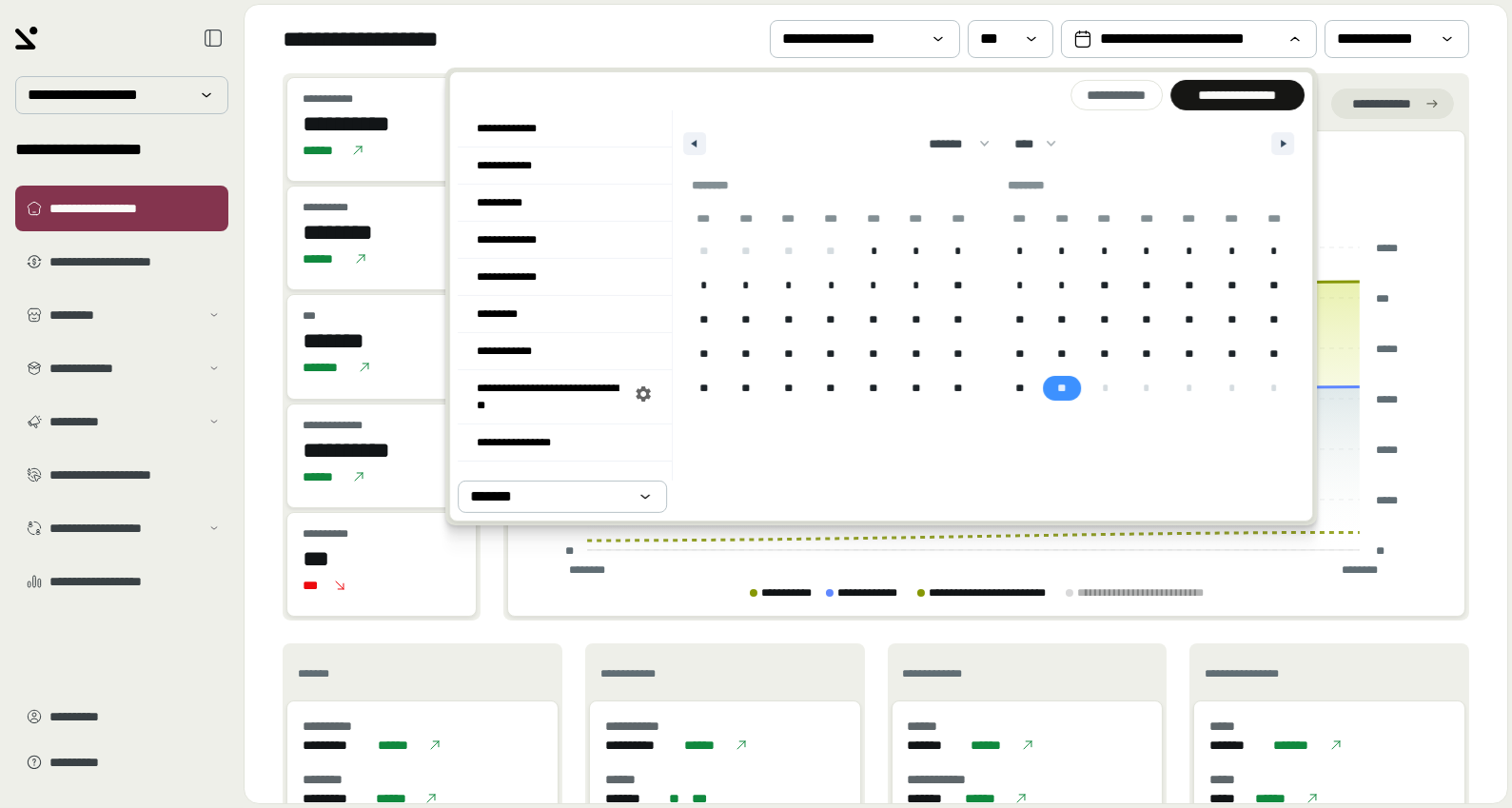 click on "**" at bounding box center [1062, 388] 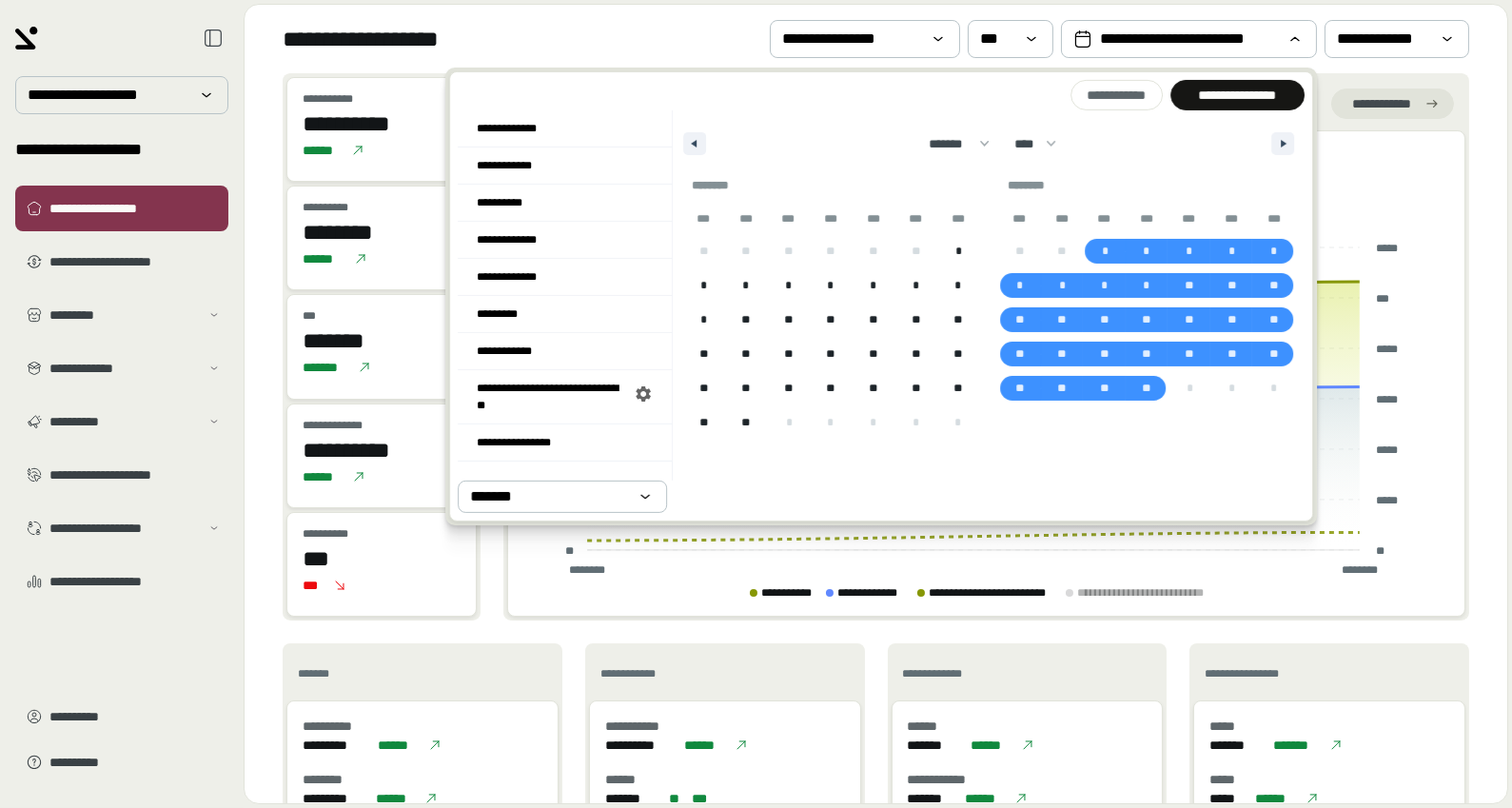 click on "**********" at bounding box center (1237, 95) 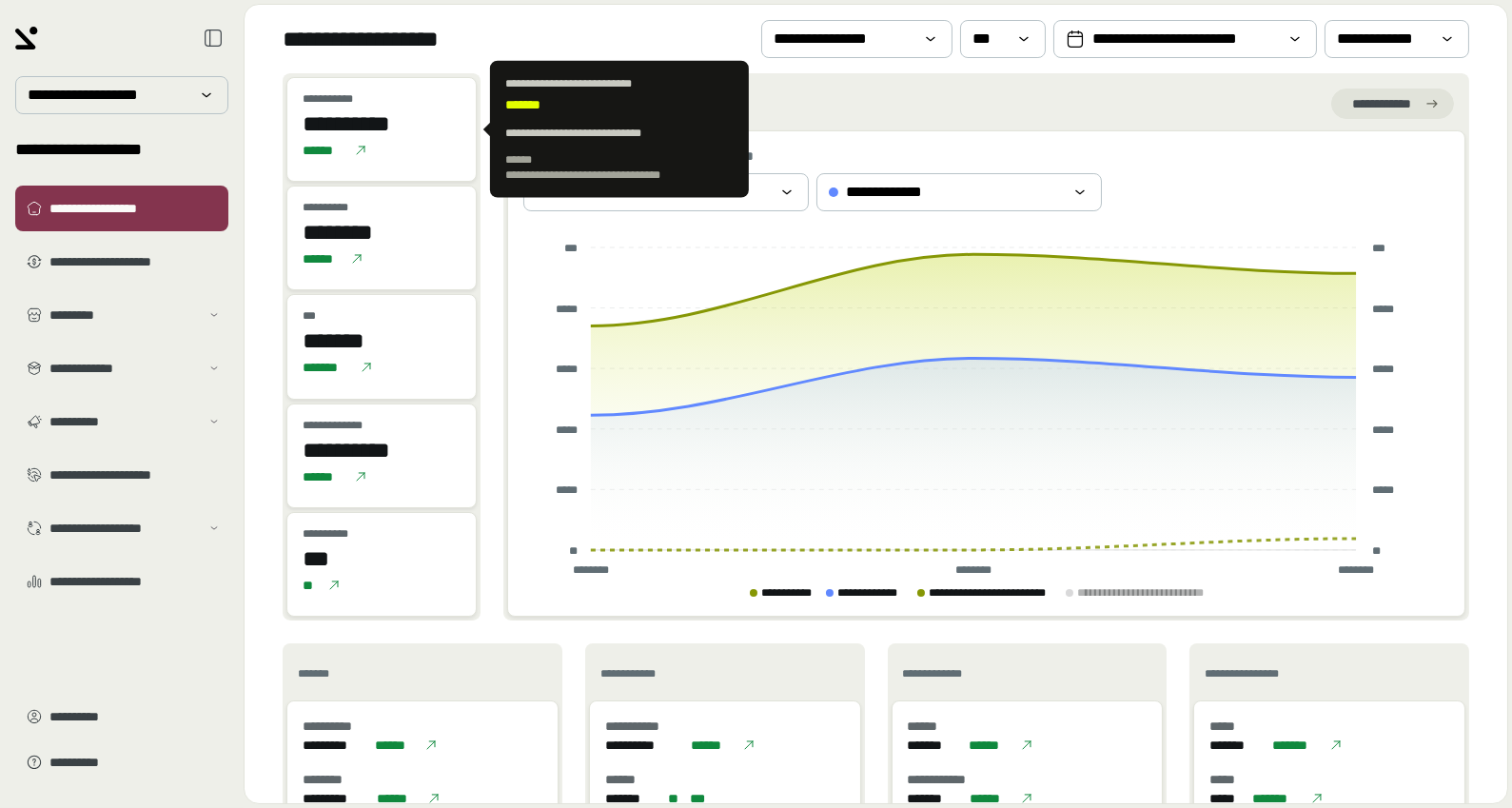 drag, startPoint x: 423, startPoint y: 122, endPoint x: 305, endPoint y: 130, distance: 118.27088 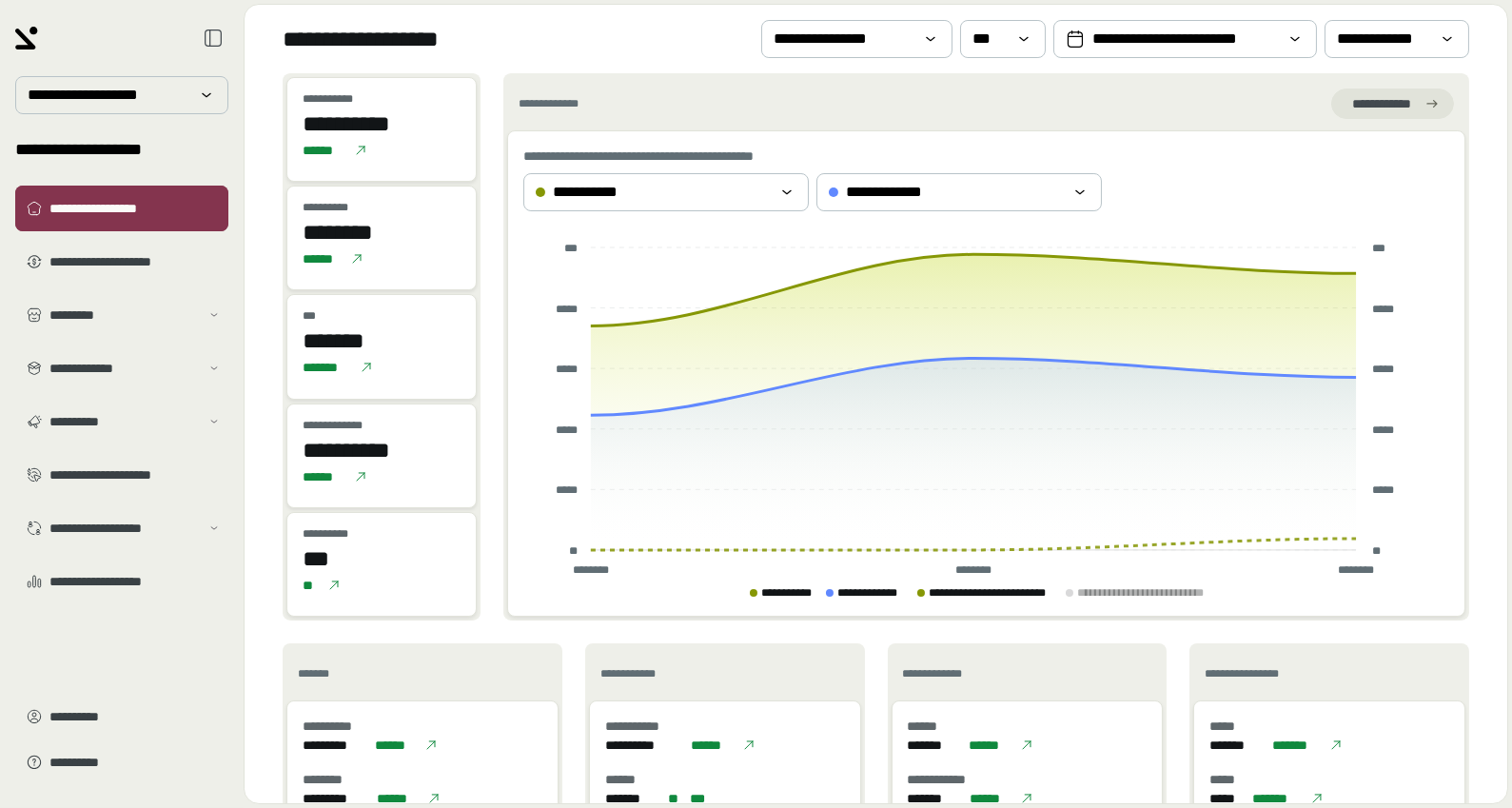 copy on "**********" 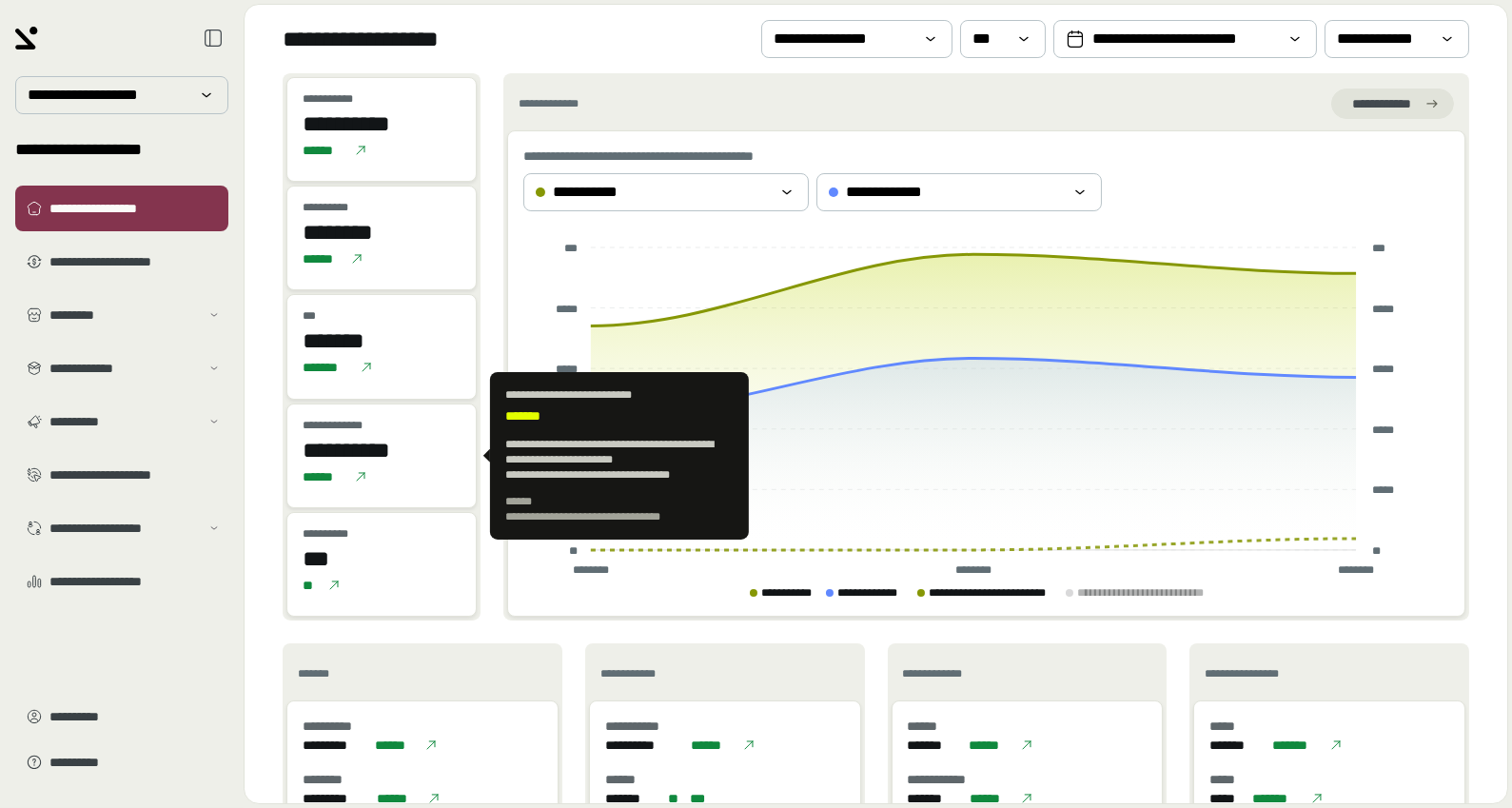 click on "**********" at bounding box center [382, 450] 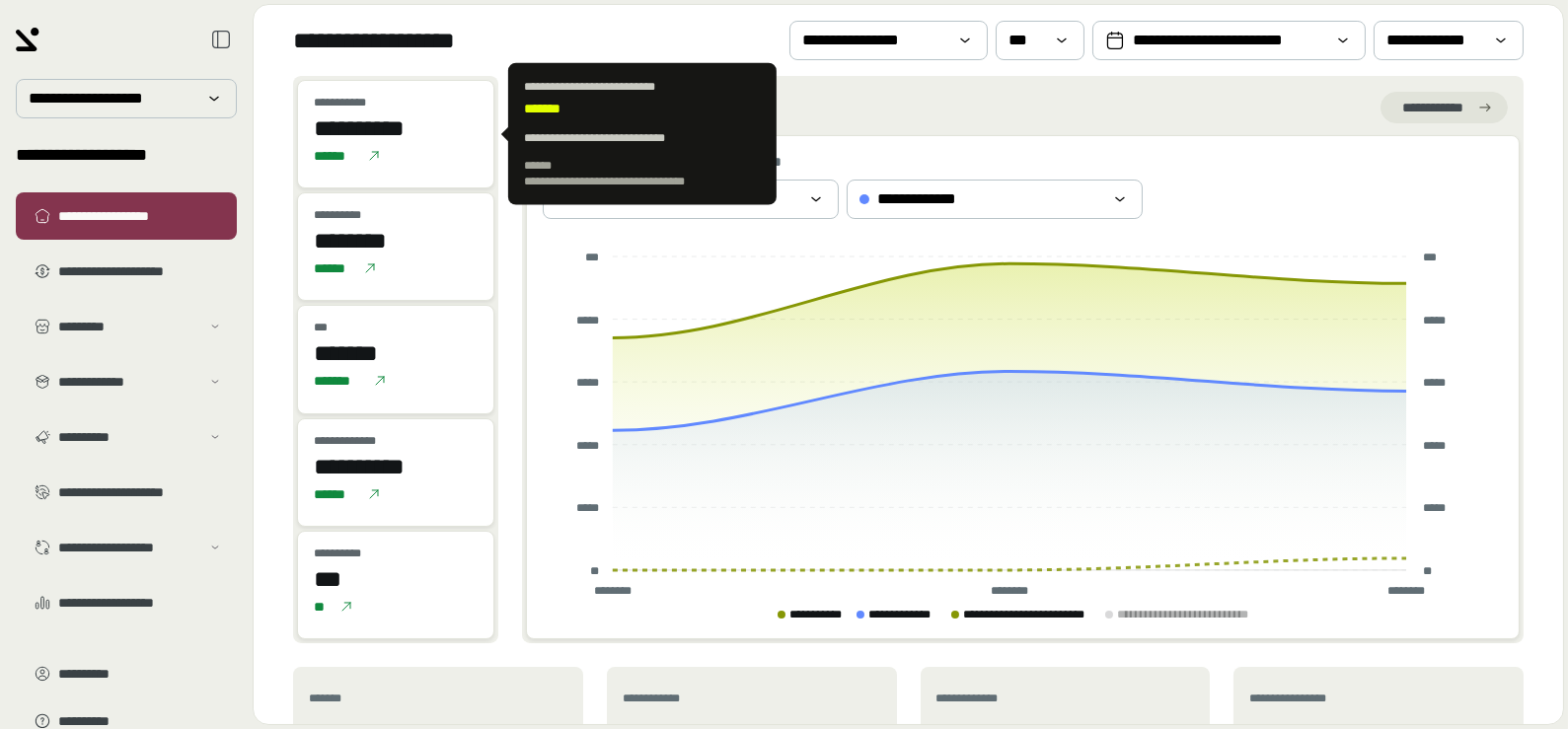 click on "**********" at bounding box center (396, 128) 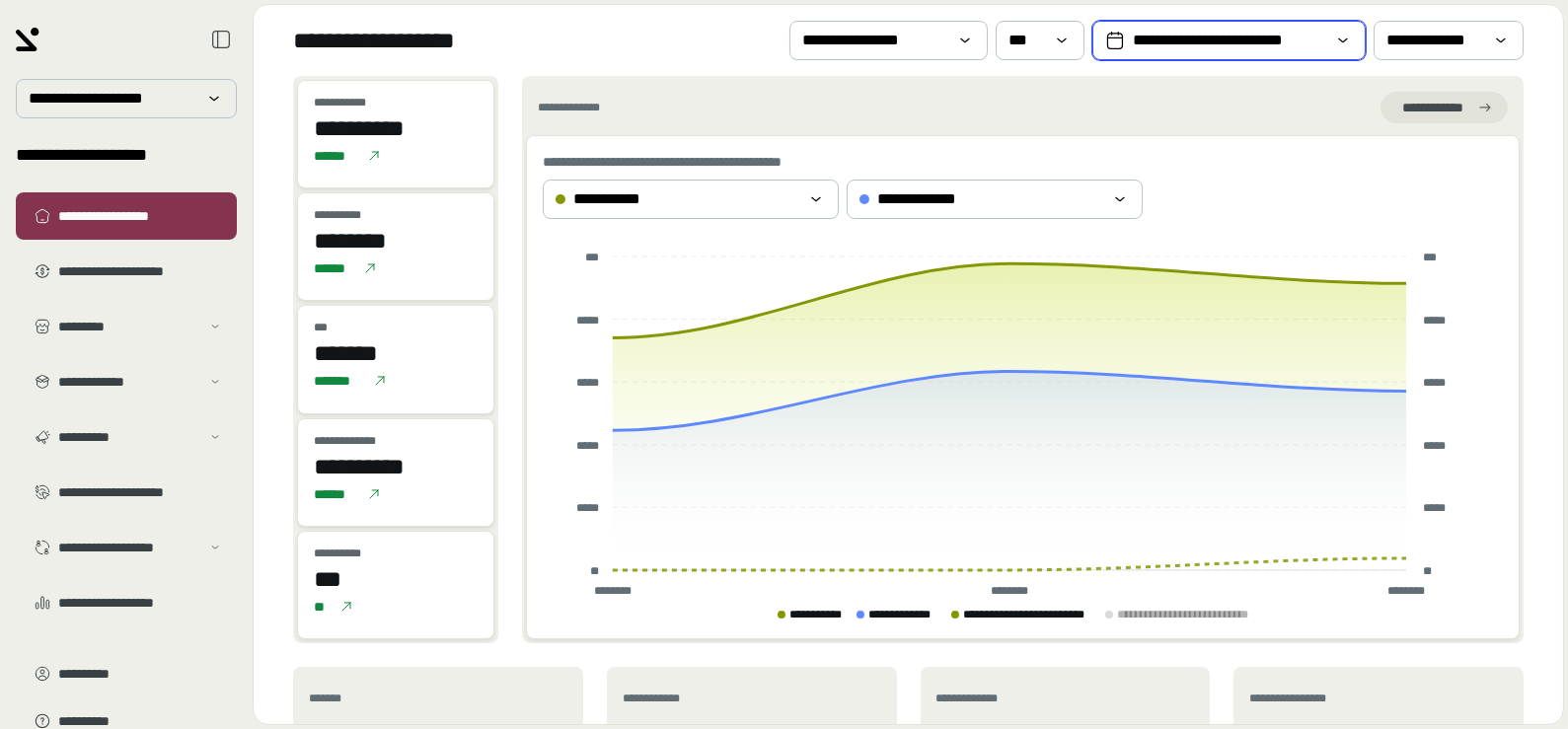click on "**********" at bounding box center (1229, 40) 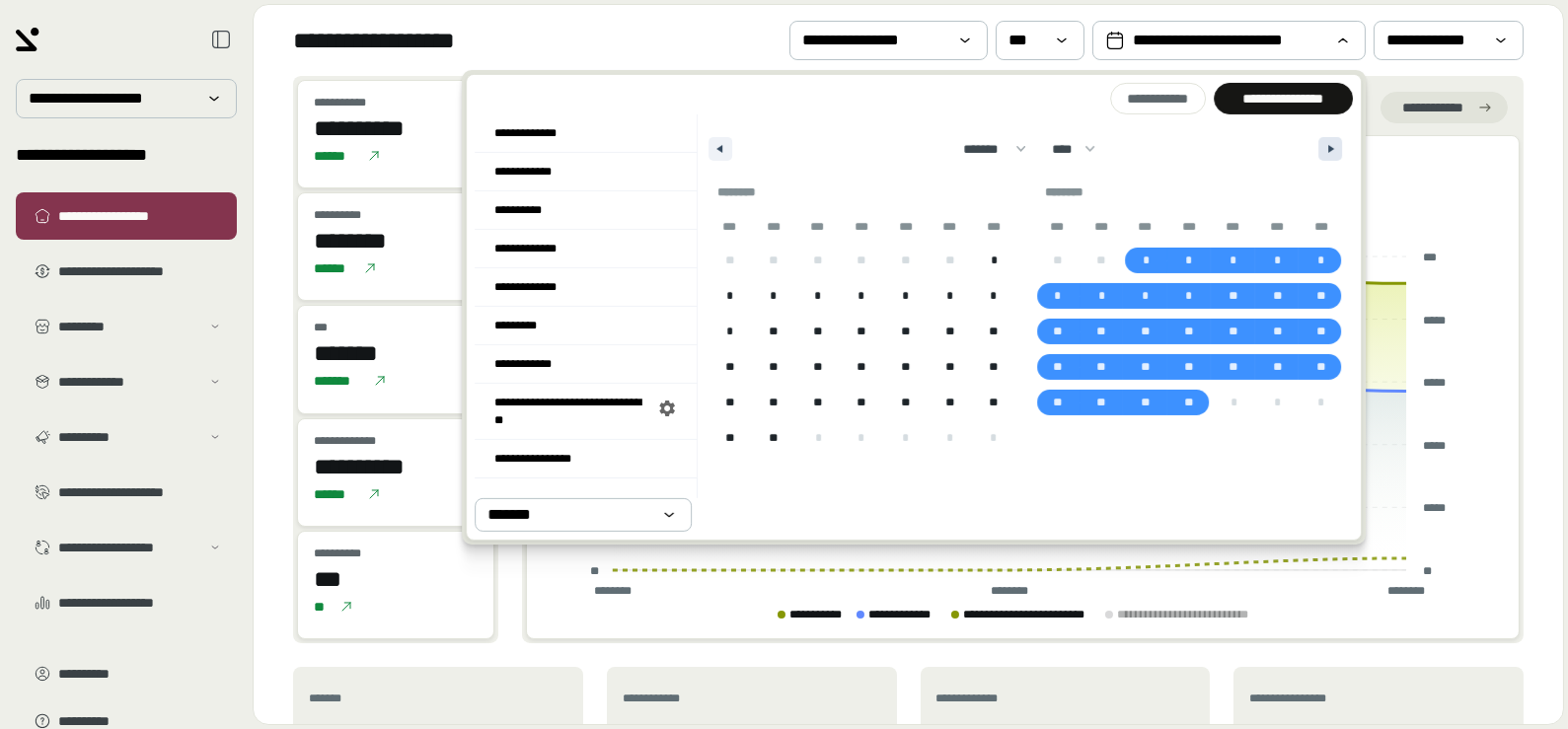 click at bounding box center (1330, 149) 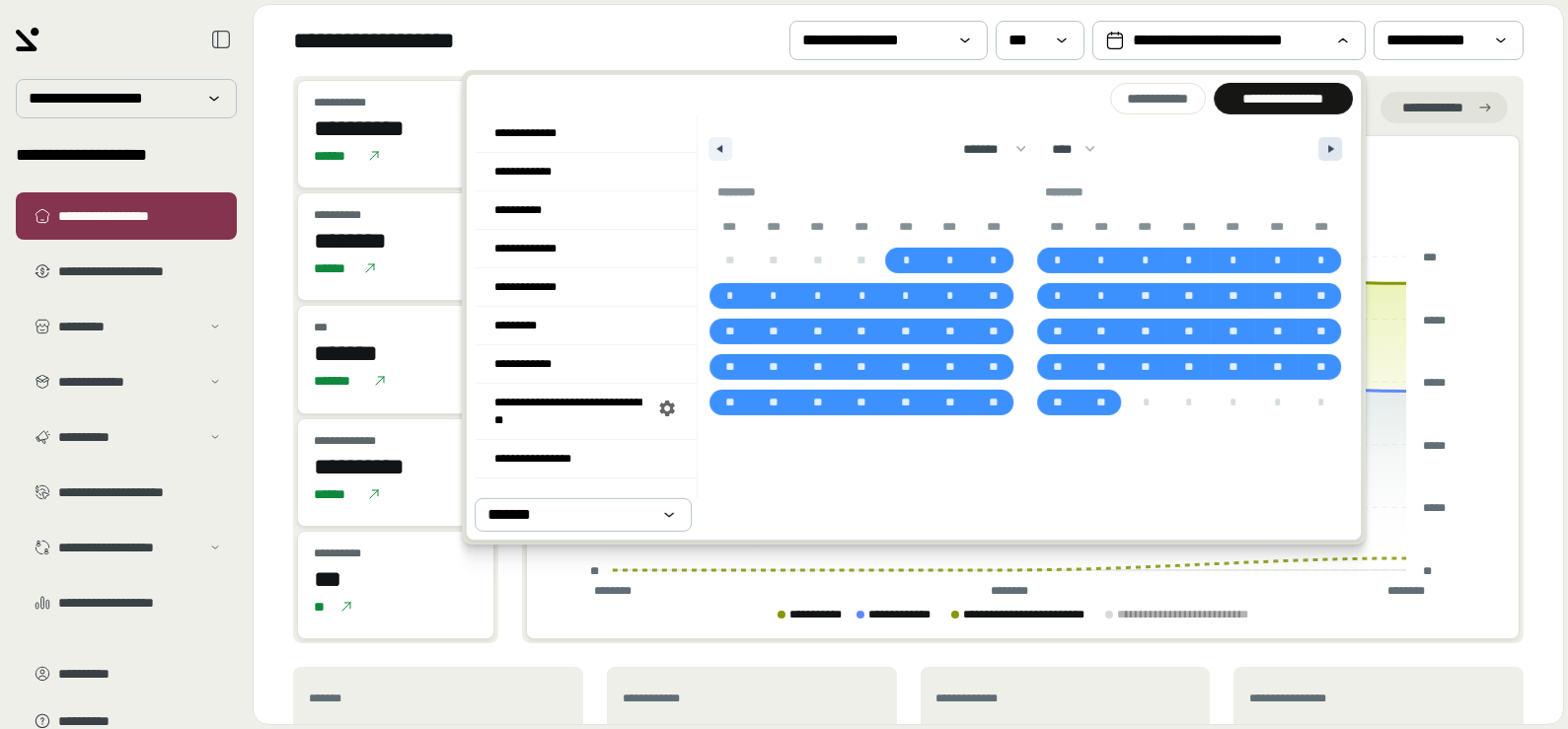 click at bounding box center [1330, 149] 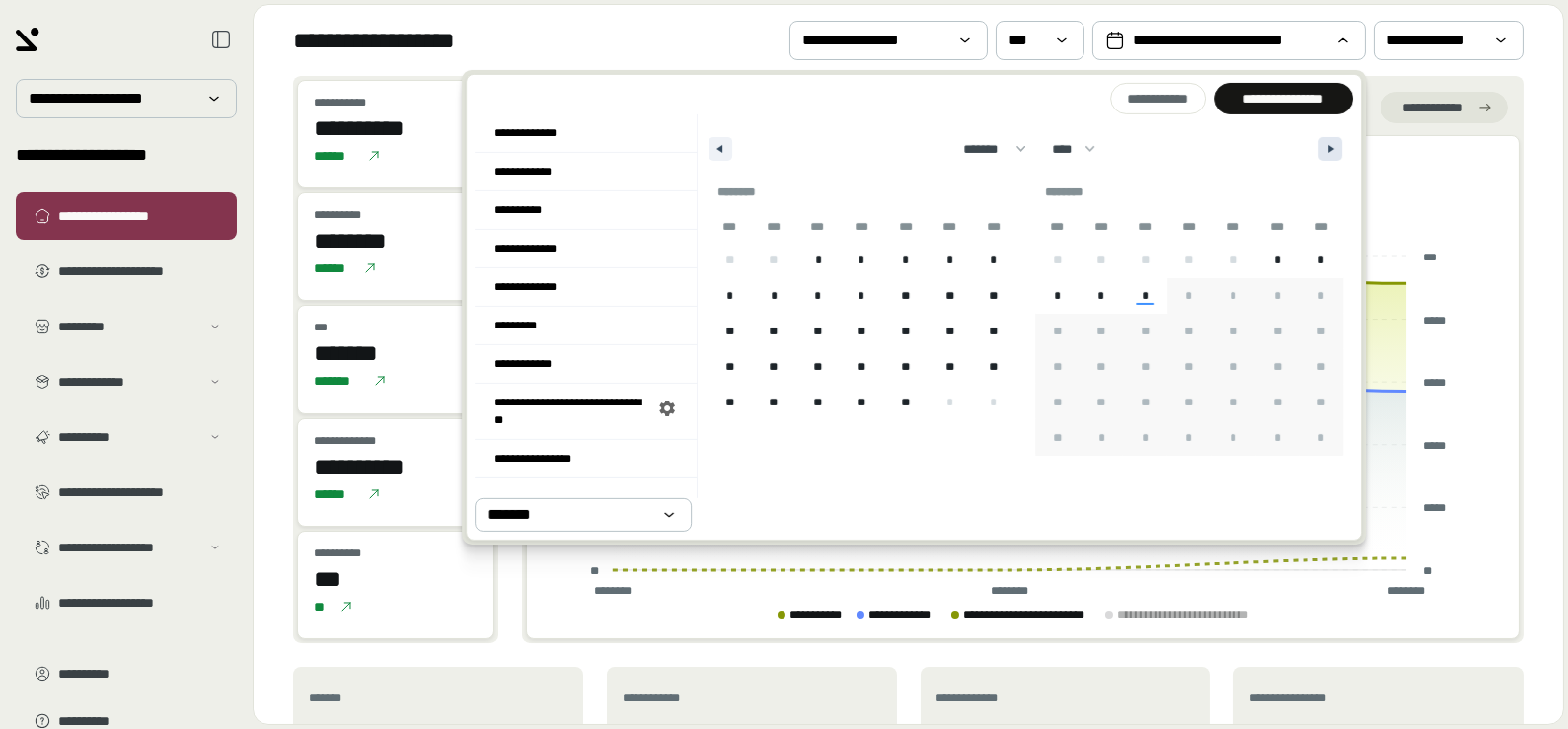 click at bounding box center (1333, 149) 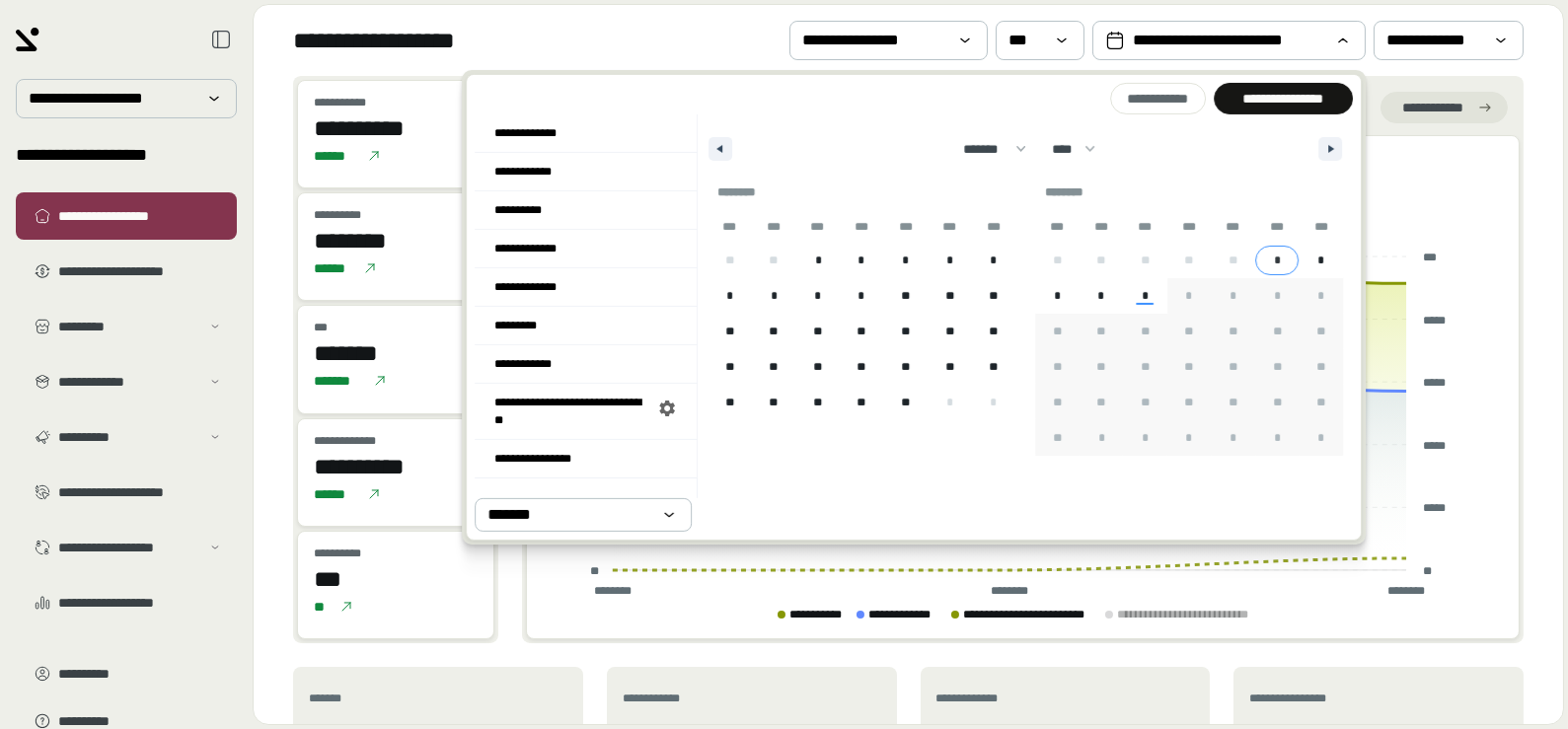 click on "*" at bounding box center [1277, 260] 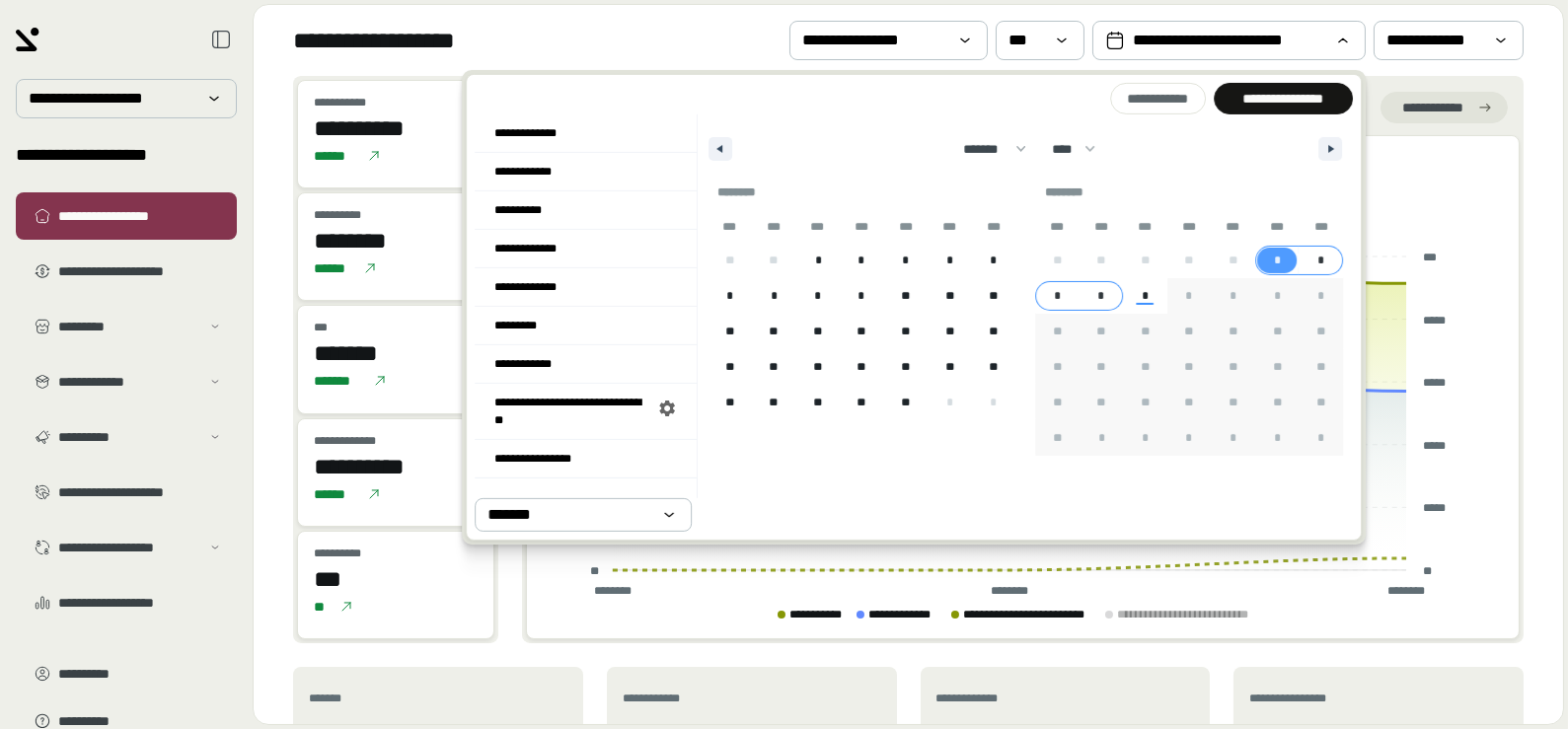 click on "*" at bounding box center (1101, 296) 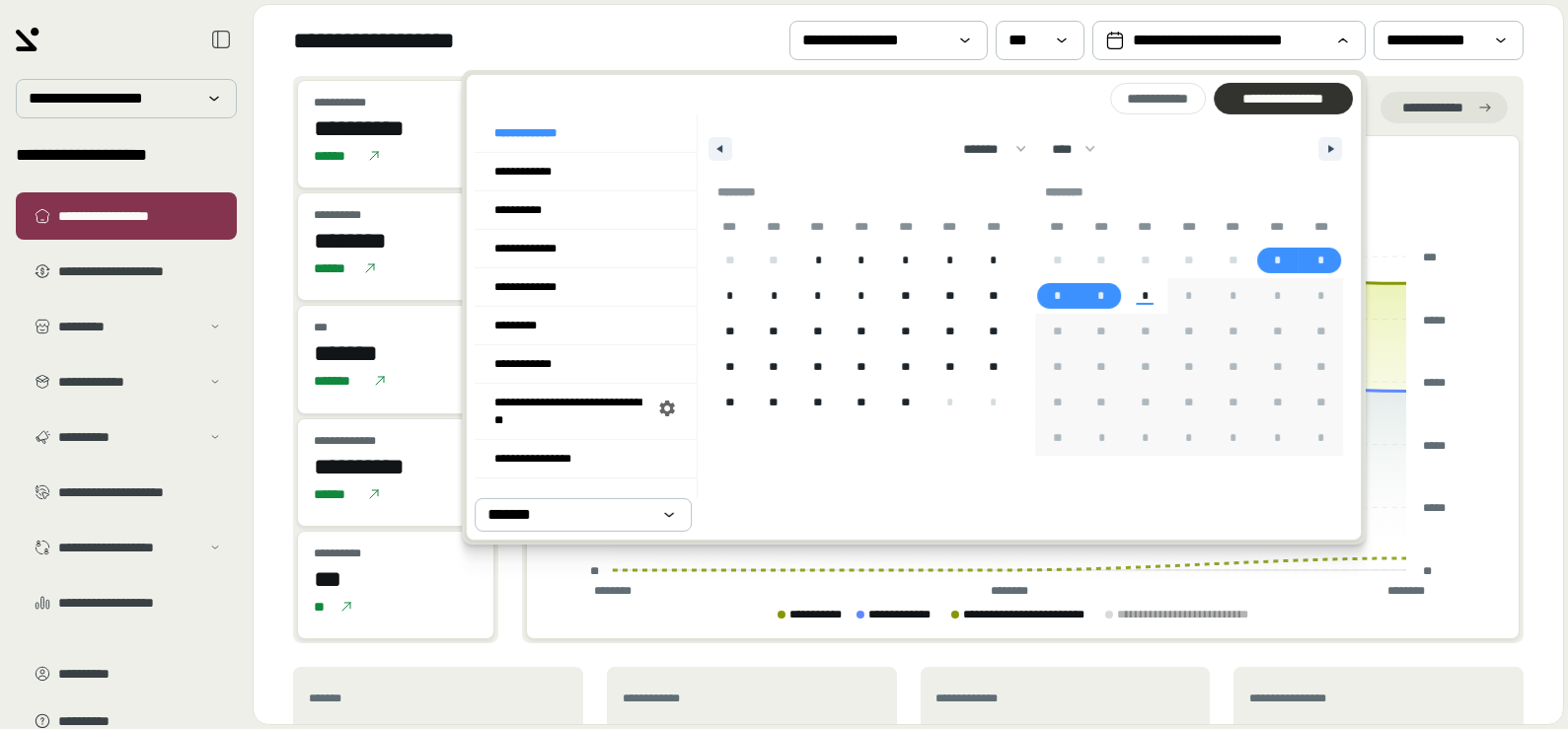 click on "**********" at bounding box center (1283, 99) 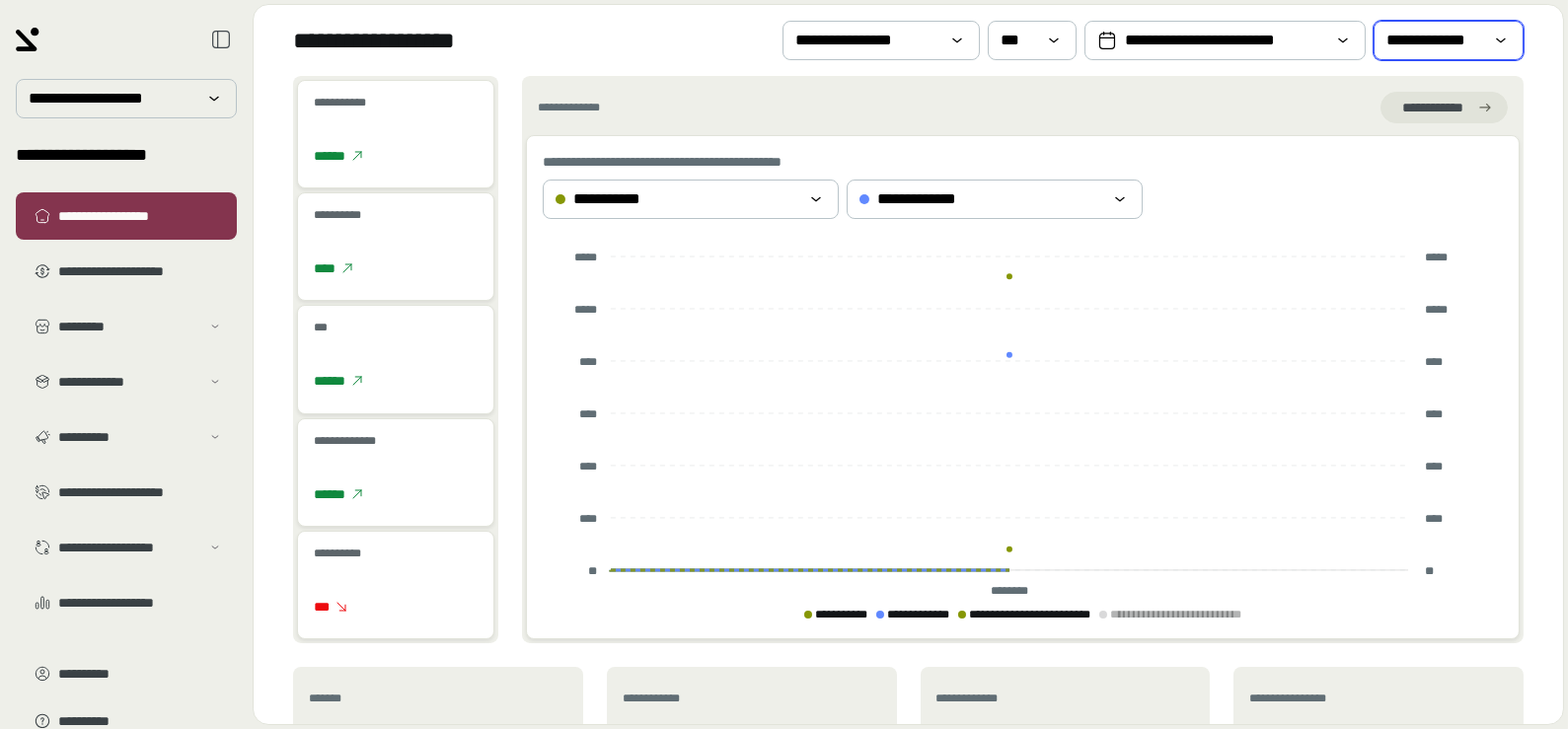 click on "**********" at bounding box center [1449, 40] 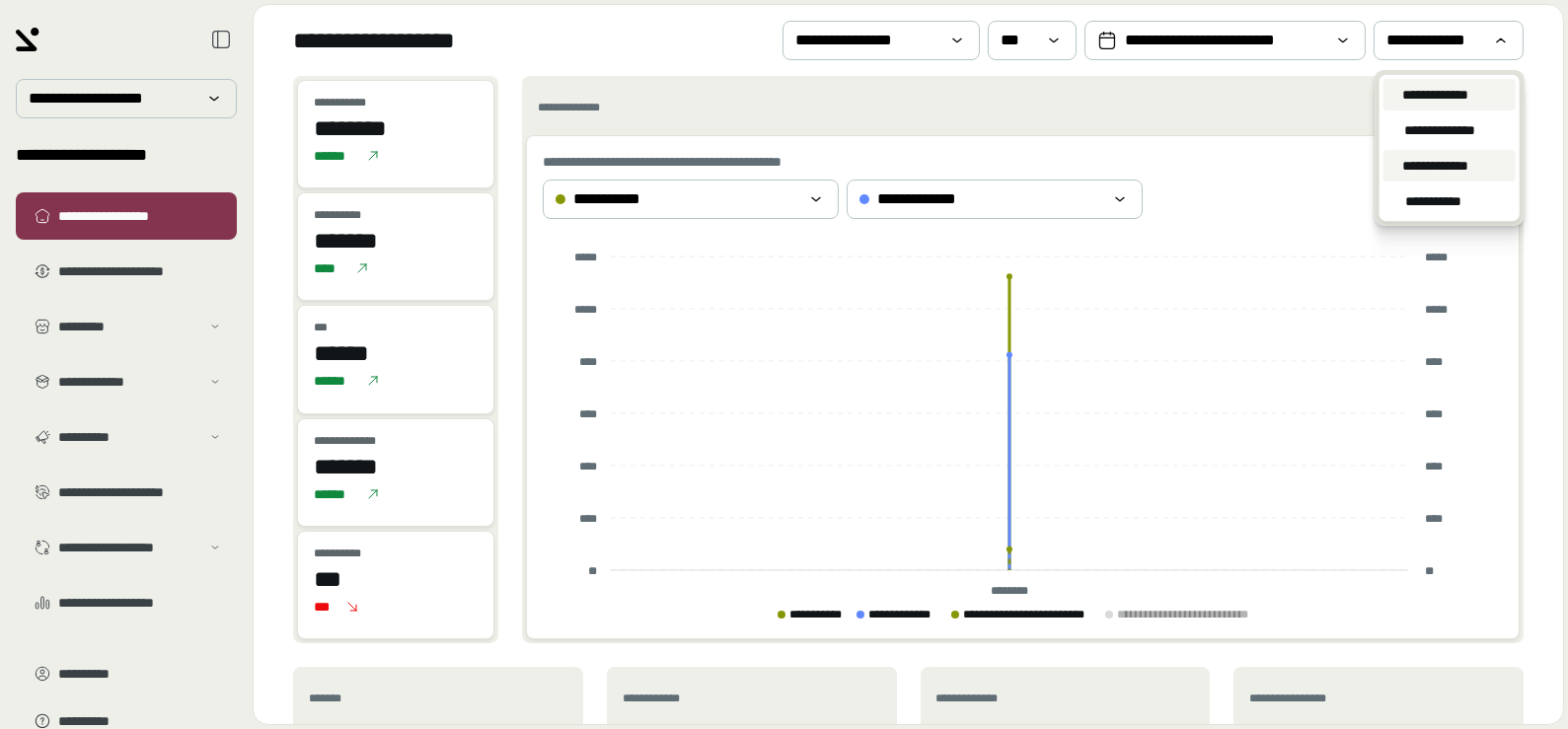 click on "**********" at bounding box center (1436, 166) 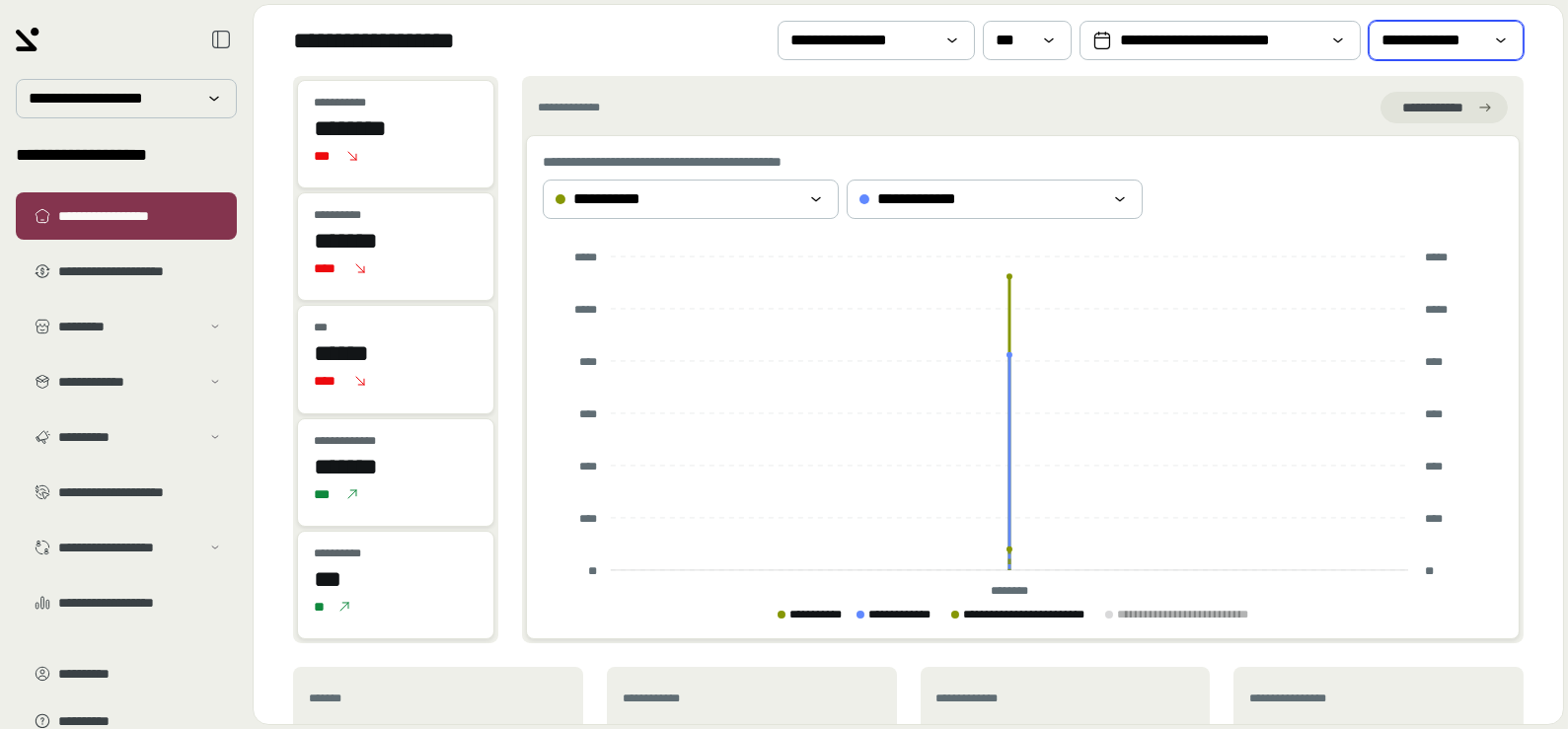 click on "**********" at bounding box center (1432, 40) 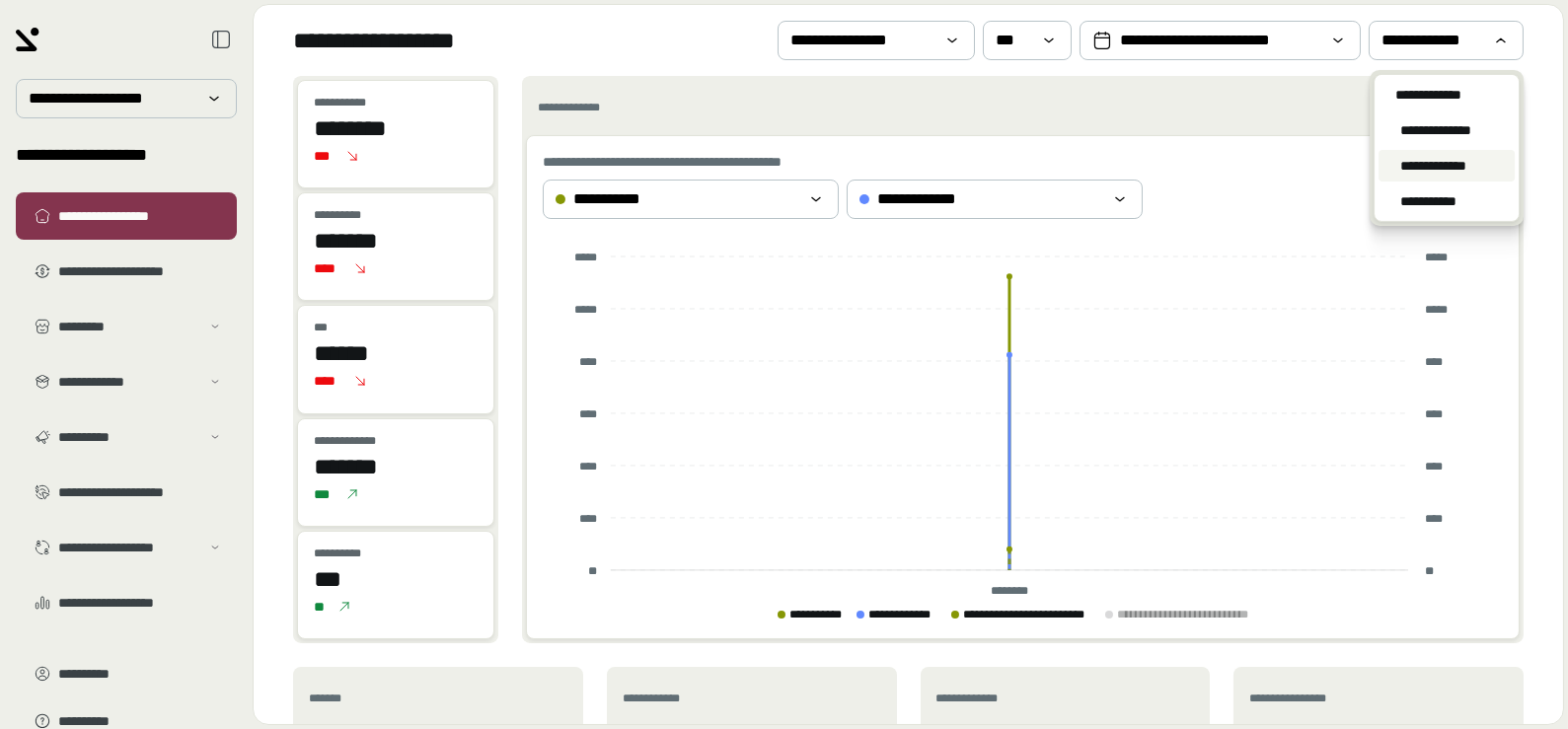 click on "**********" at bounding box center (1433, 166) 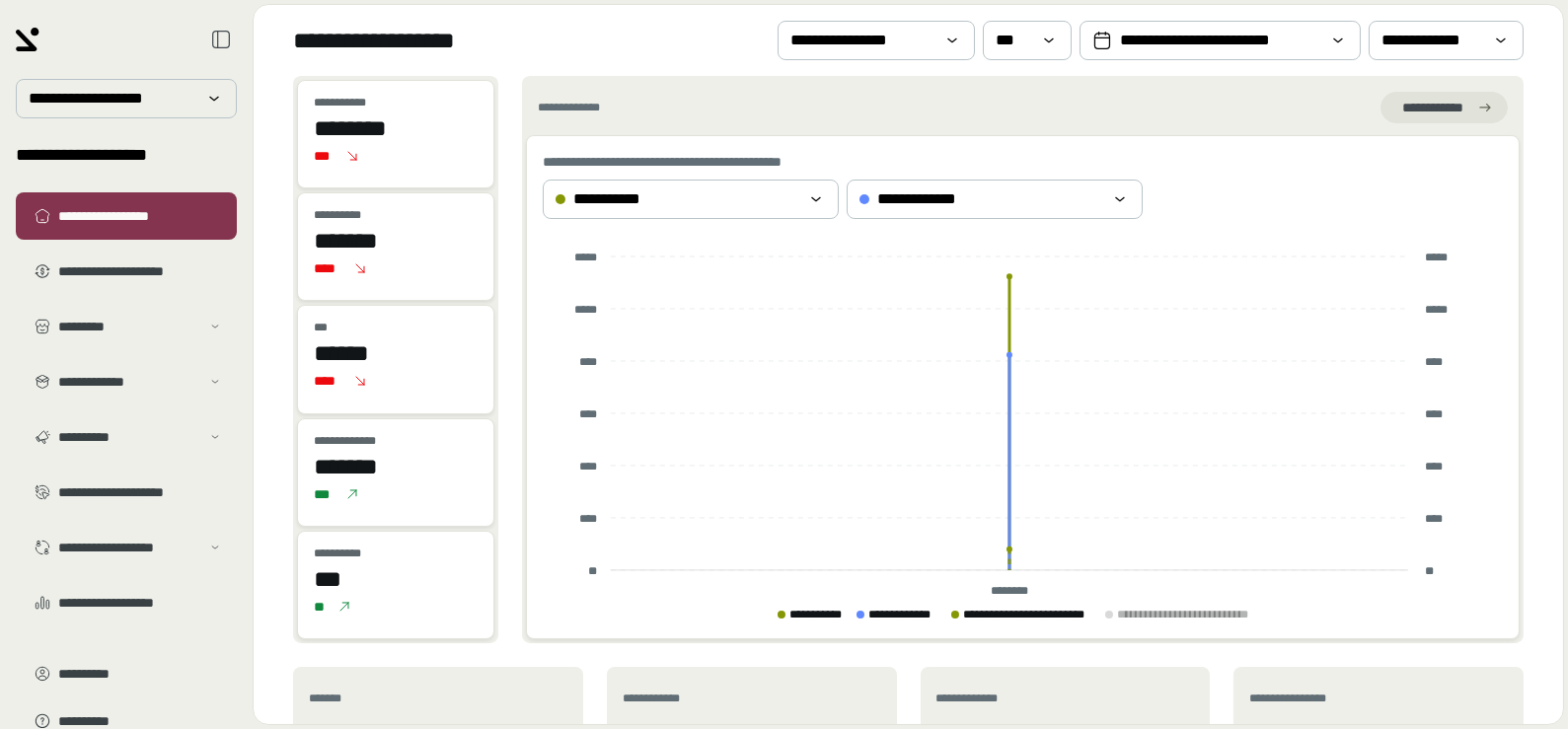 click on "**********" at bounding box center (396, 134) 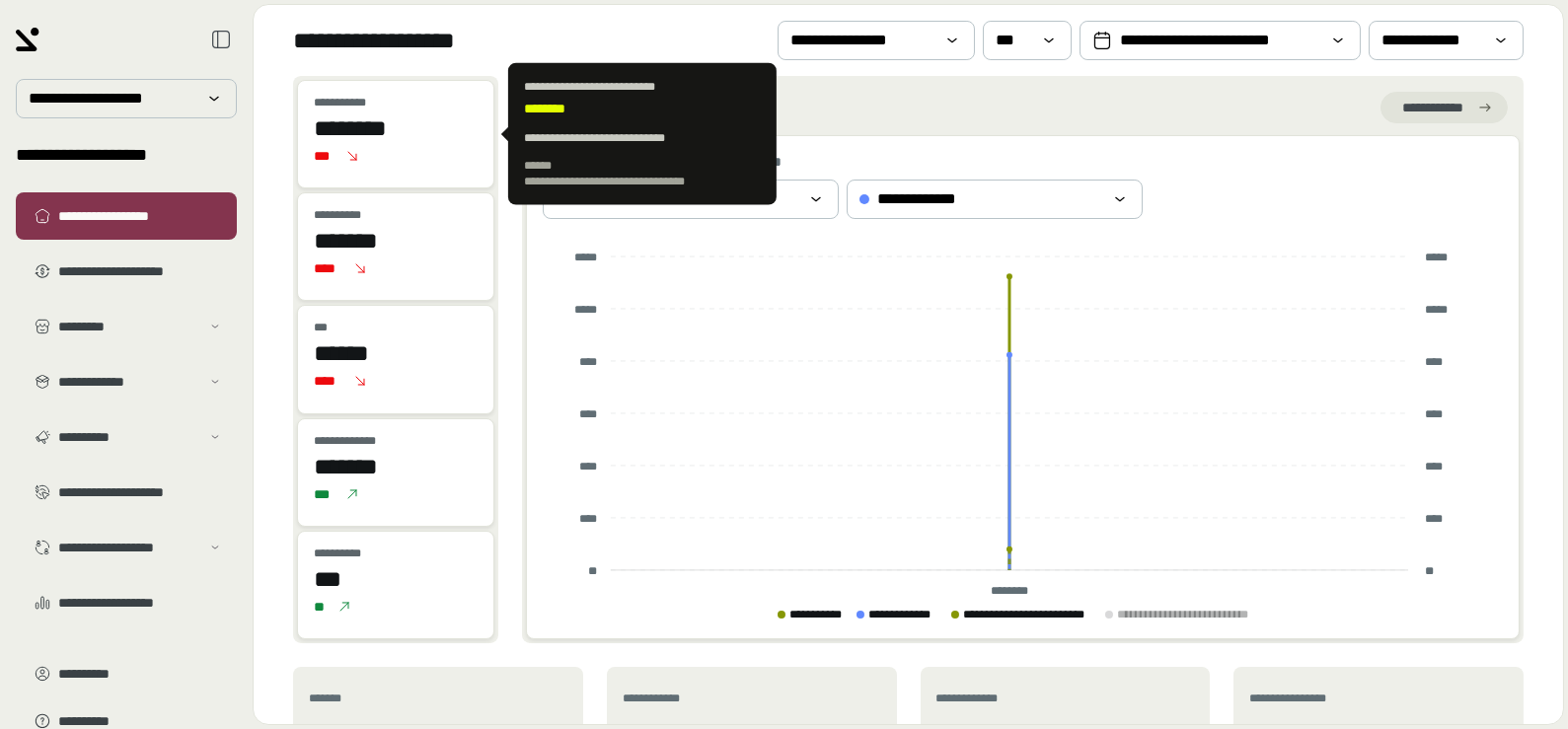 click on "********" at bounding box center [396, 128] 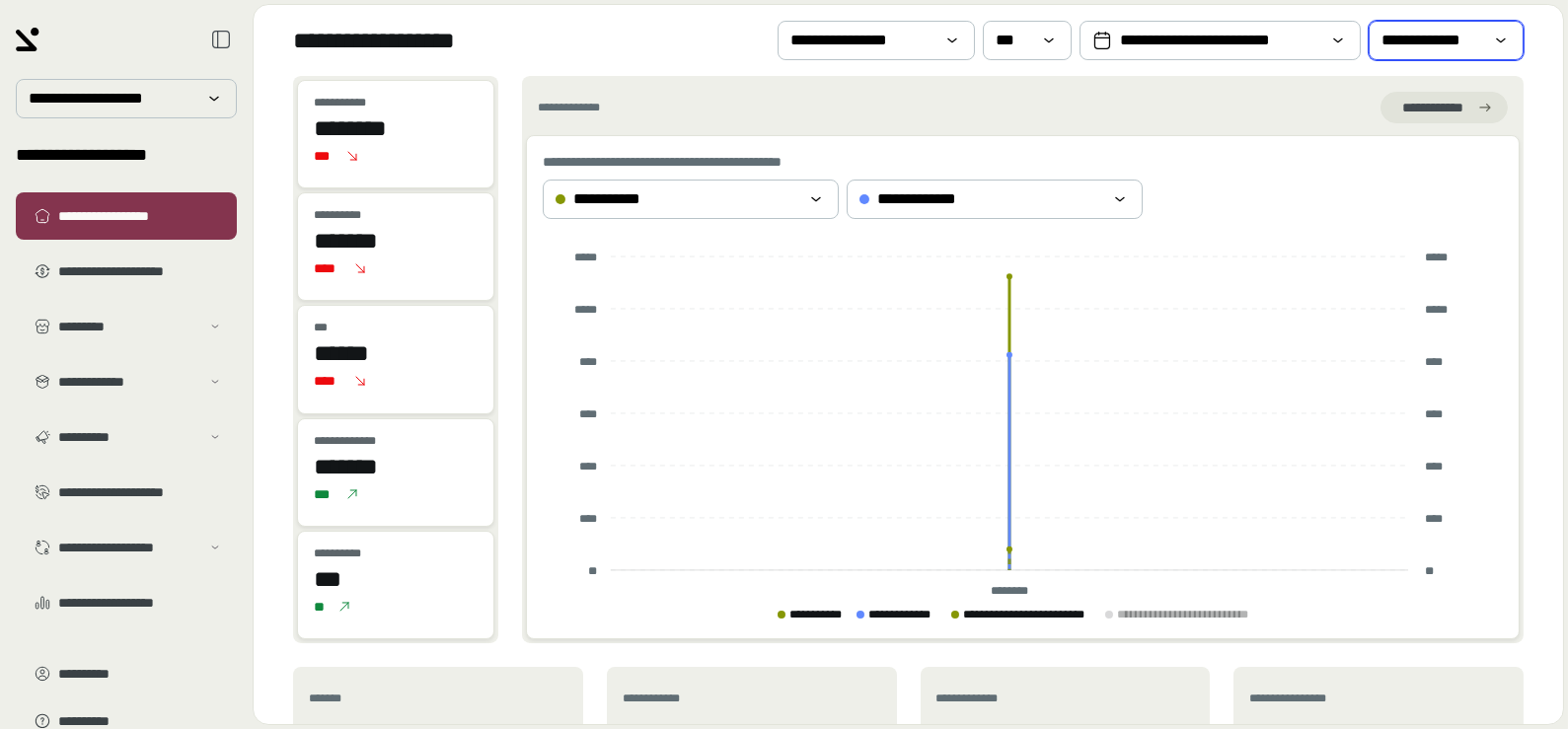 click on "**********" at bounding box center (1432, 40) 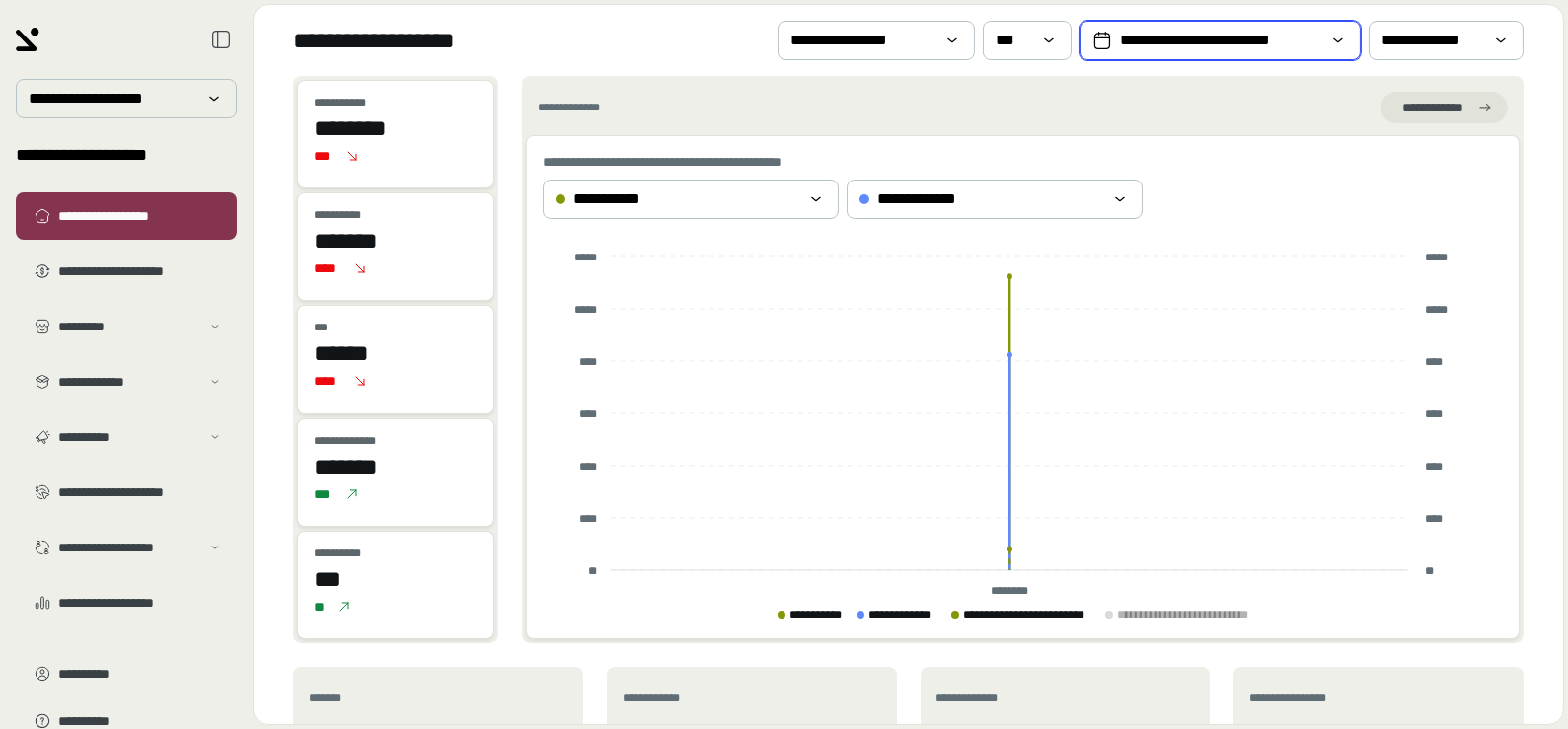 click on "**********" at bounding box center (1220, 40) 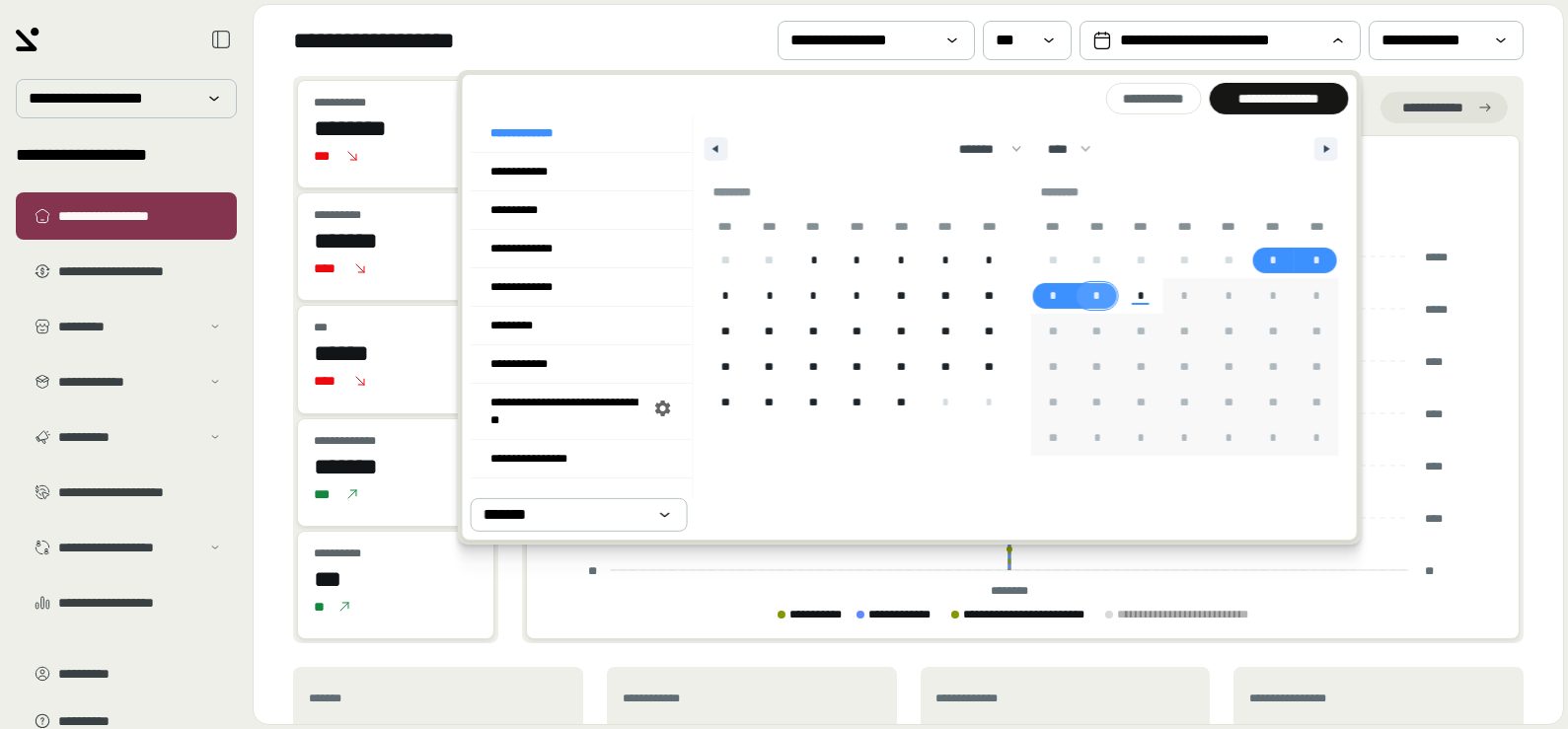 click on "*" at bounding box center (1096, 296) 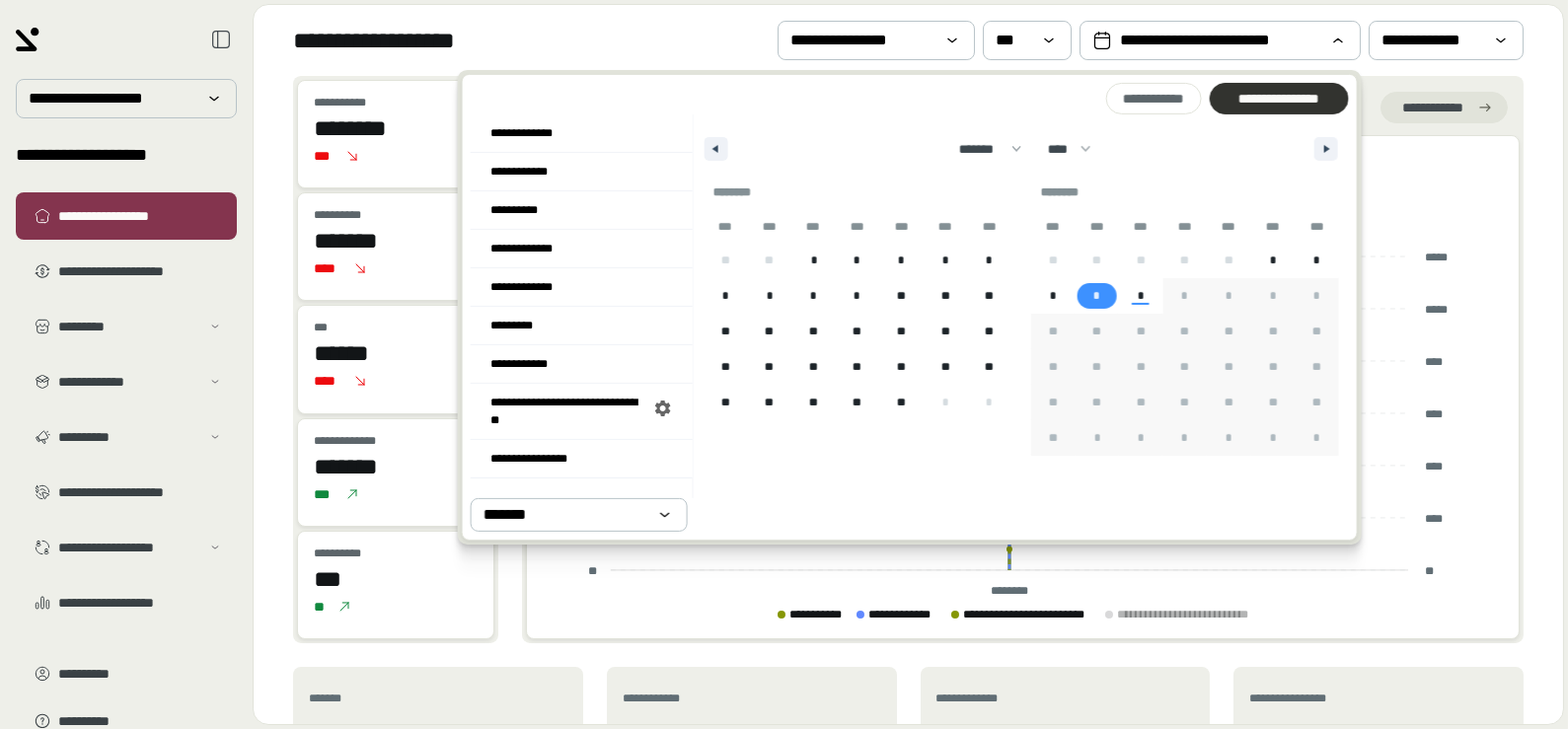 click on "**********" at bounding box center (1278, 99) 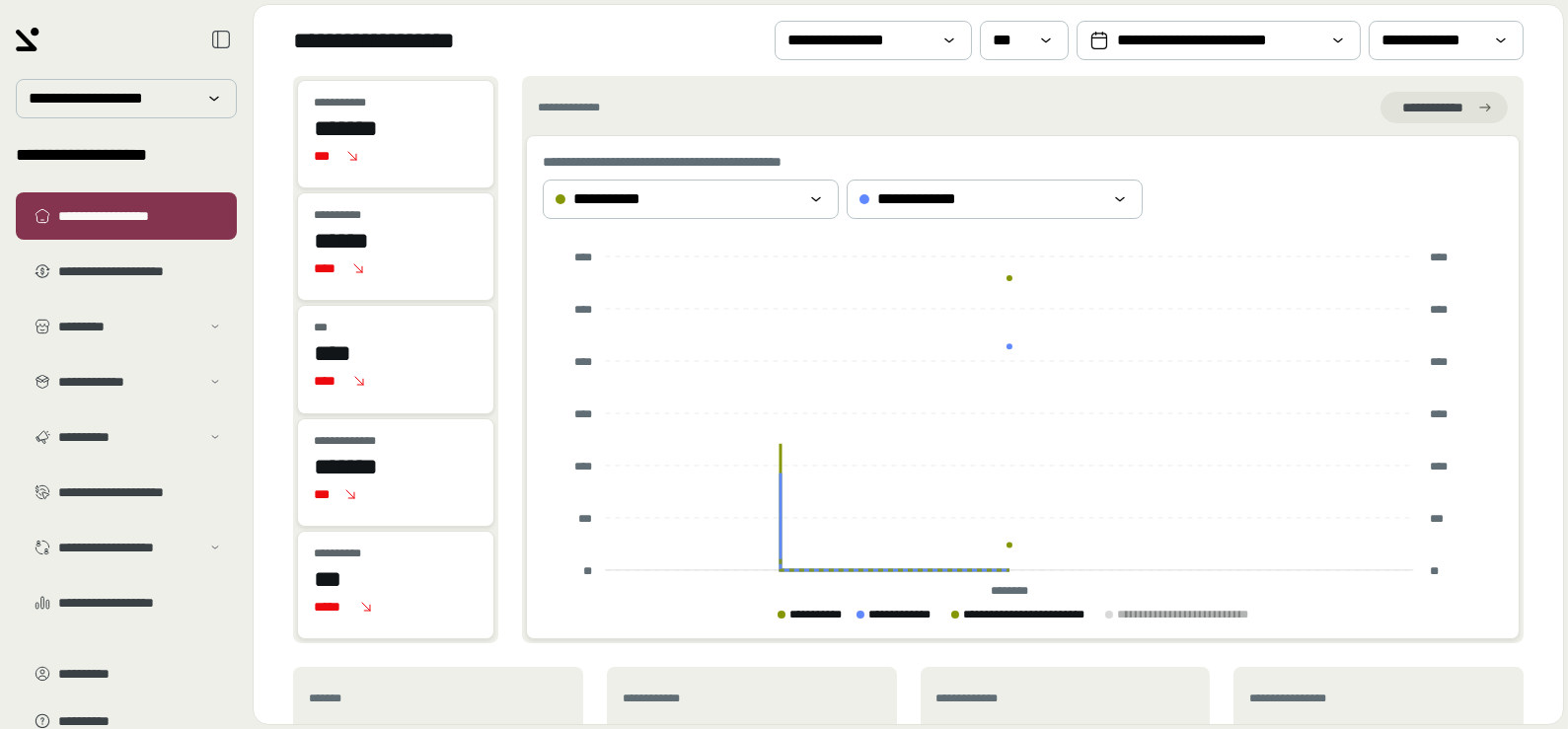 click on "**********" at bounding box center (908, 40) 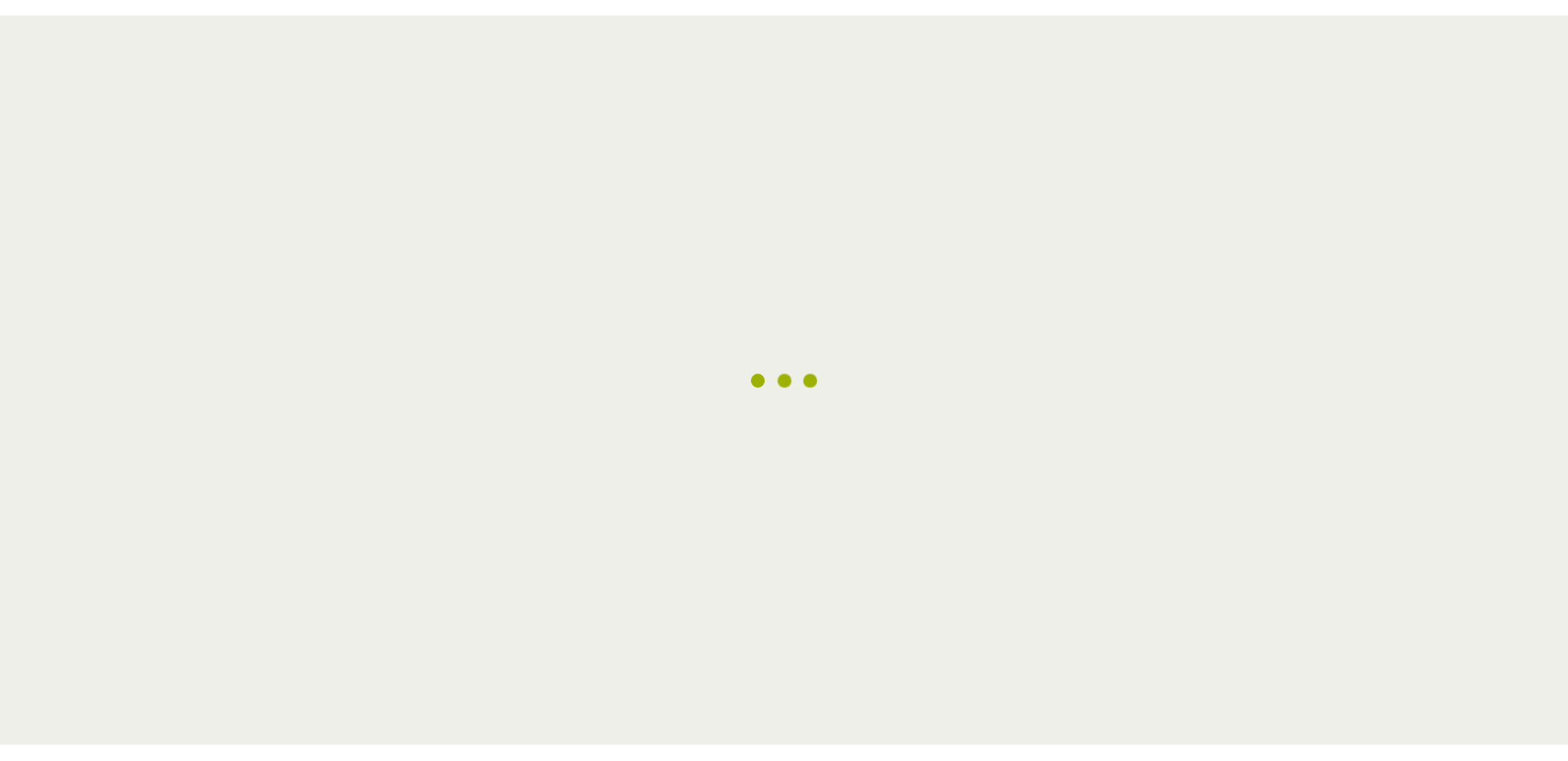 scroll, scrollTop: 0, scrollLeft: 0, axis: both 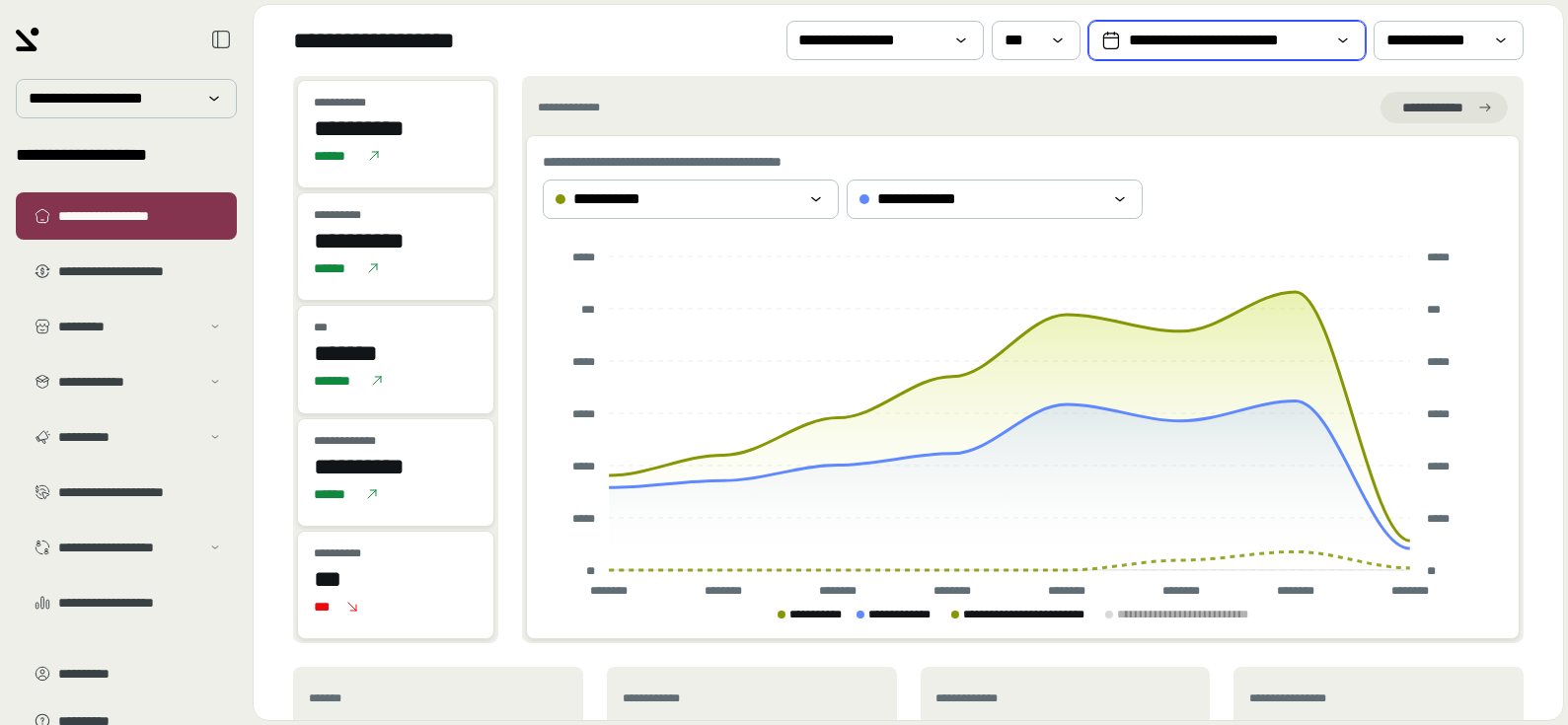 click on "**********" at bounding box center (1227, 40) 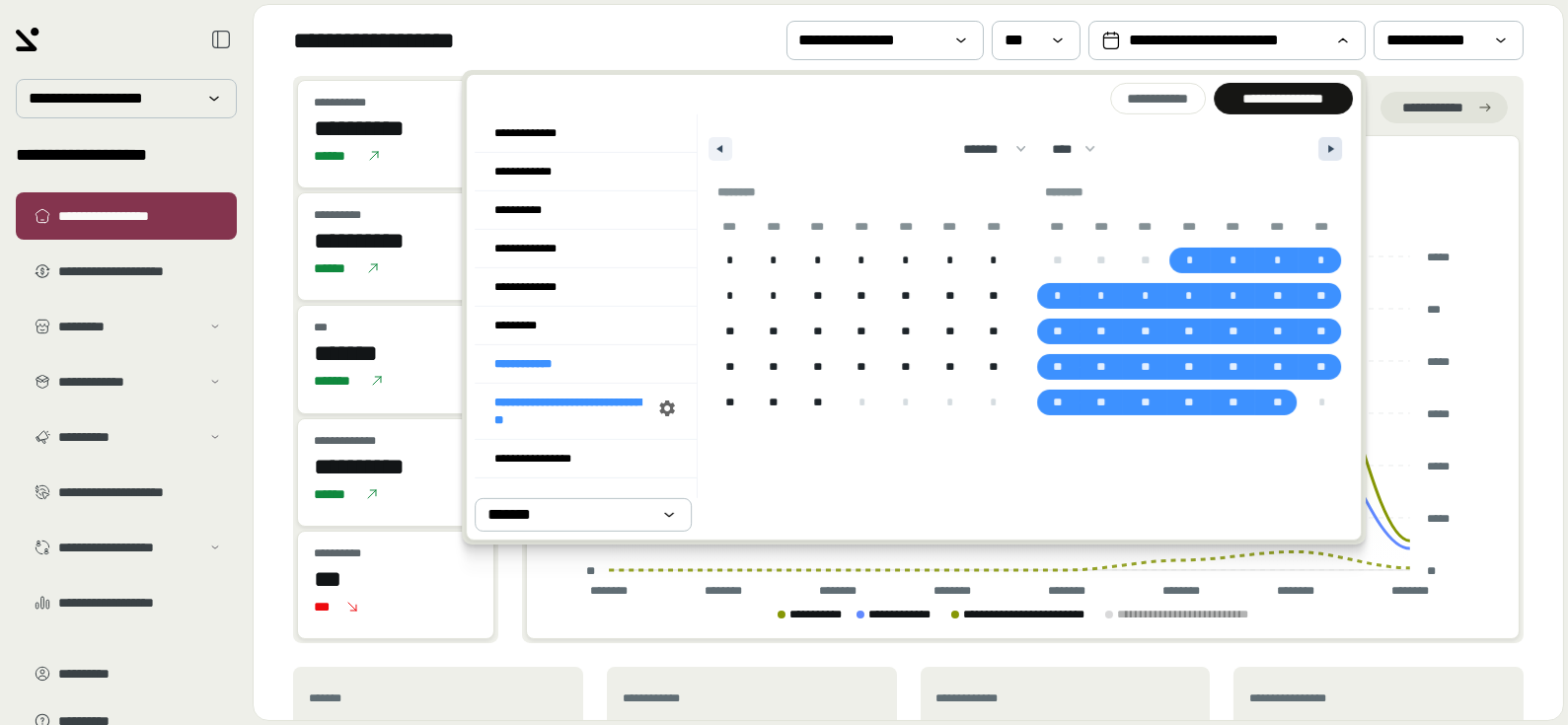 click at bounding box center [1333, 149] 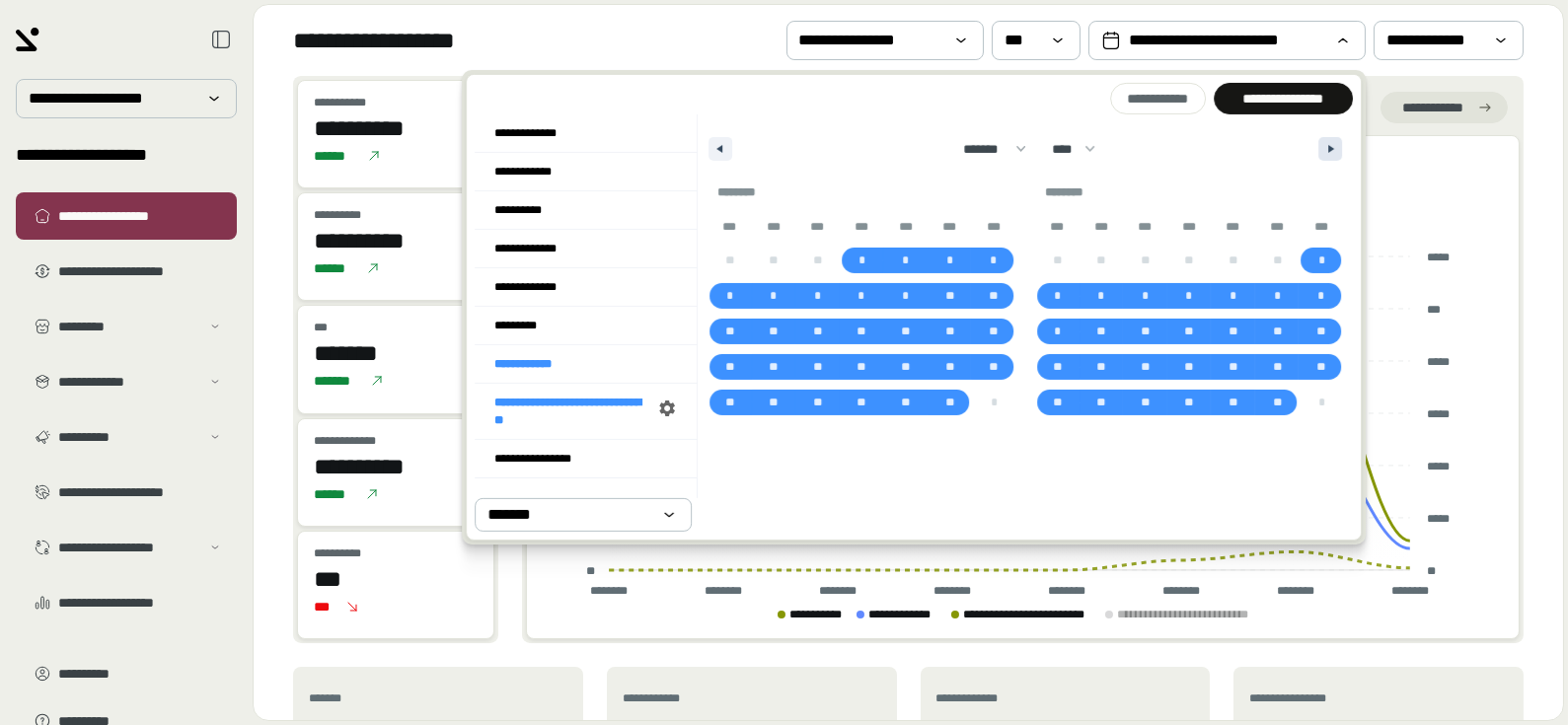 click at bounding box center [1333, 149] 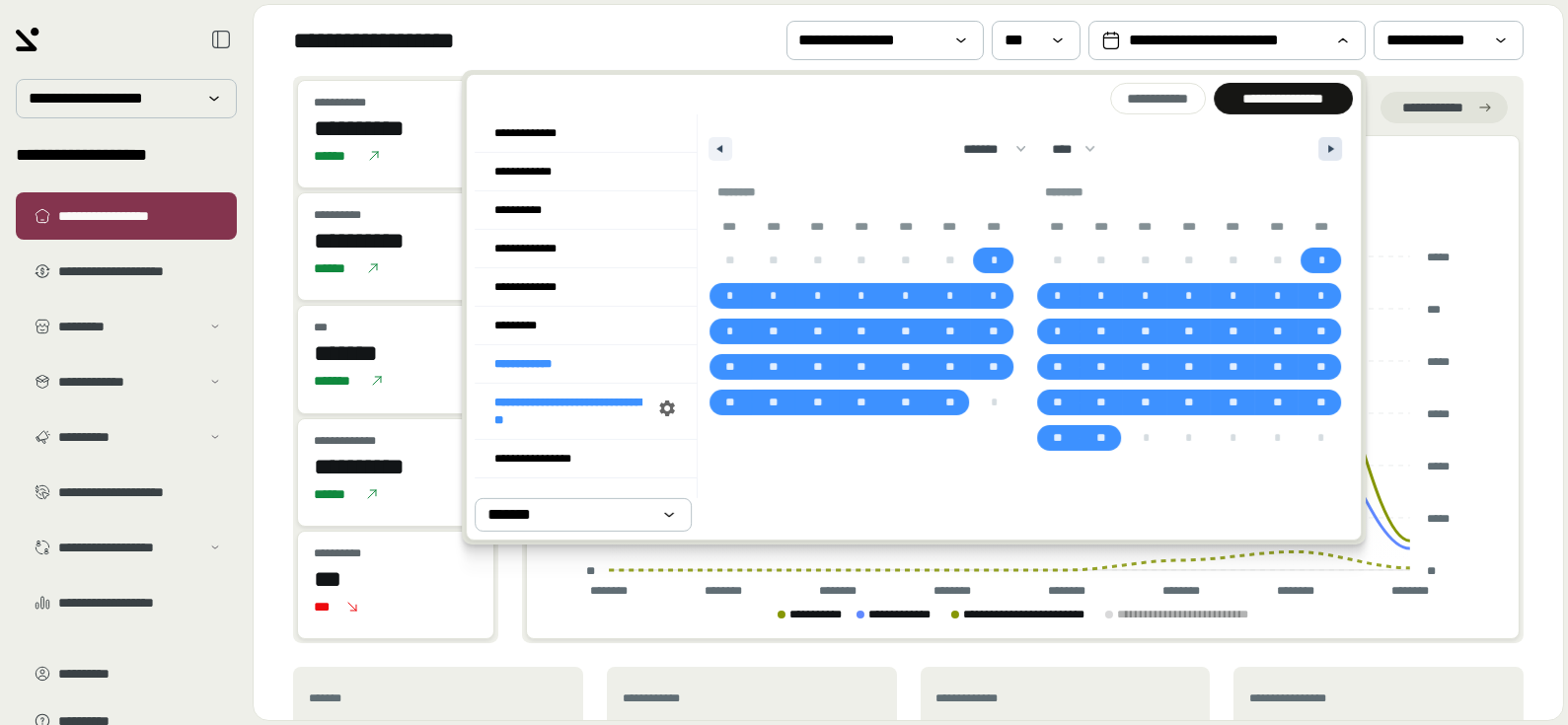 click at bounding box center (1333, 149) 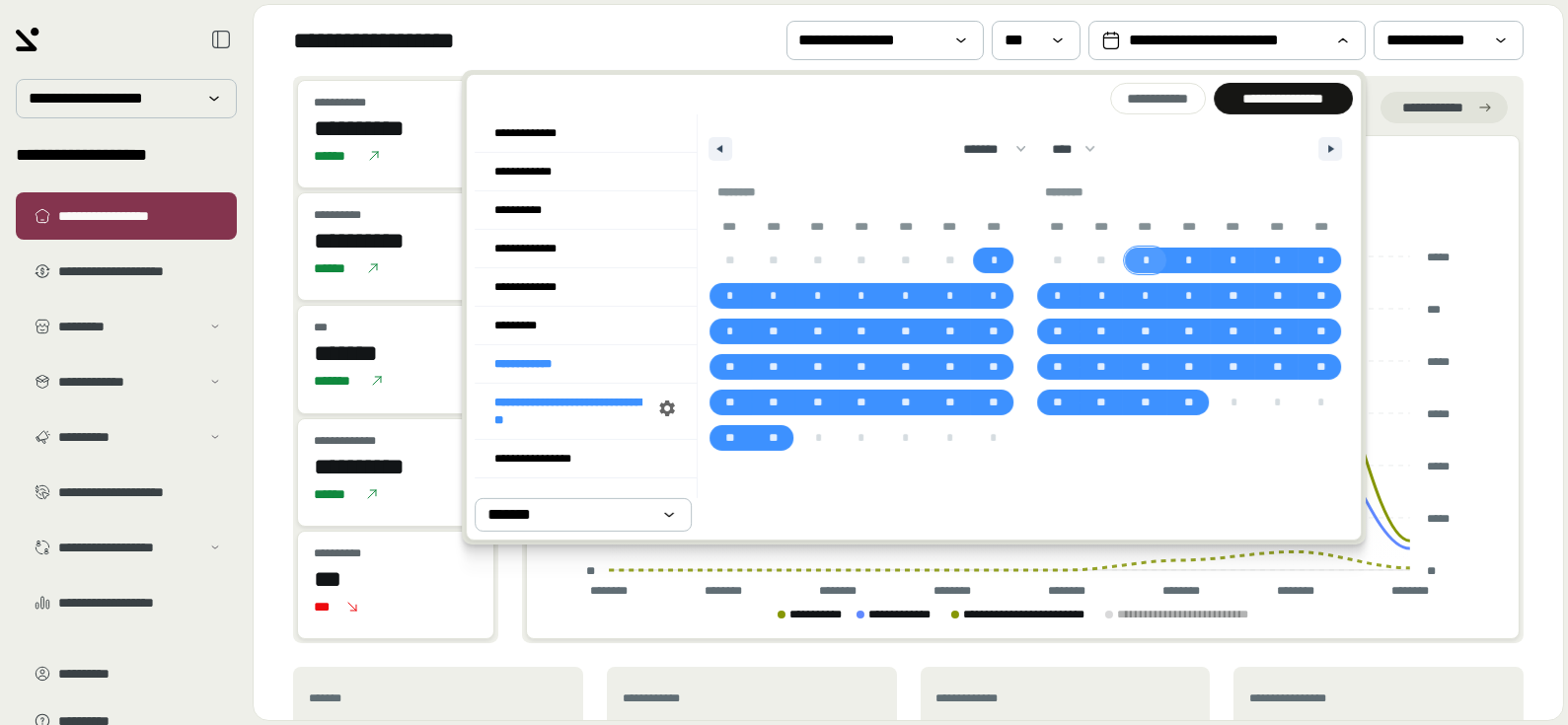 click on "*" at bounding box center (1146, 260) 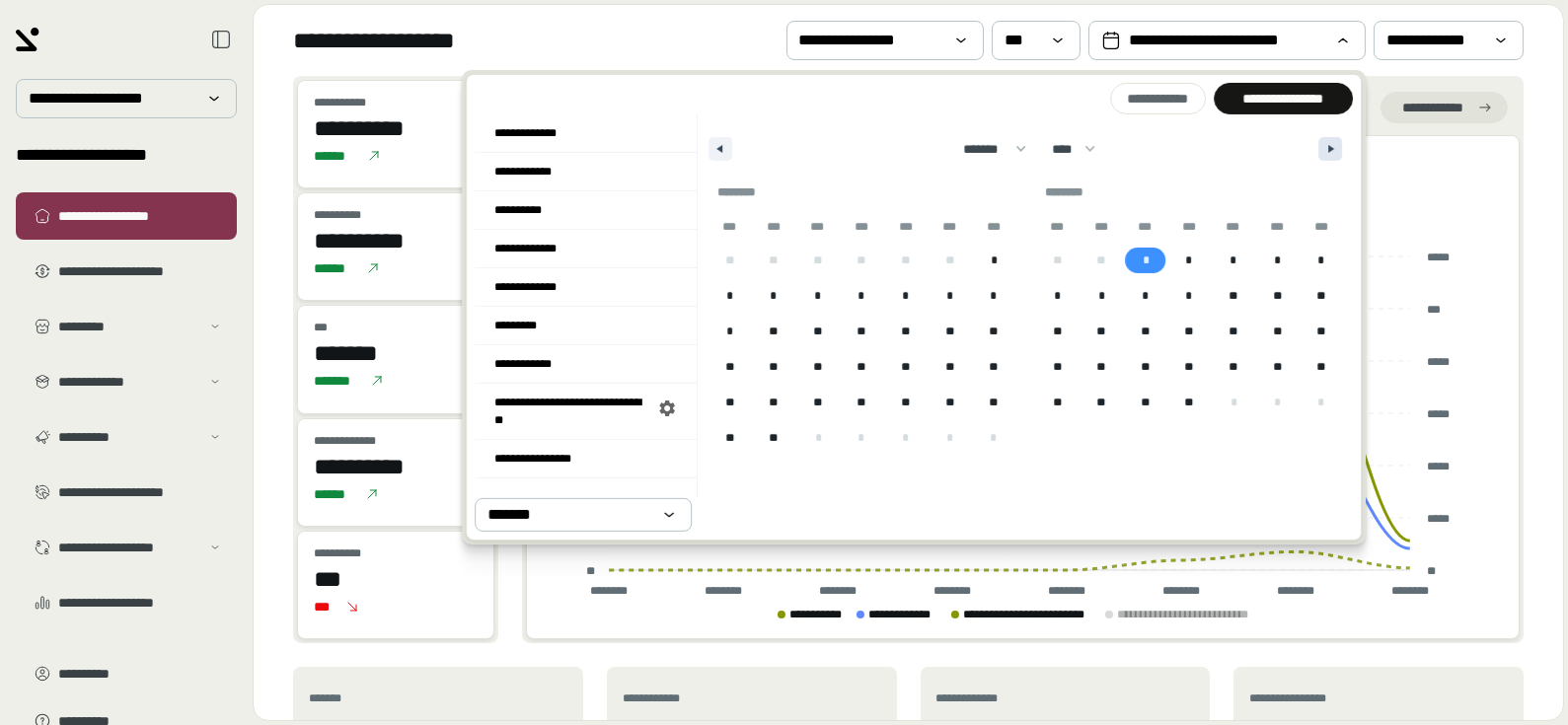 click at bounding box center (1333, 149) 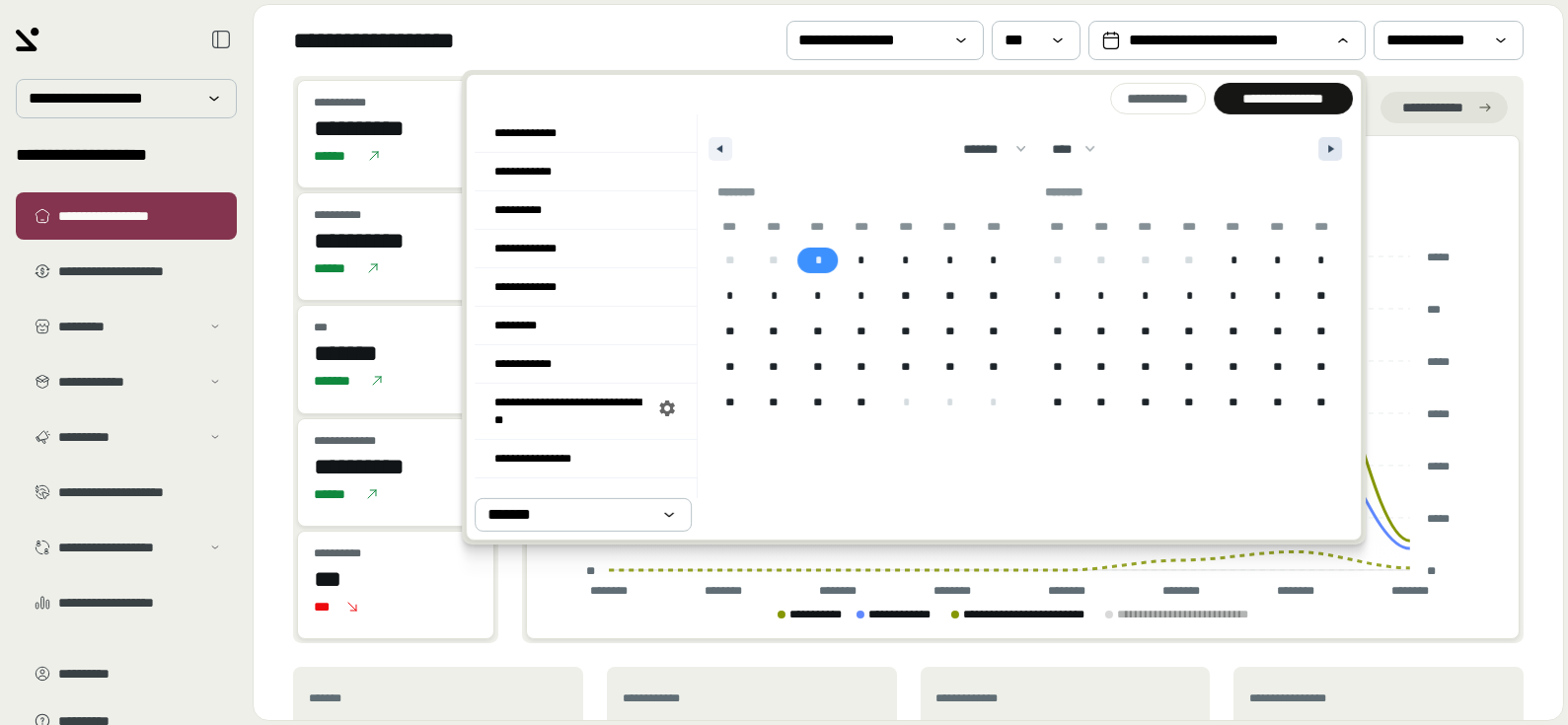click at bounding box center [1333, 149] 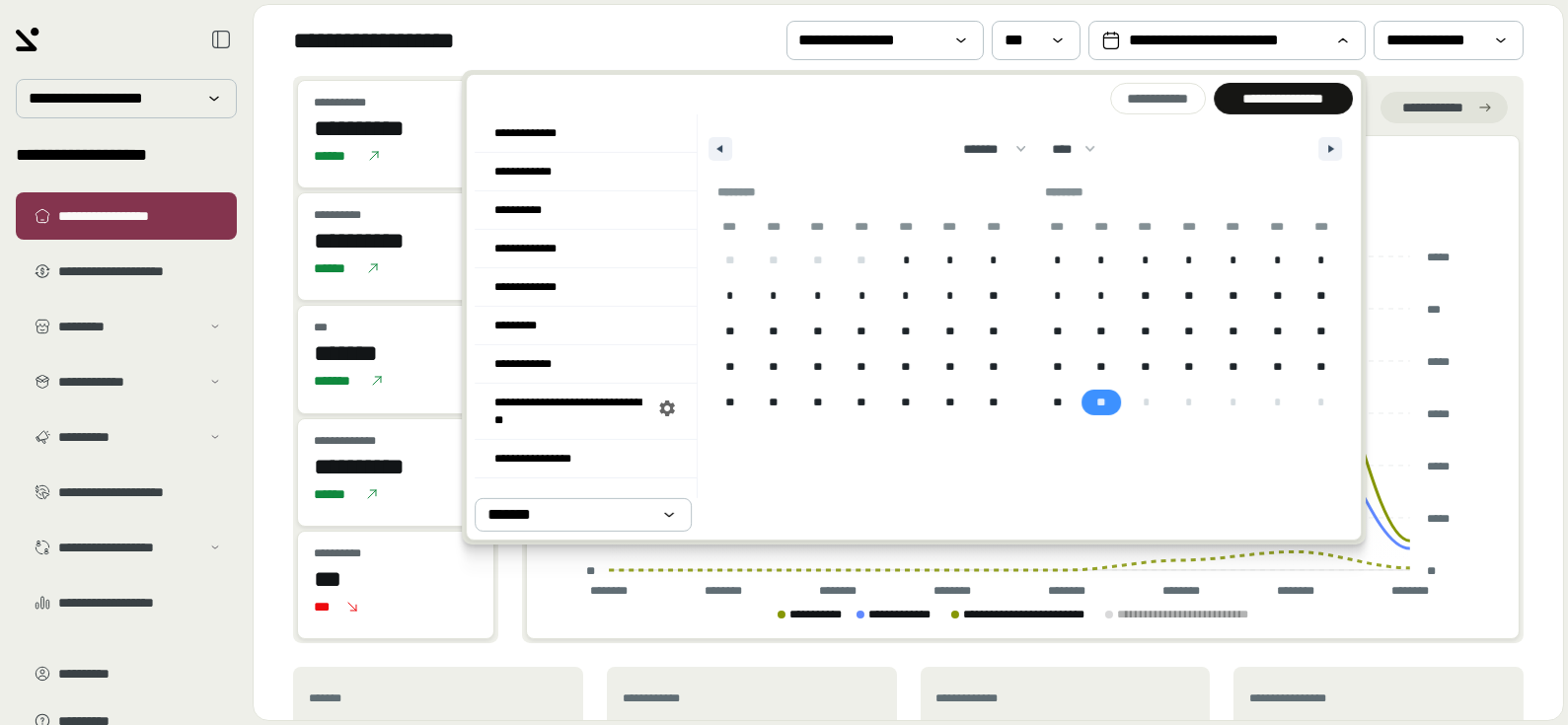 click on "**" at bounding box center [1101, 402] 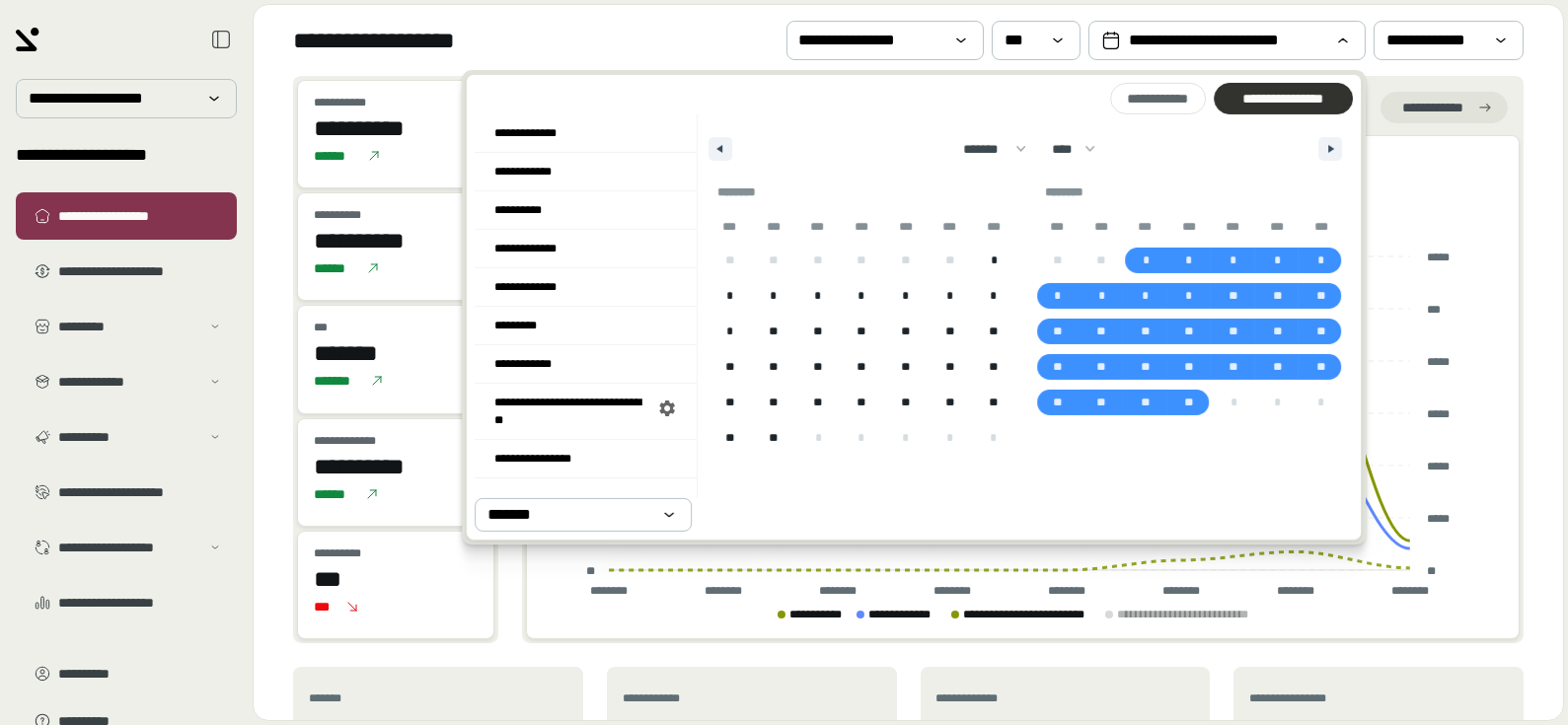 click on "**********" at bounding box center [1283, 99] 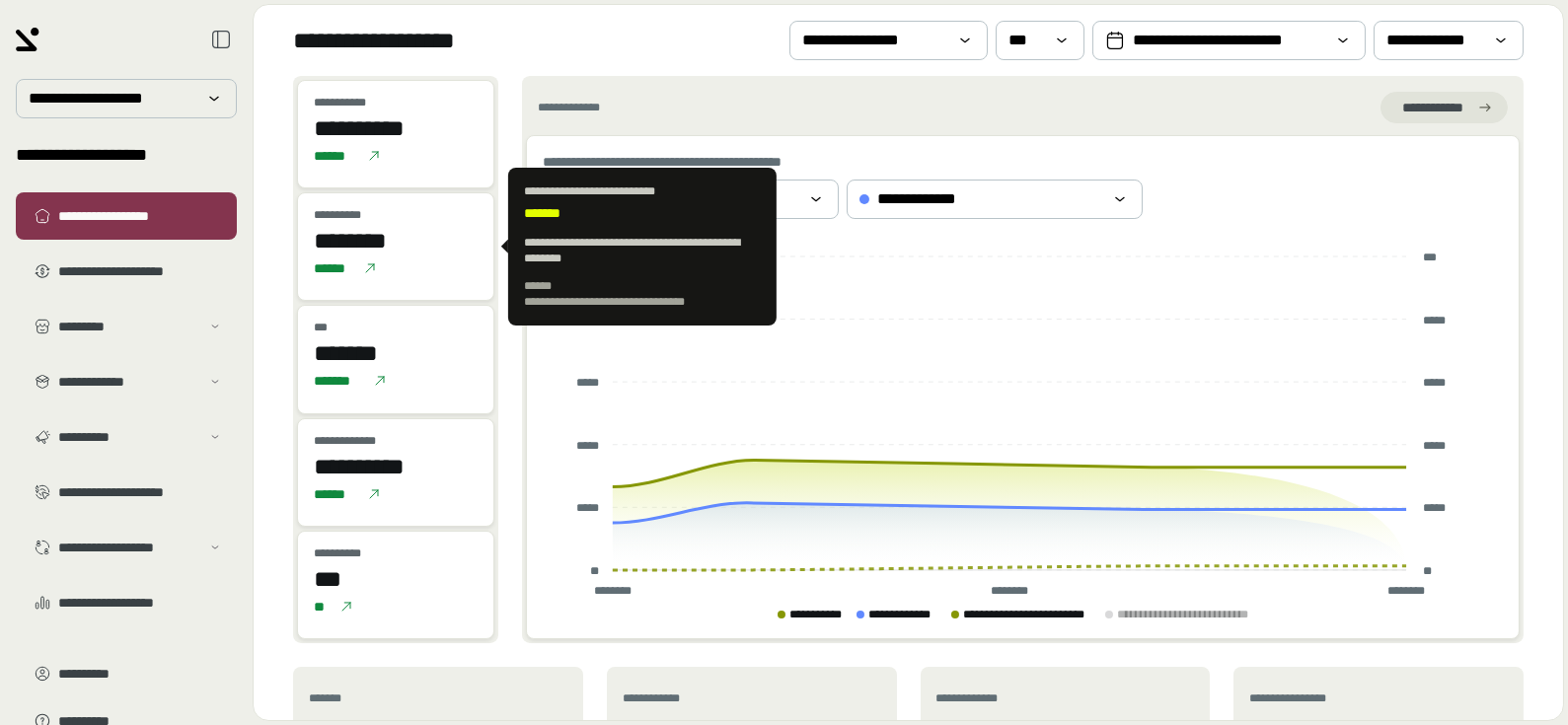 click on "******" at bounding box center (396, 268) 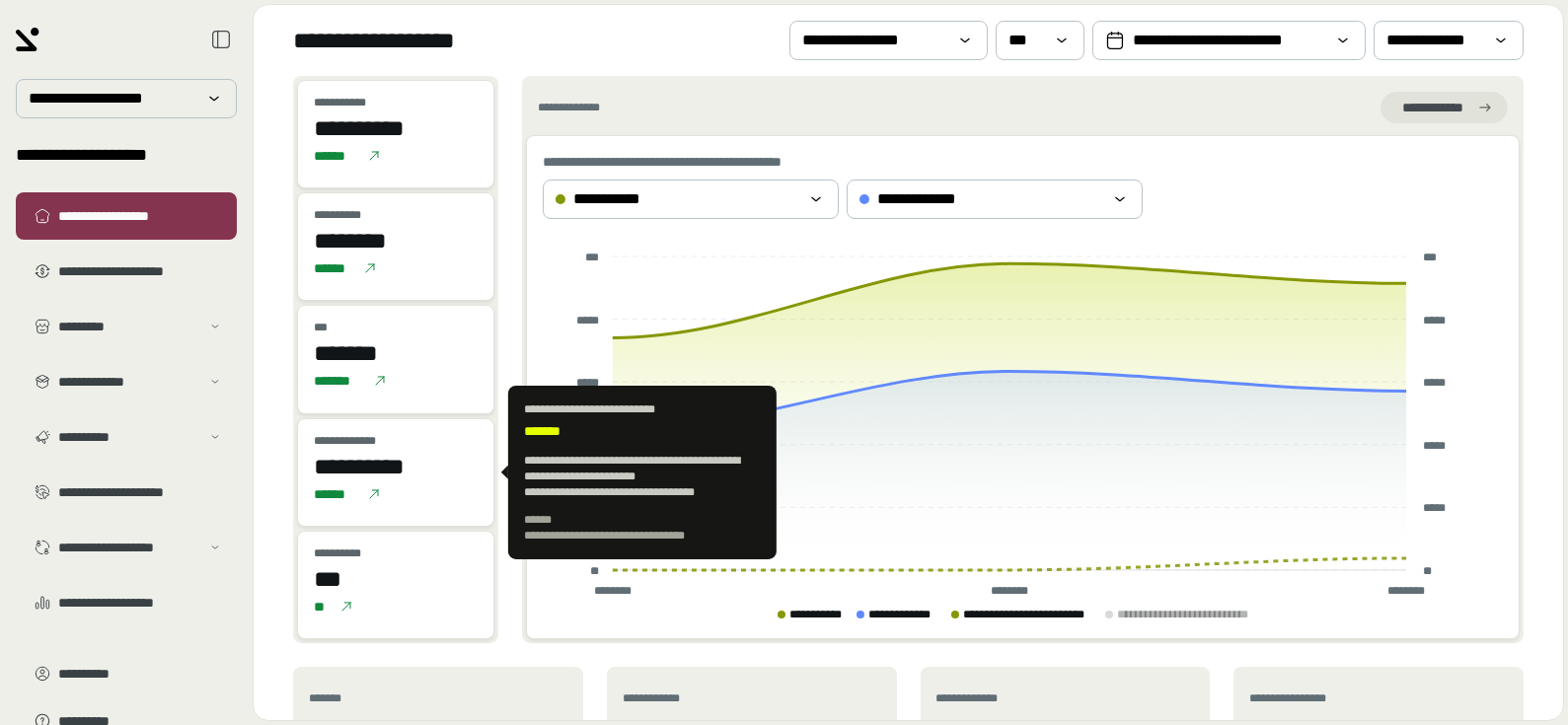 click on "**********" at bounding box center (396, 467) 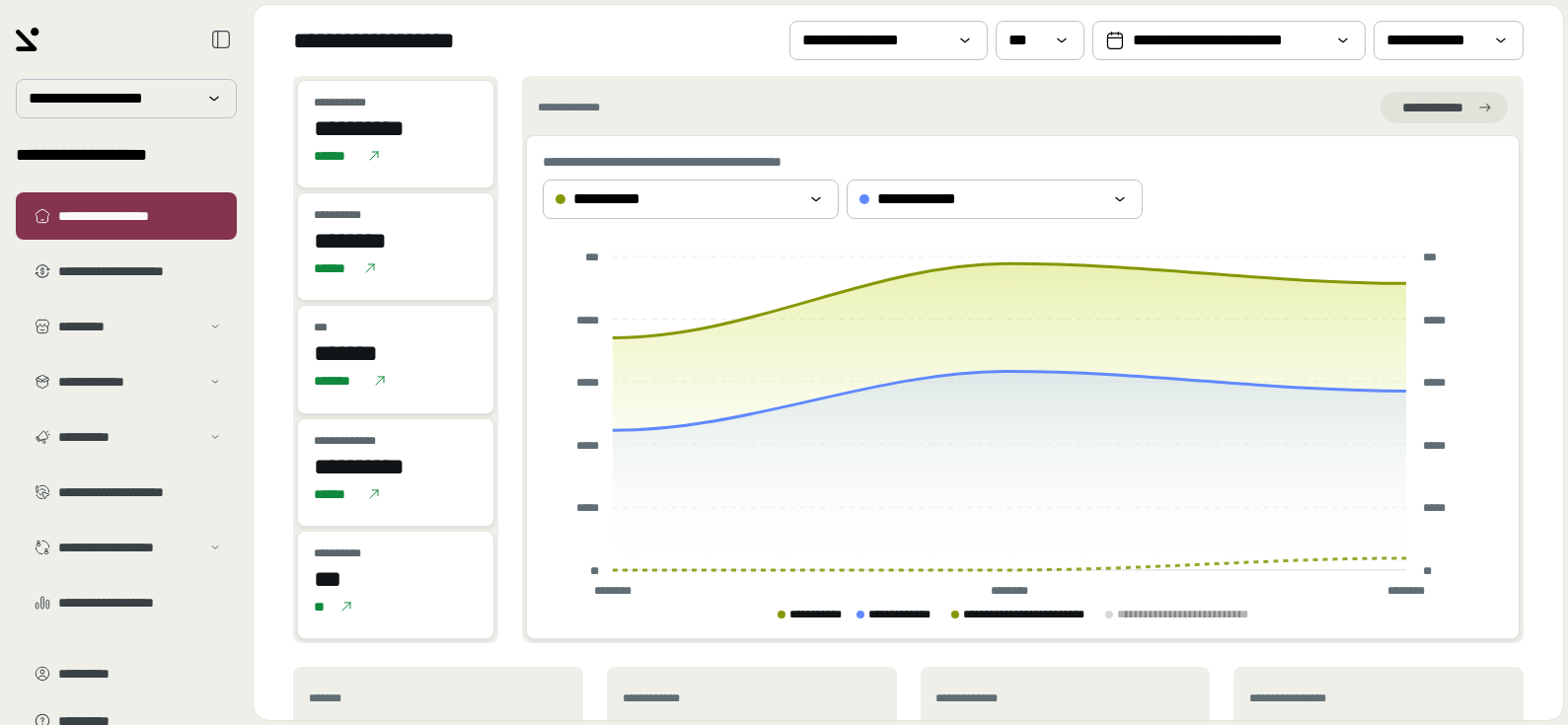 click on "**********" at bounding box center (908, 40) 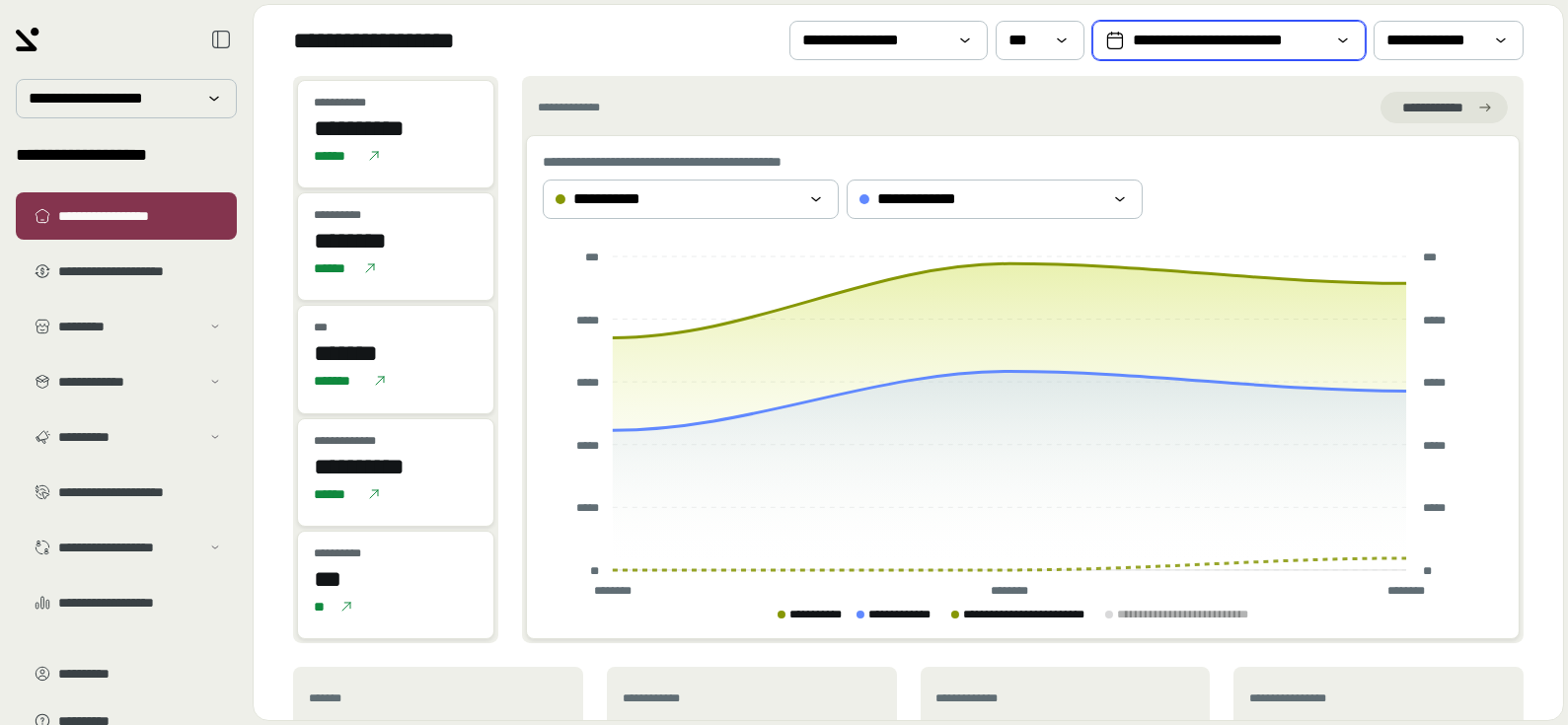 click on "**********" at bounding box center (1229, 40) 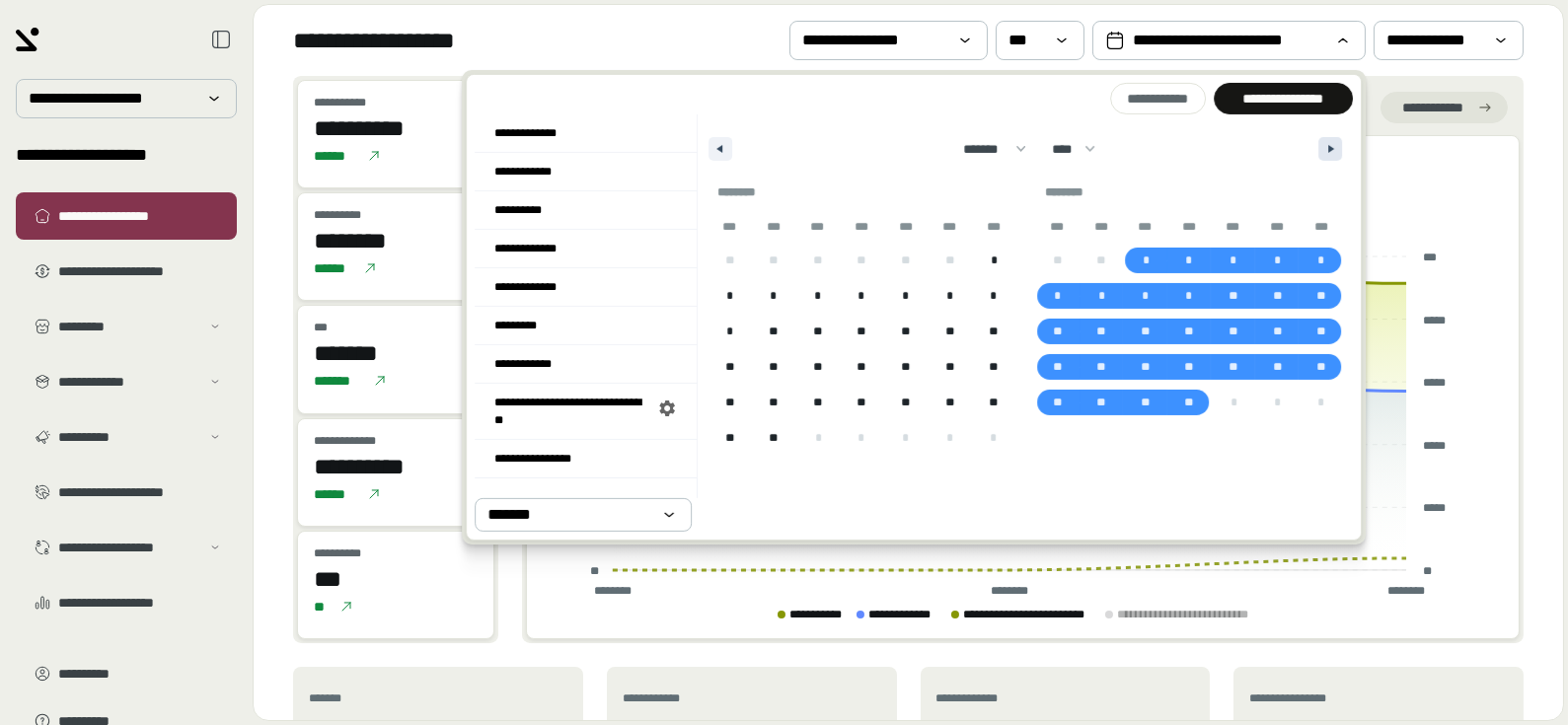 click at bounding box center (1330, 149) 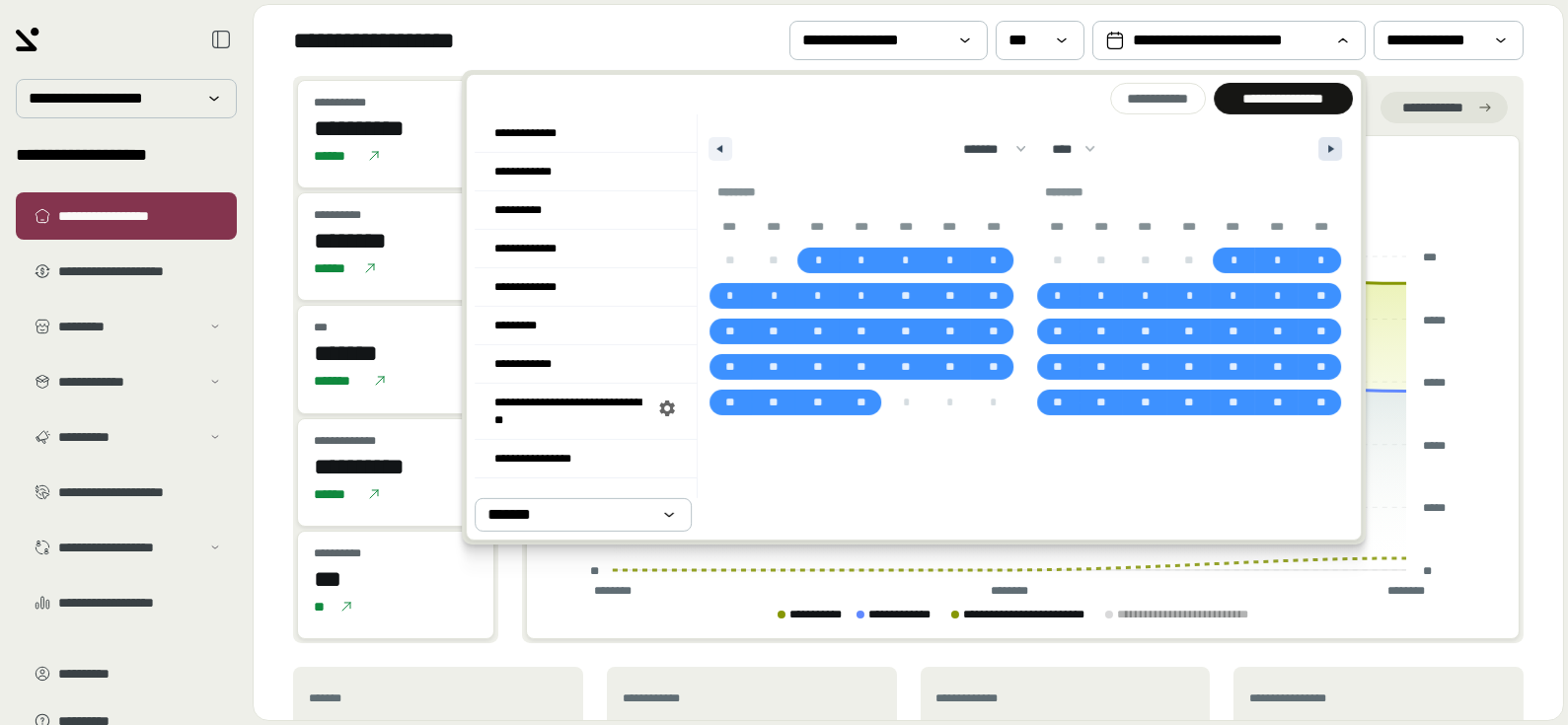 click at bounding box center [1330, 149] 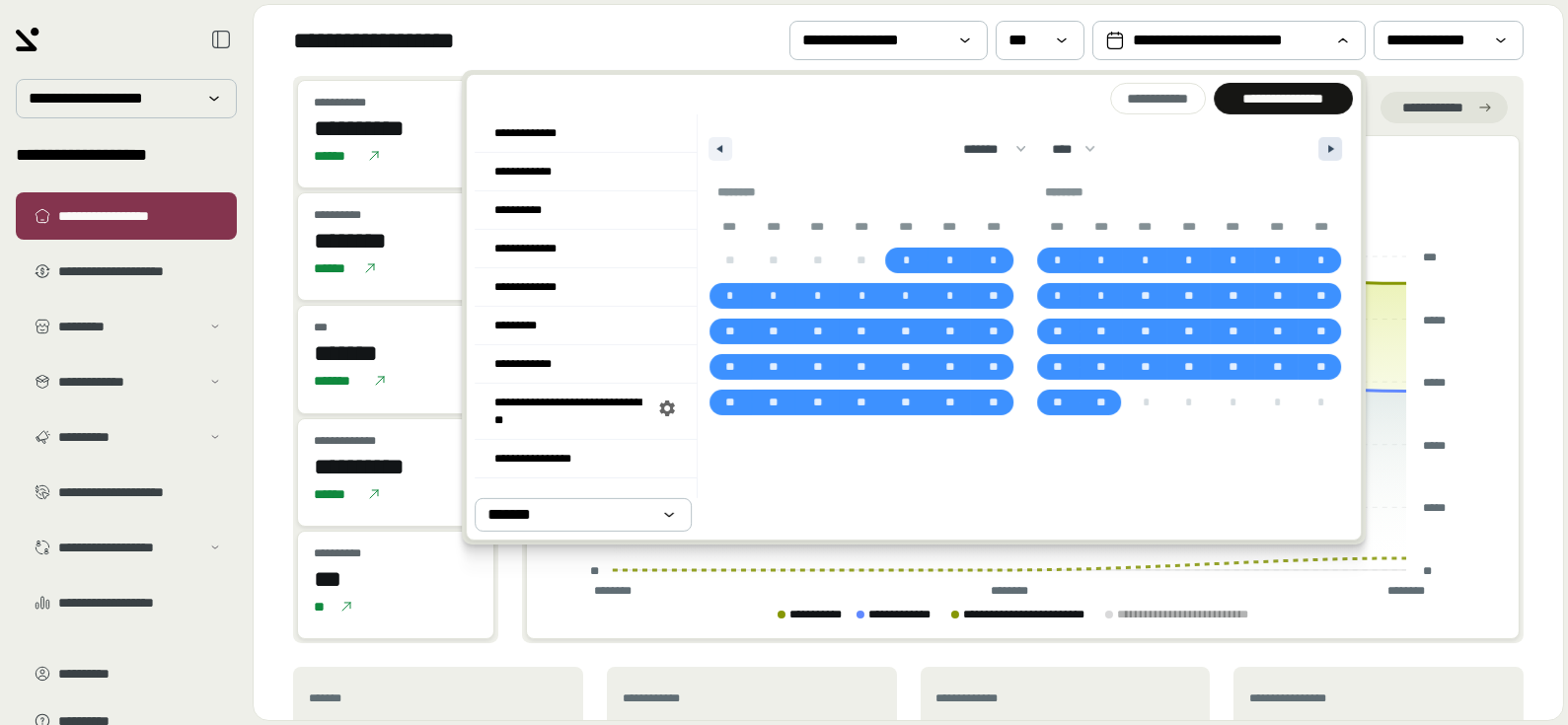 click at bounding box center [1330, 149] 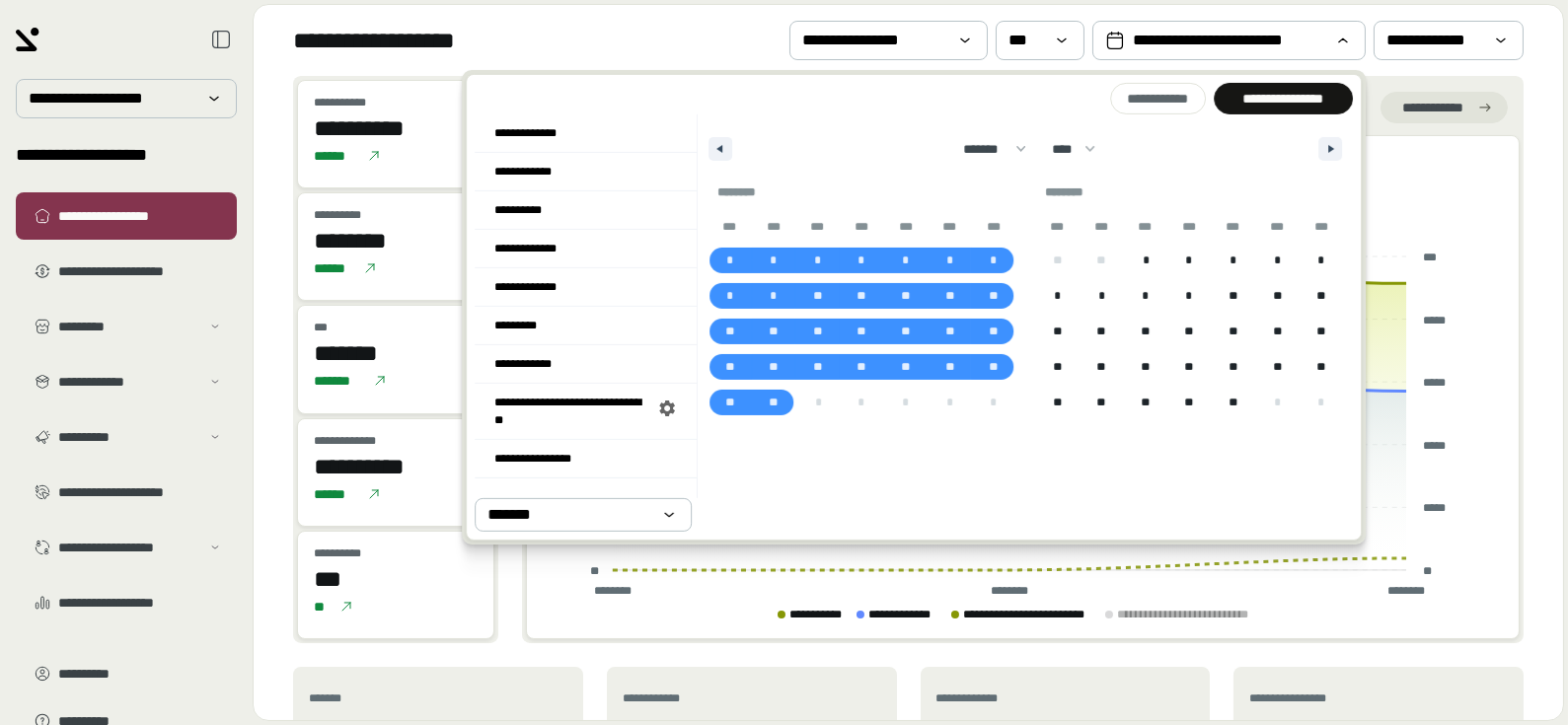 drag, startPoint x: 1501, startPoint y: 123, endPoint x: 1533, endPoint y: 97, distance: 41.231056 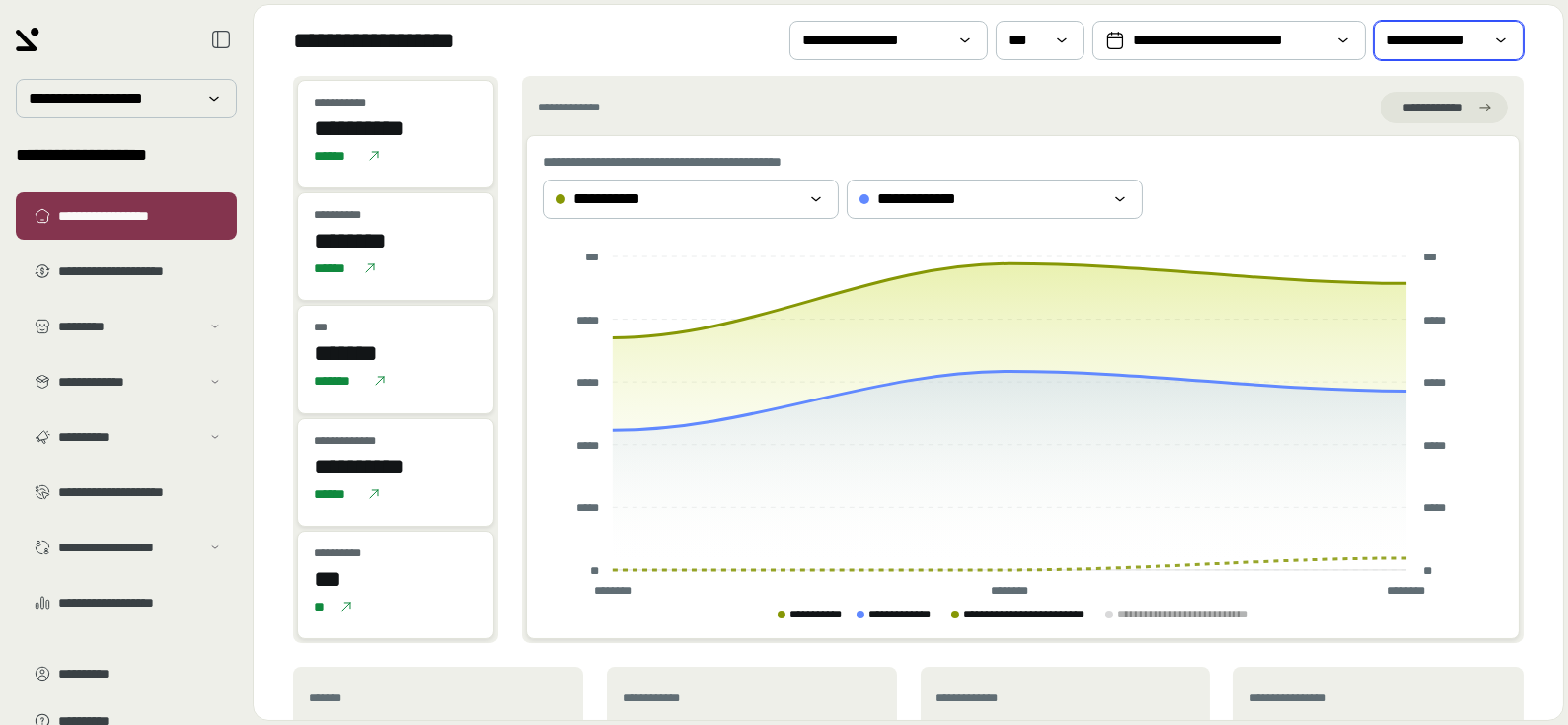 click on "**********" at bounding box center [1449, 40] 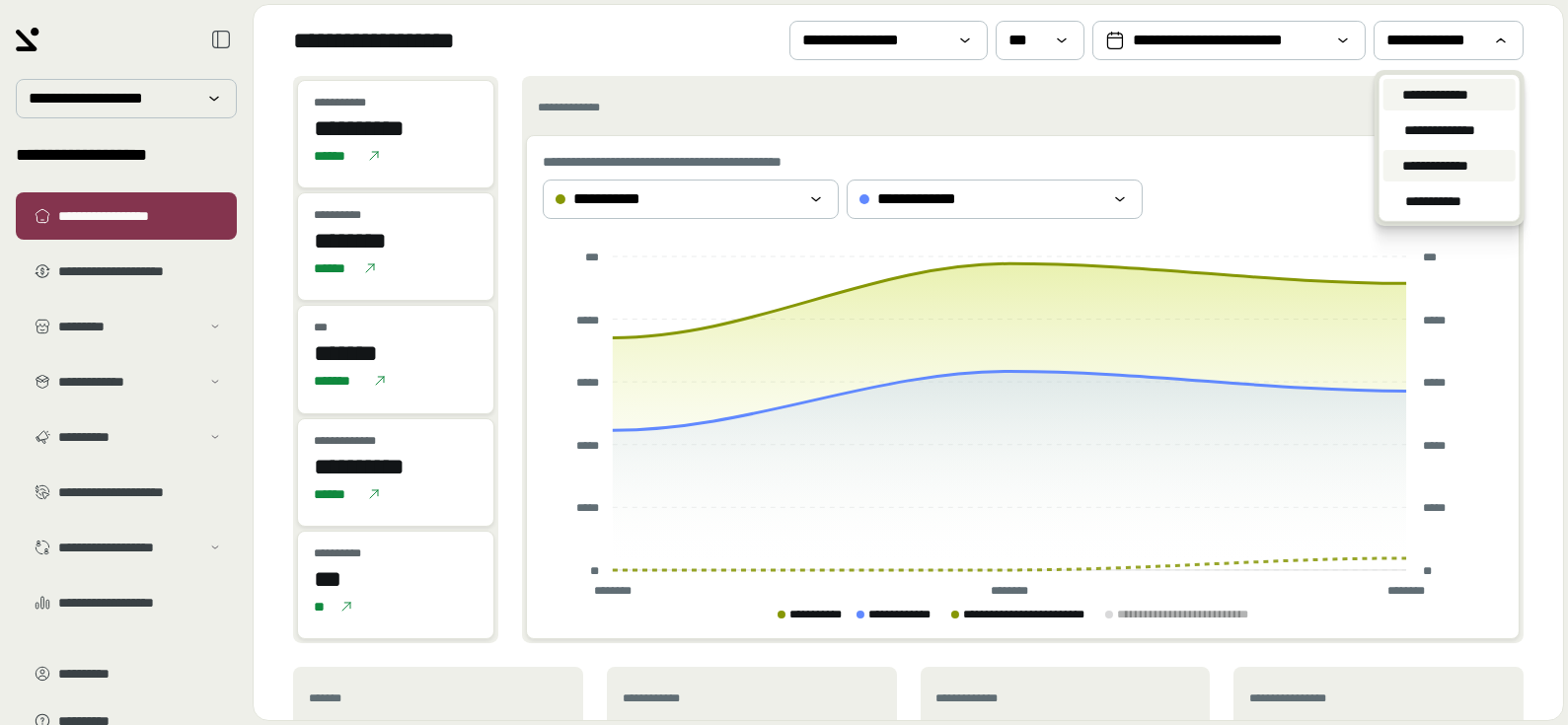 click on "**********" at bounding box center (1436, 166) 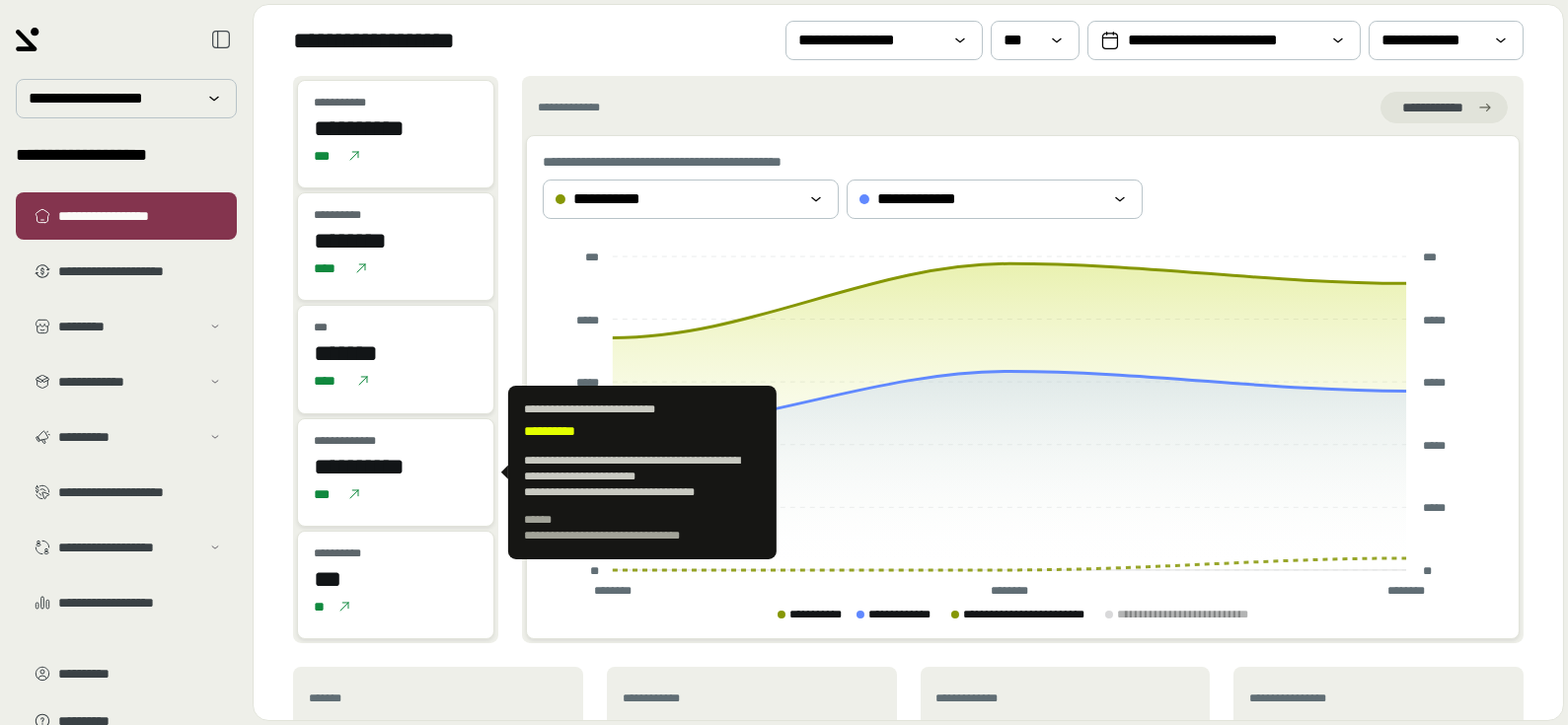 click on "**********" at bounding box center [396, 467] 